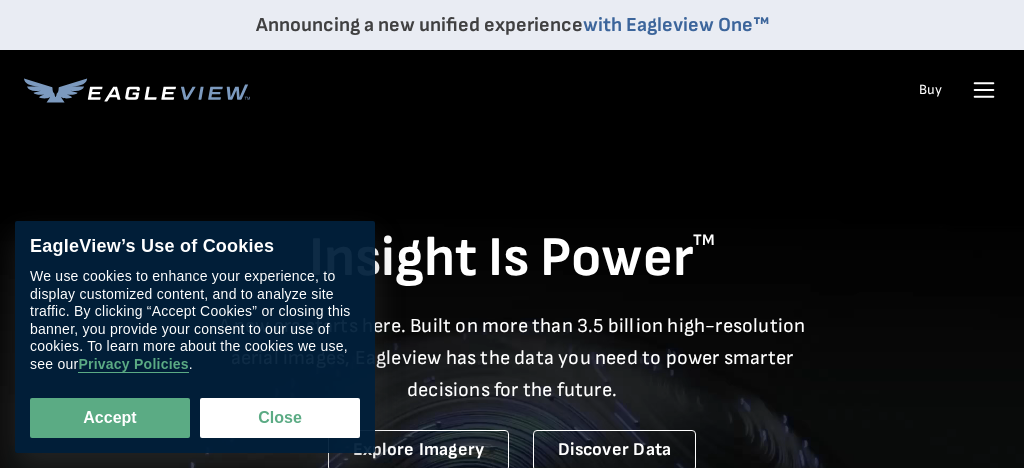 scroll, scrollTop: 0, scrollLeft: 0, axis: both 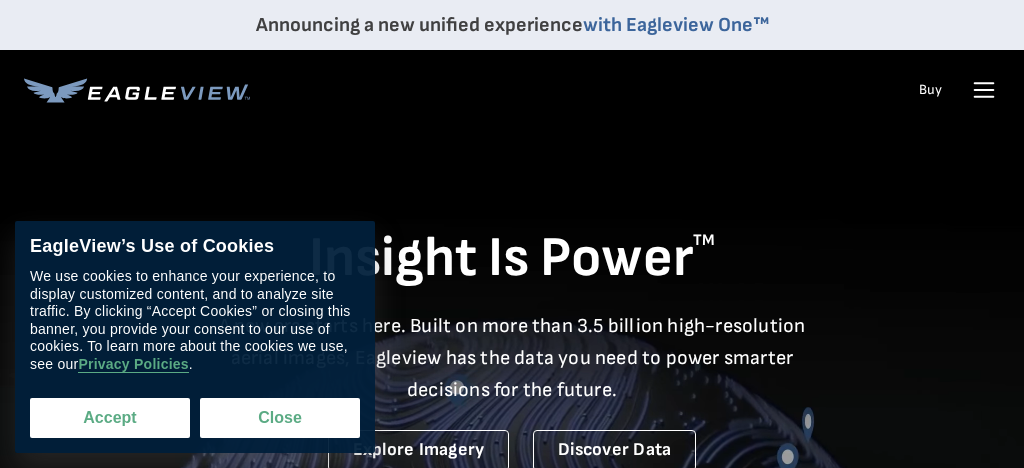 click on "Accept" at bounding box center [110, 418] 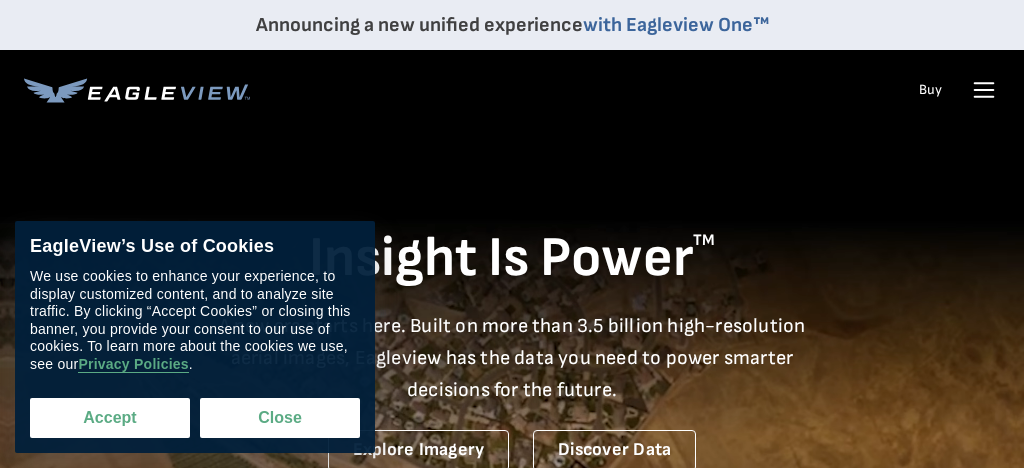 checkbox on "true" 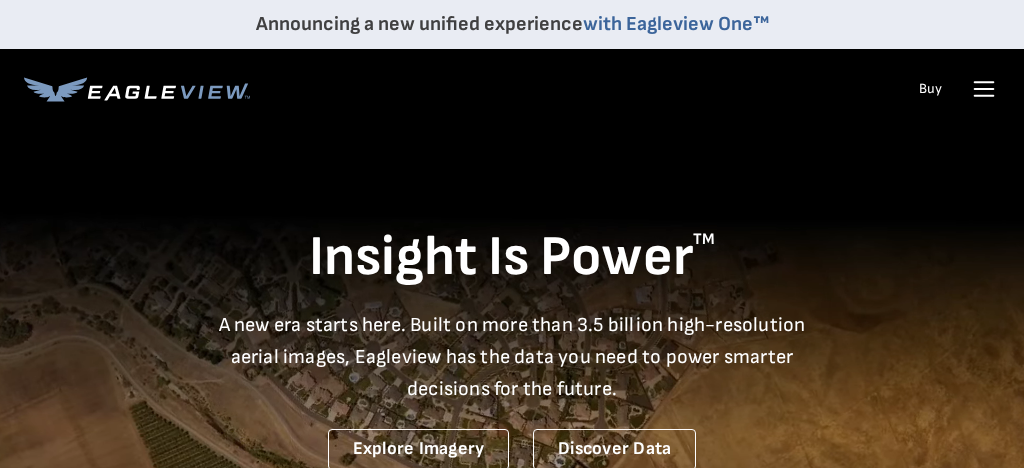 scroll, scrollTop: 0, scrollLeft: 0, axis: both 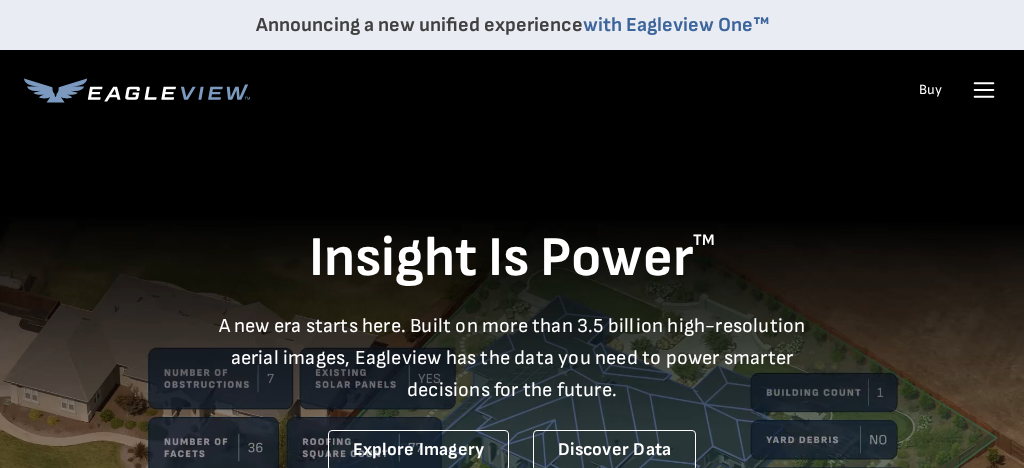 click 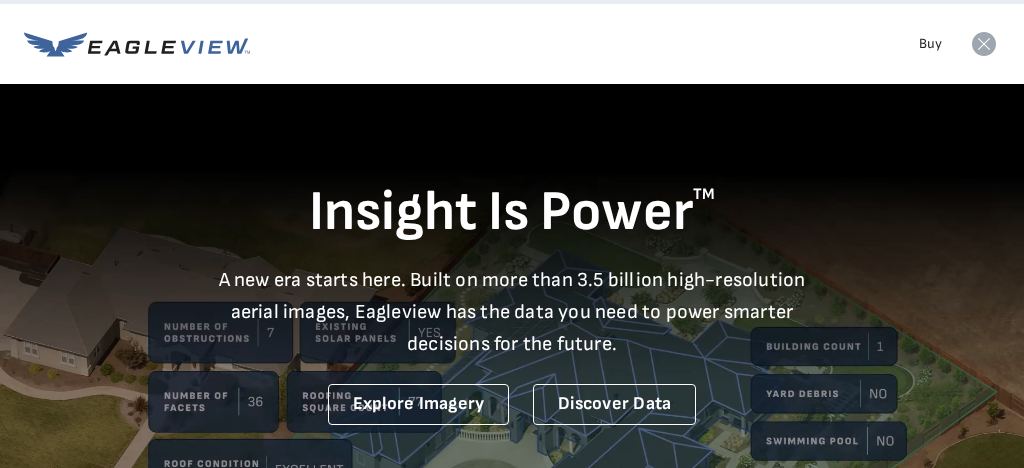 scroll, scrollTop: 47, scrollLeft: 0, axis: vertical 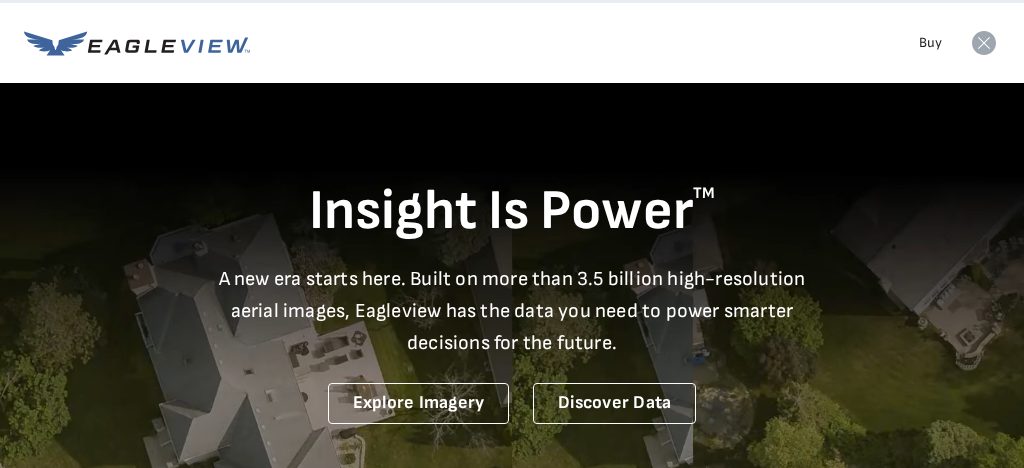 click 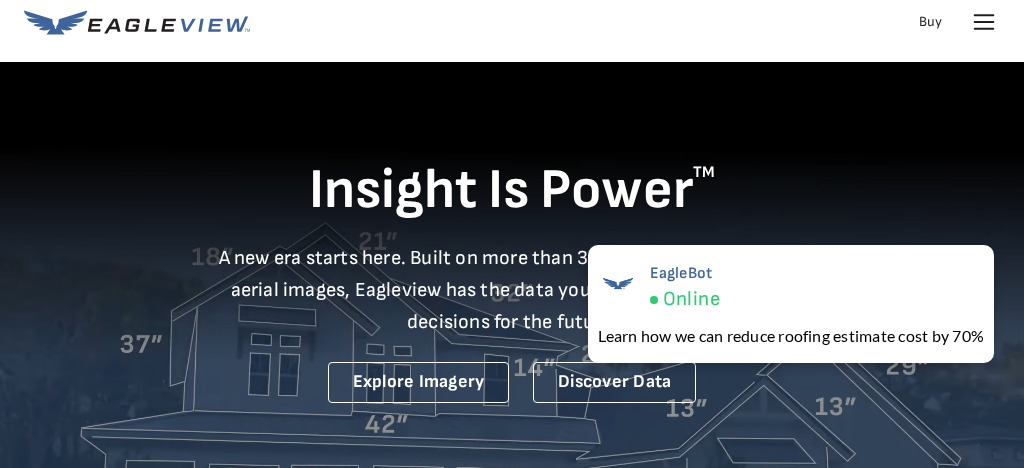 scroll, scrollTop: 66, scrollLeft: 0, axis: vertical 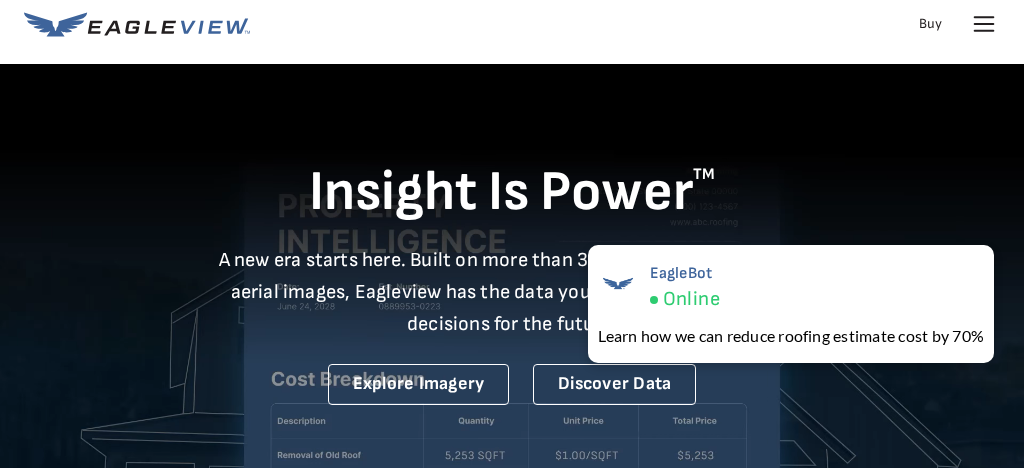 click 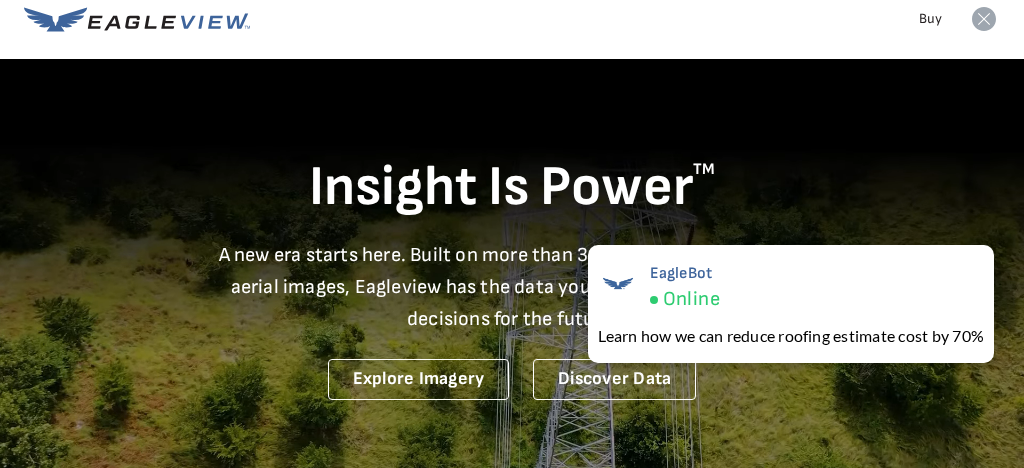 scroll, scrollTop: 74, scrollLeft: 0, axis: vertical 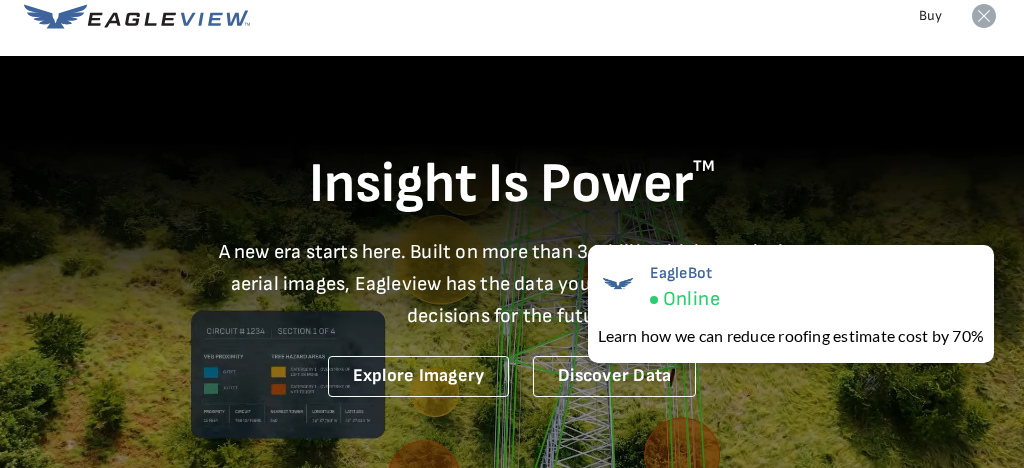 click 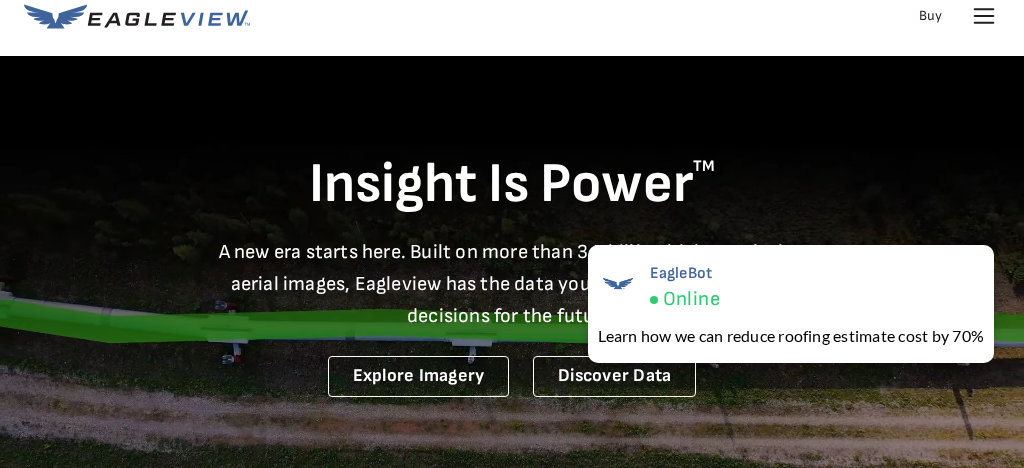 click 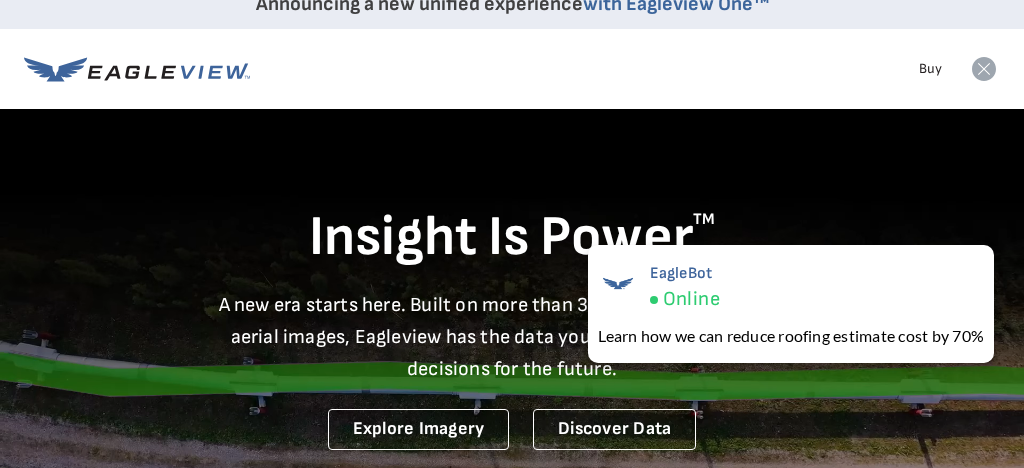 scroll, scrollTop: 0, scrollLeft: 0, axis: both 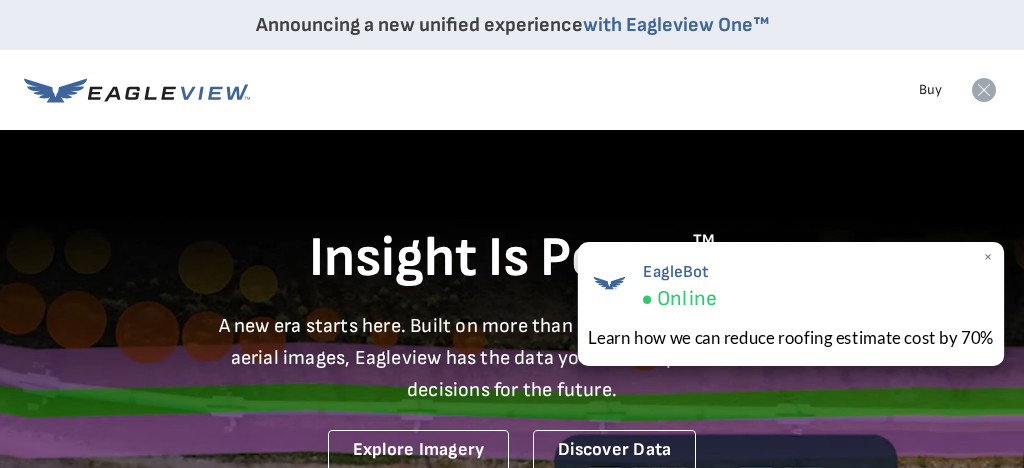 click on "EagleBot Online" at bounding box center (791, 285) 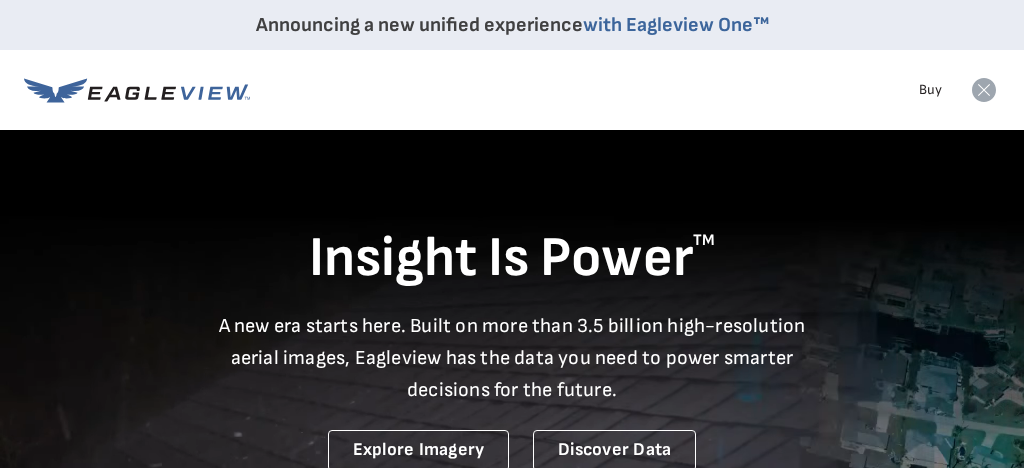 click 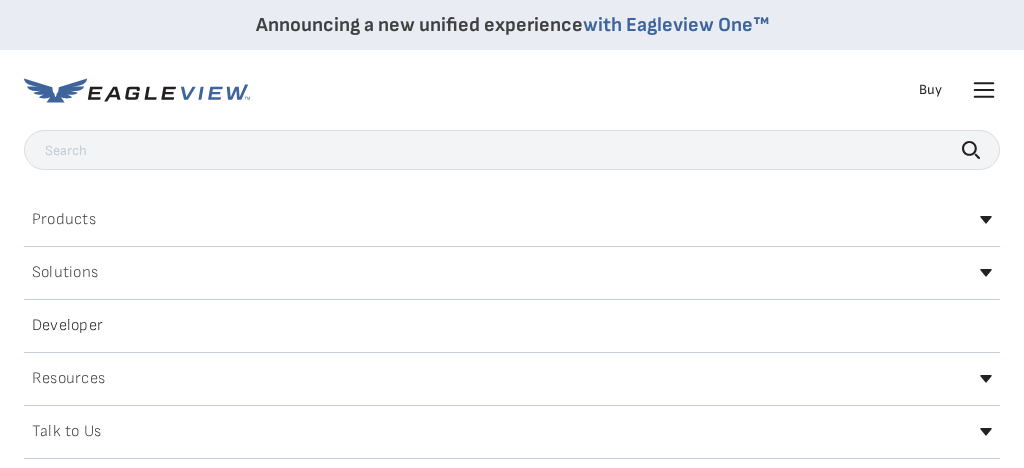 click 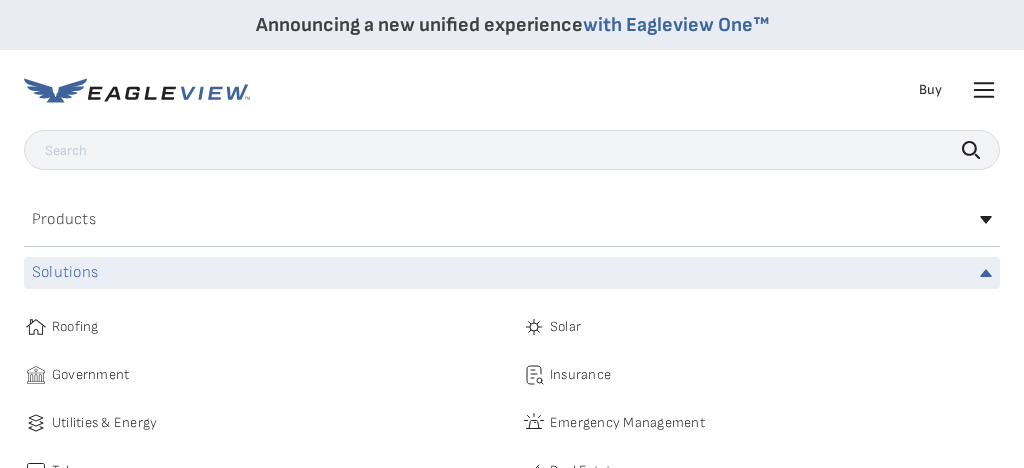 click on "Roofing" at bounding box center [263, 327] 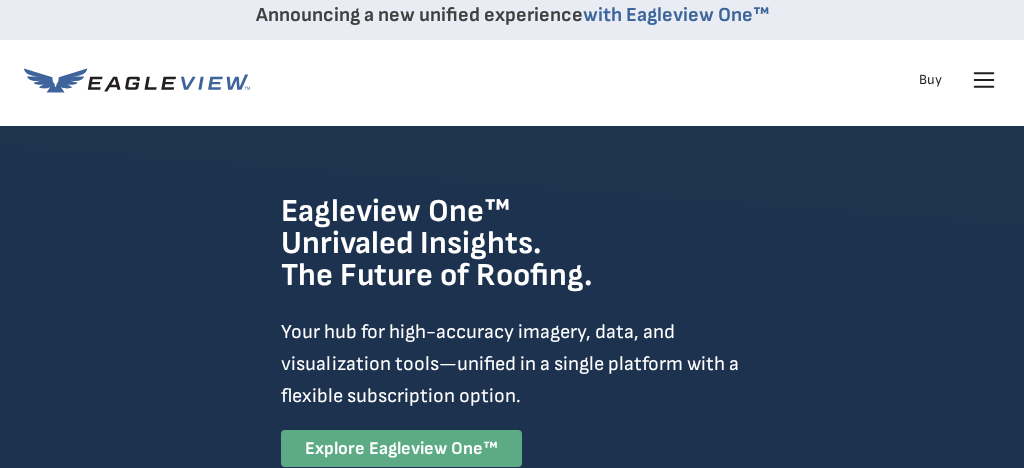 scroll, scrollTop: 36, scrollLeft: 0, axis: vertical 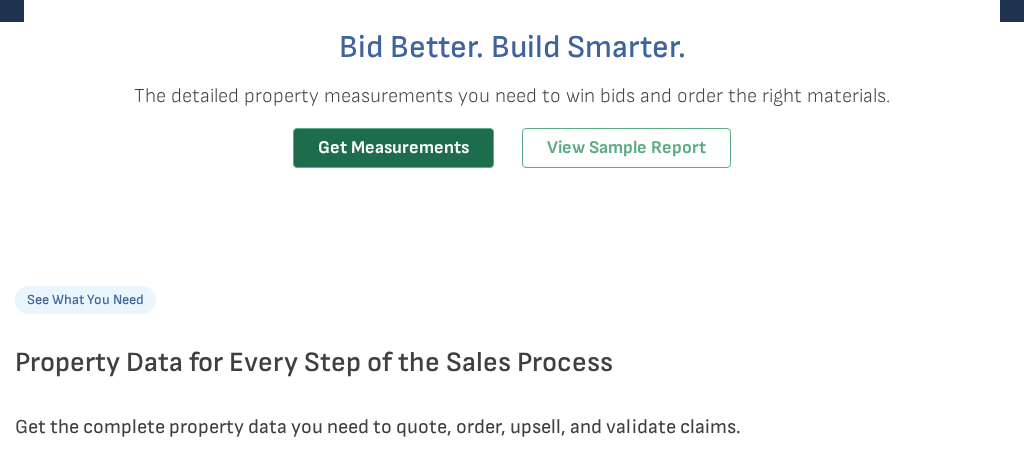 click on "Get Measurements" at bounding box center (393, 148) 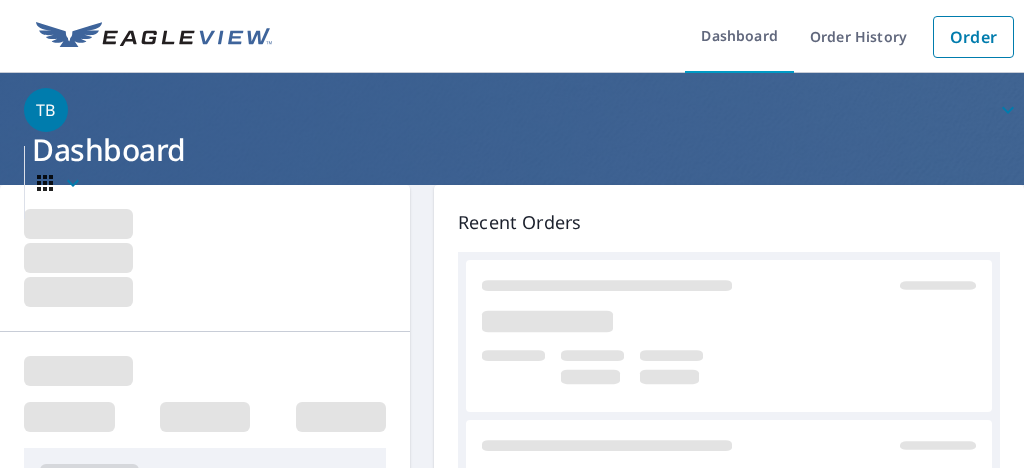 scroll, scrollTop: 0, scrollLeft: 0, axis: both 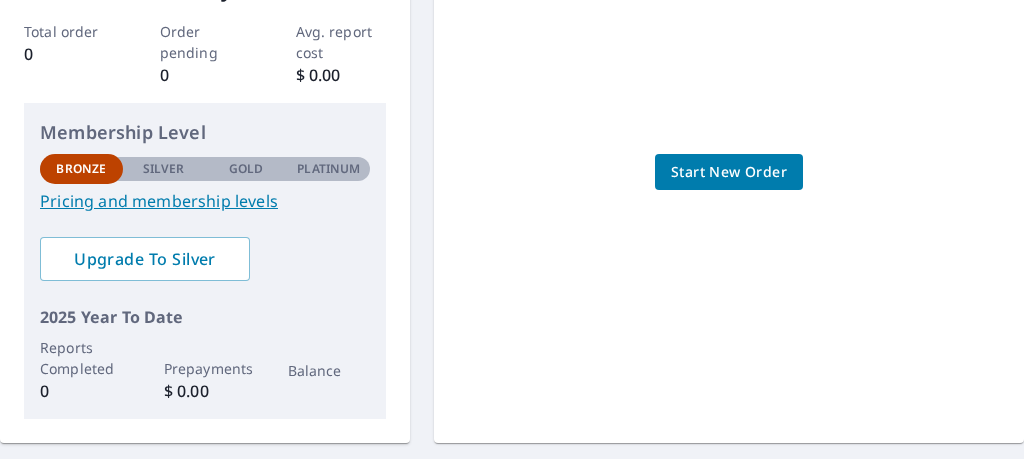 click on "Silver" at bounding box center [164, 169] 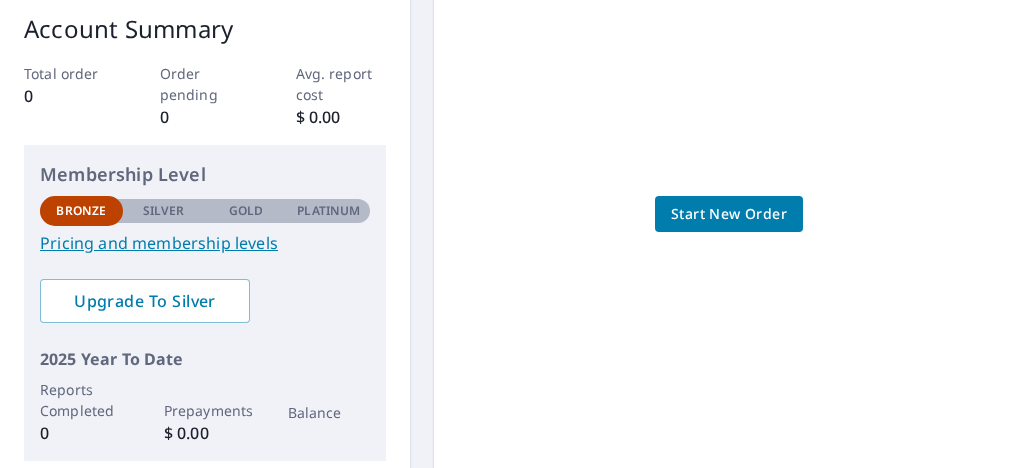 scroll, scrollTop: 13, scrollLeft: 0, axis: vertical 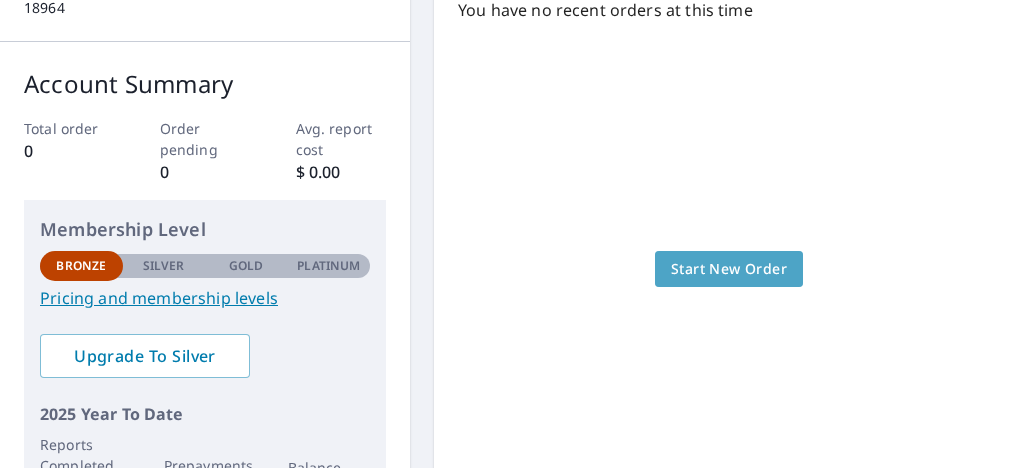 click on "Start New Order" at bounding box center (729, 269) 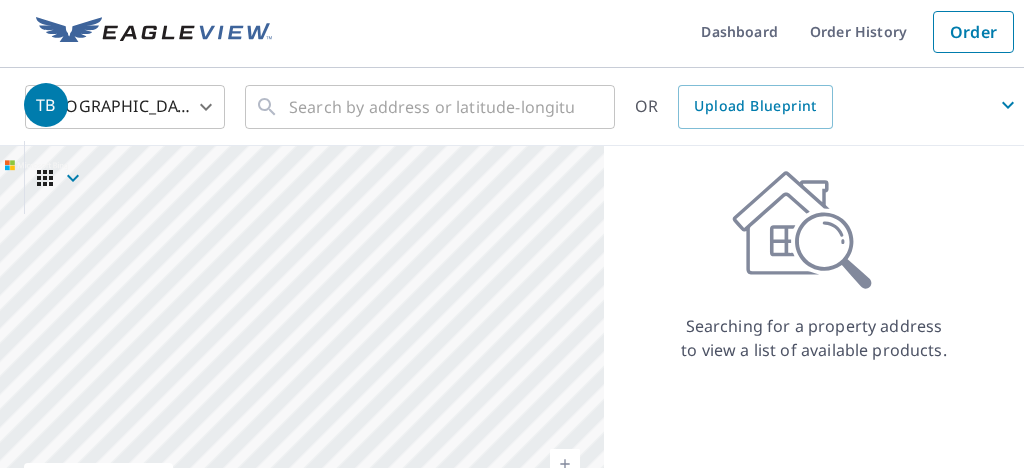 scroll, scrollTop: 0, scrollLeft: 0, axis: both 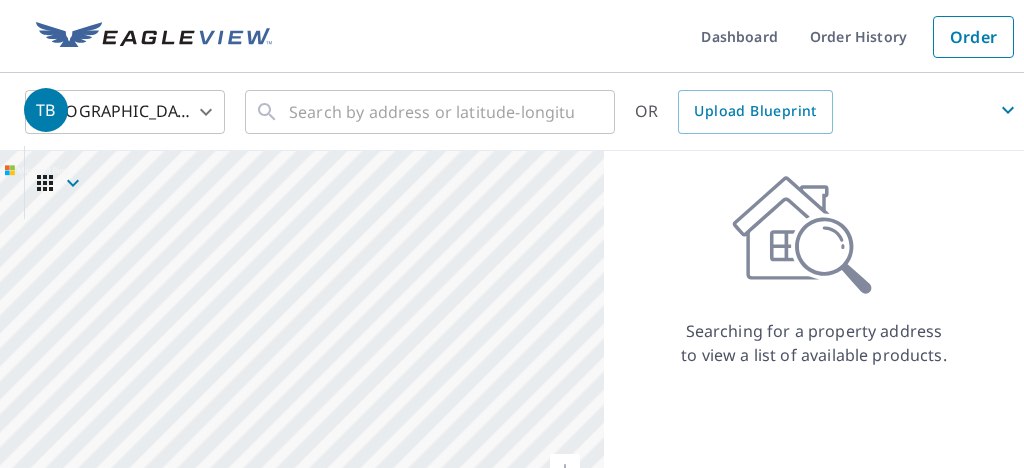 click on "TB" at bounding box center (524, 110) 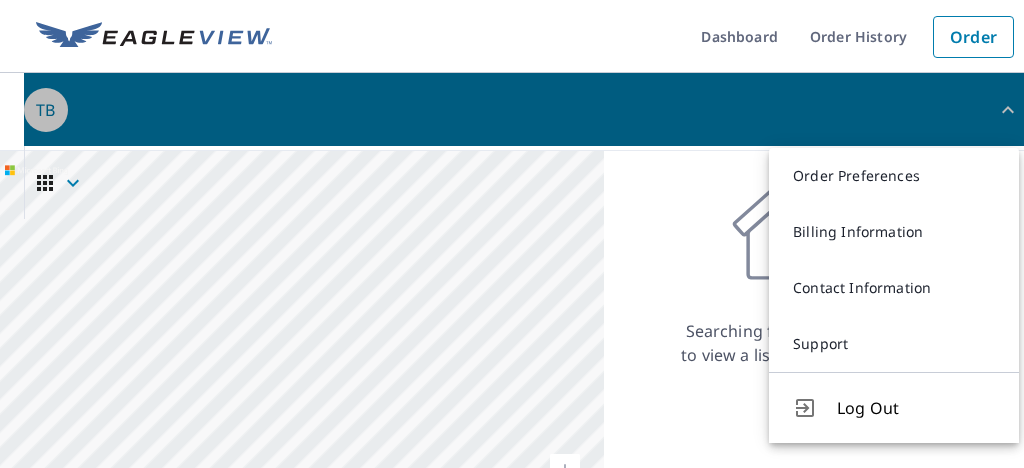 drag, startPoint x: 522, startPoint y: 104, endPoint x: 403, endPoint y: 99, distance: 119.104996 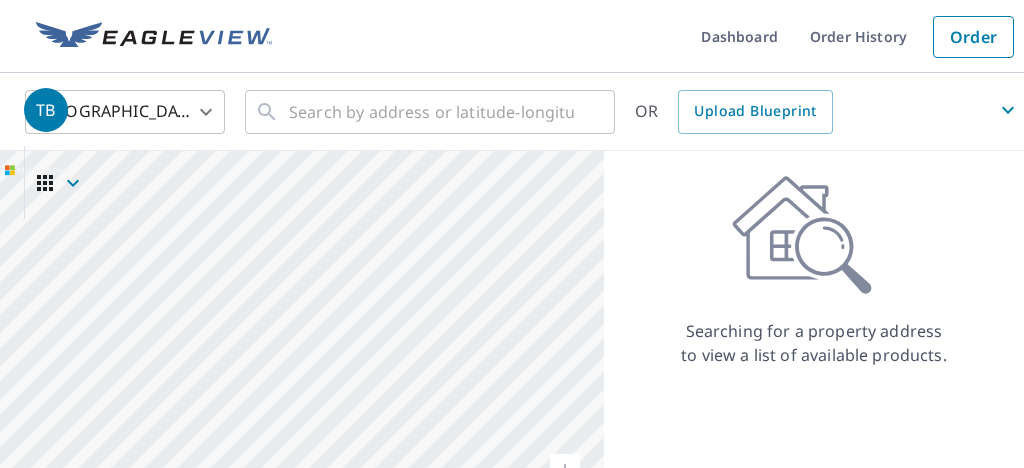click on "TB" at bounding box center (524, 110) 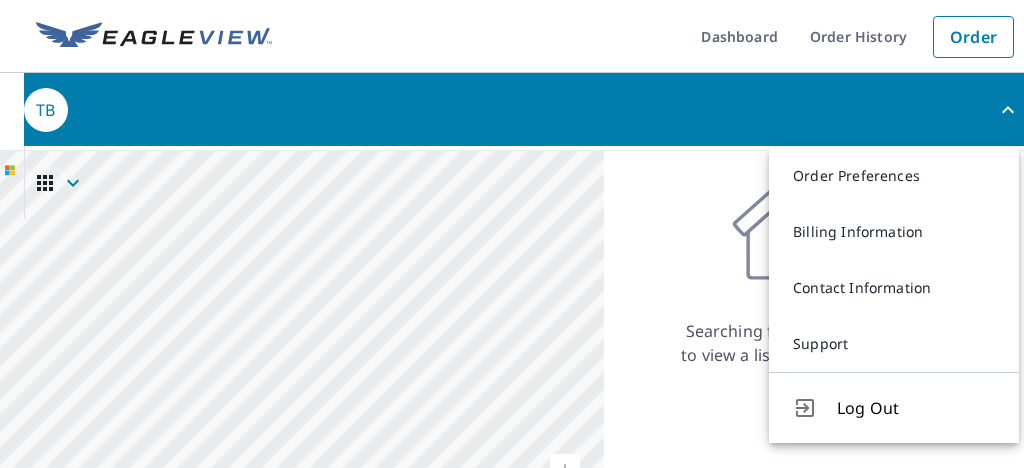 click on "TB" at bounding box center (524, 110) 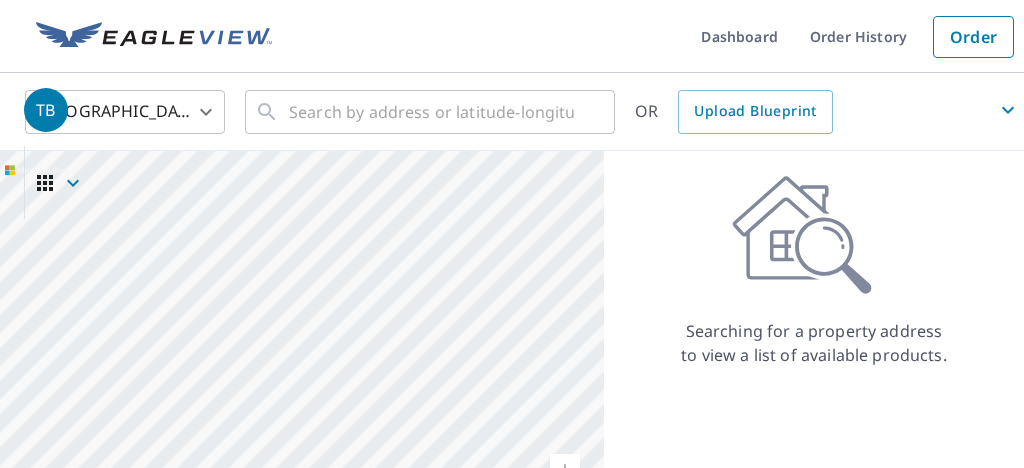 click on "TB" at bounding box center (524, 110) 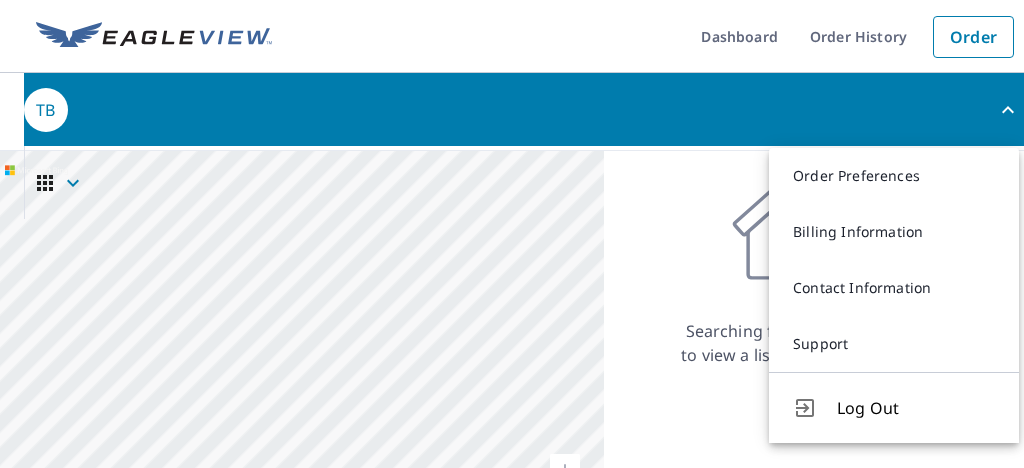 click on "TB" at bounding box center [524, 110] 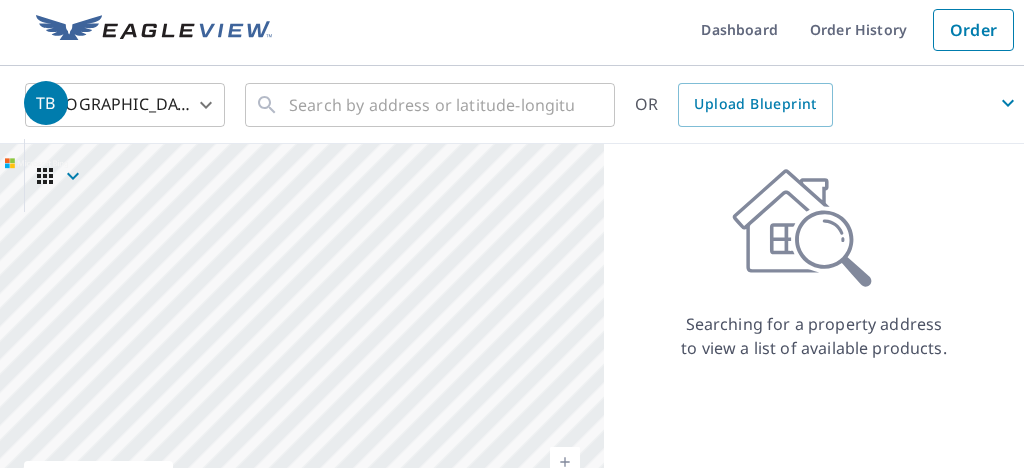 scroll, scrollTop: 0, scrollLeft: 0, axis: both 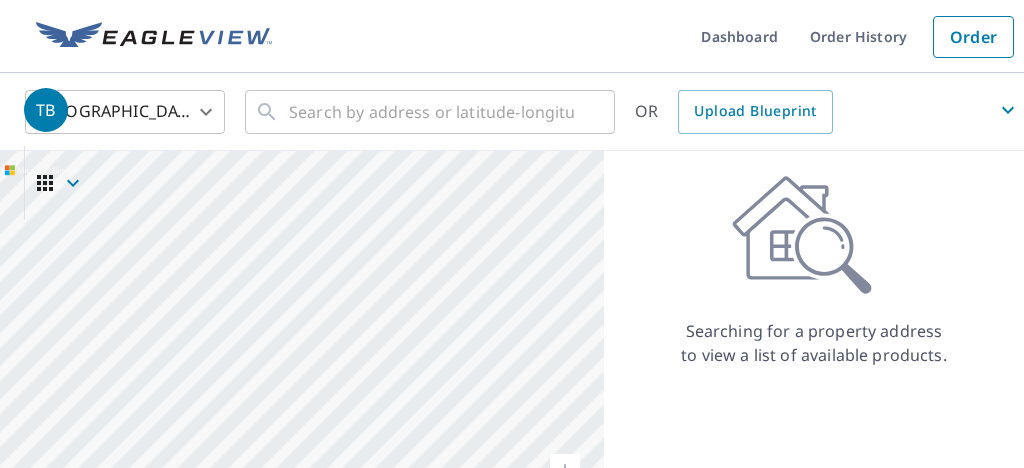 click on "TB" at bounding box center [524, 110] 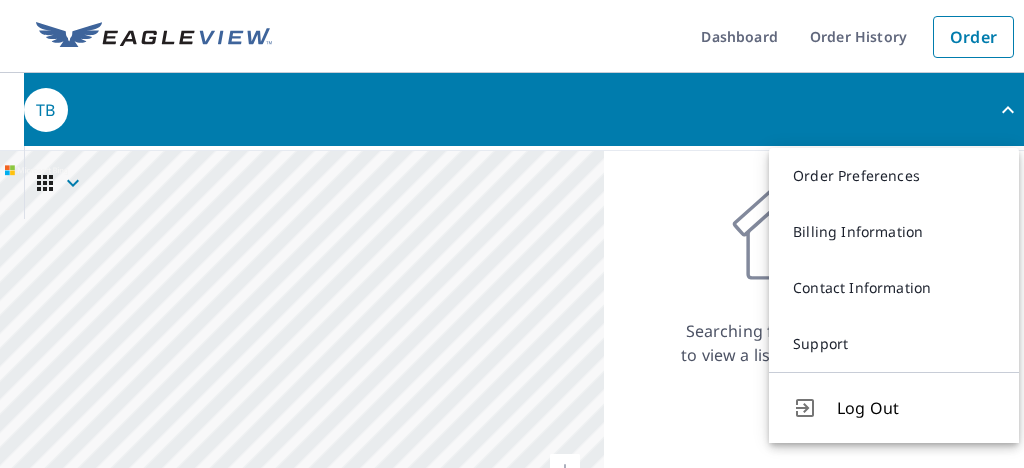 click 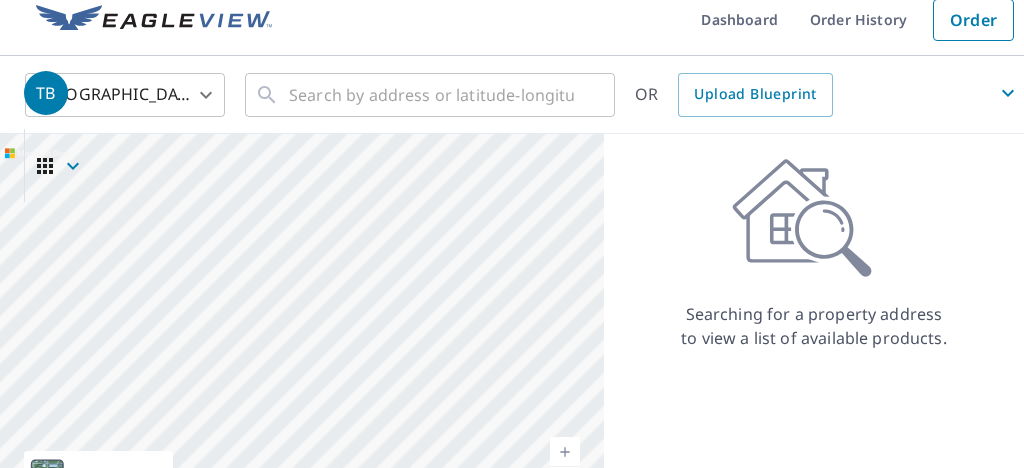 scroll, scrollTop: 0, scrollLeft: 0, axis: both 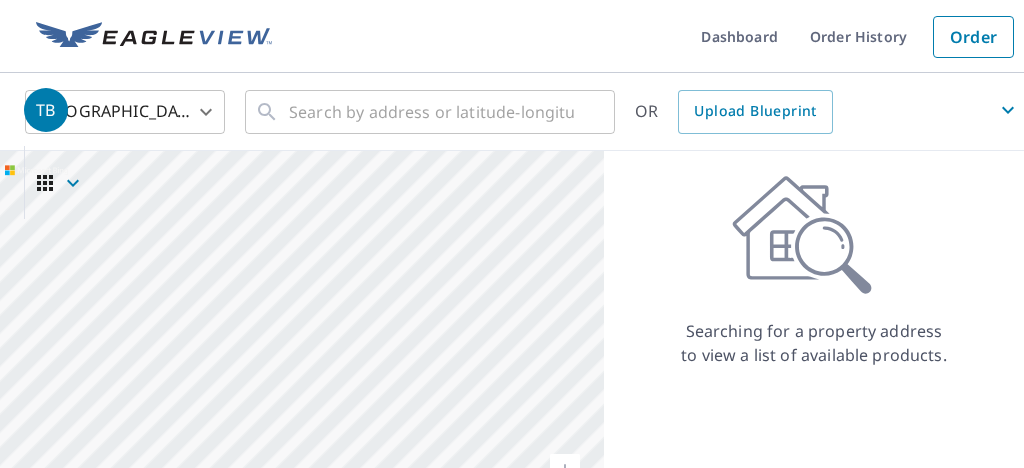 click on "TB" at bounding box center (46, 110) 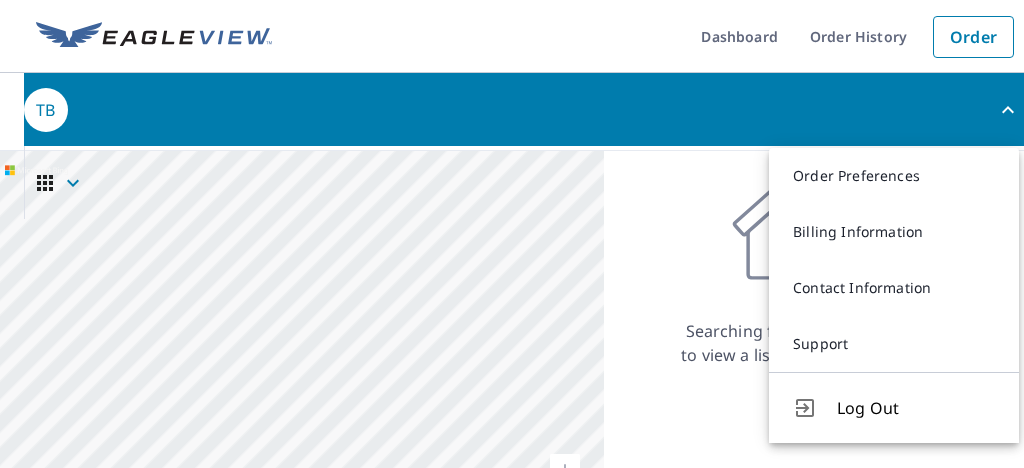 drag, startPoint x: 53, startPoint y: 102, endPoint x: 480, endPoint y: 16, distance: 435.57434 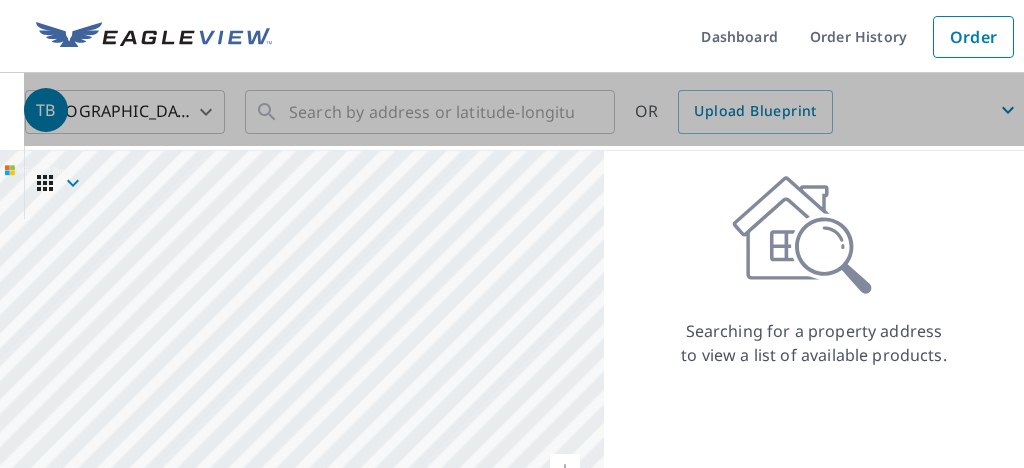 click on "TB" at bounding box center [524, 110] 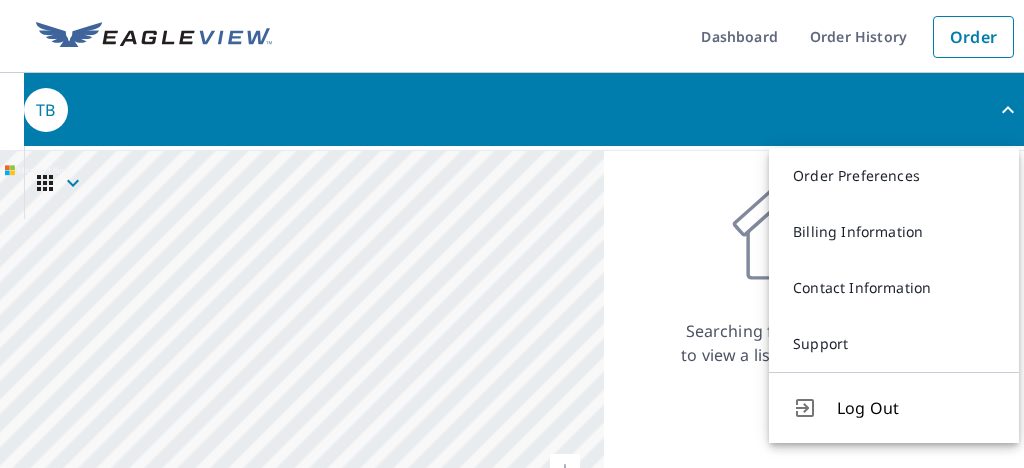 click on "United States [GEOGRAPHIC_DATA] ​ ​ OR Upload Blueprint" at bounding box center [512, 112] 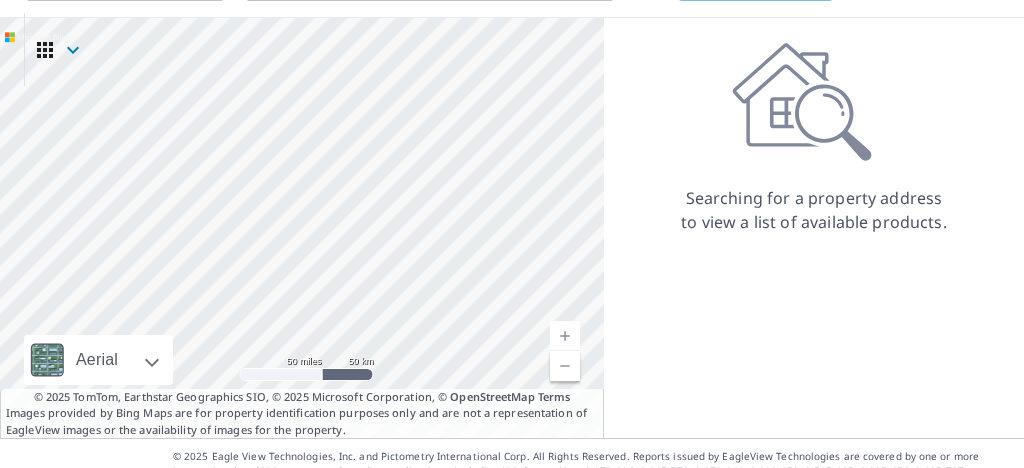 scroll, scrollTop: 0, scrollLeft: 0, axis: both 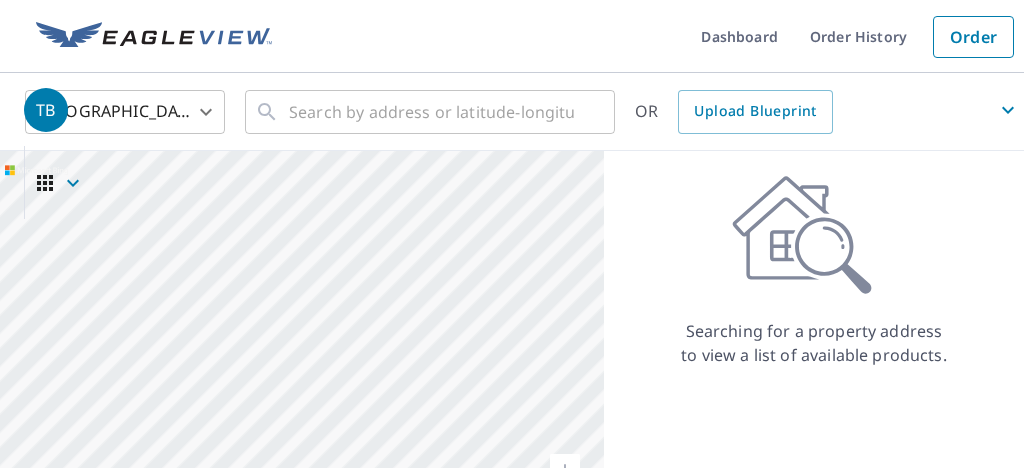 drag, startPoint x: 39, startPoint y: 111, endPoint x: 865, endPoint y: 312, distance: 850.1041 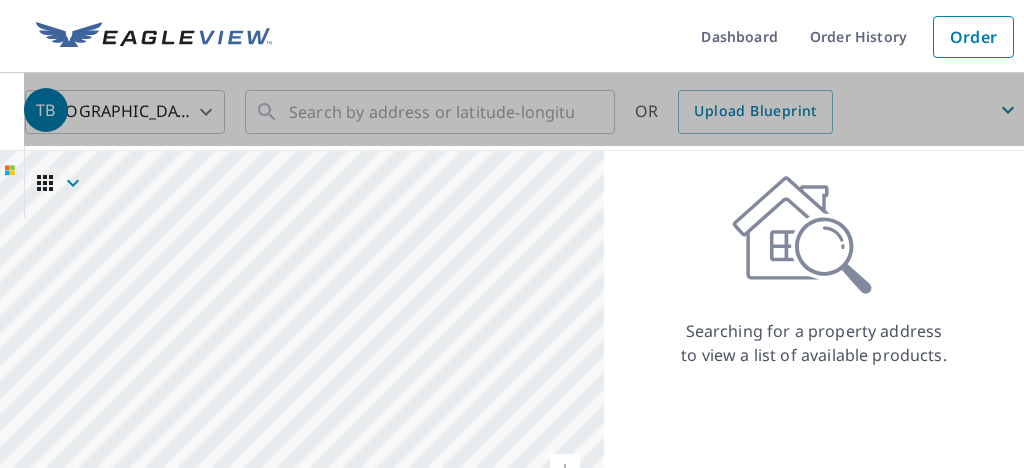 click on "TB" at bounding box center (524, 109) 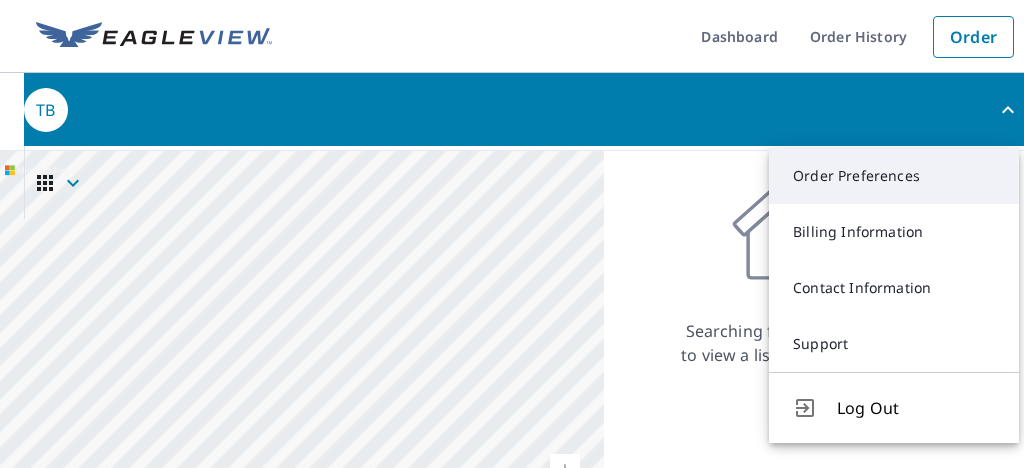 click on "Order Preferences" at bounding box center (894, 176) 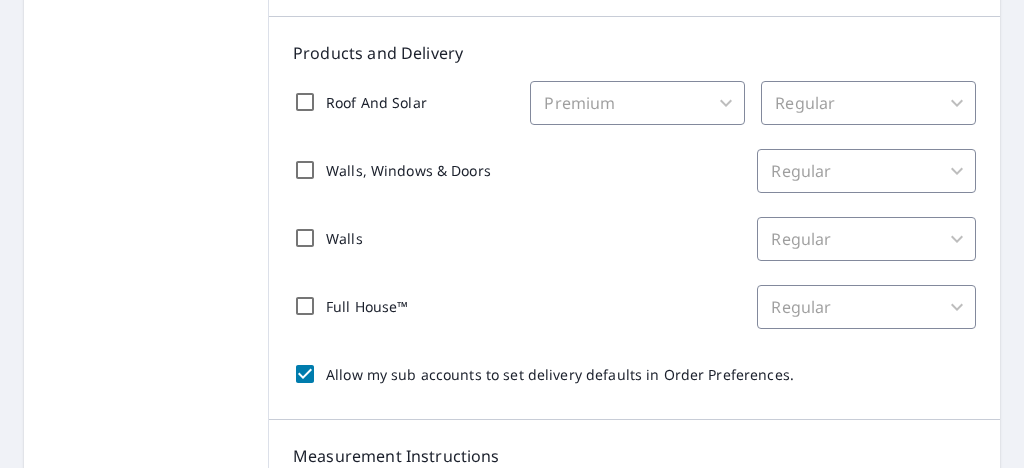 scroll, scrollTop: 435, scrollLeft: 0, axis: vertical 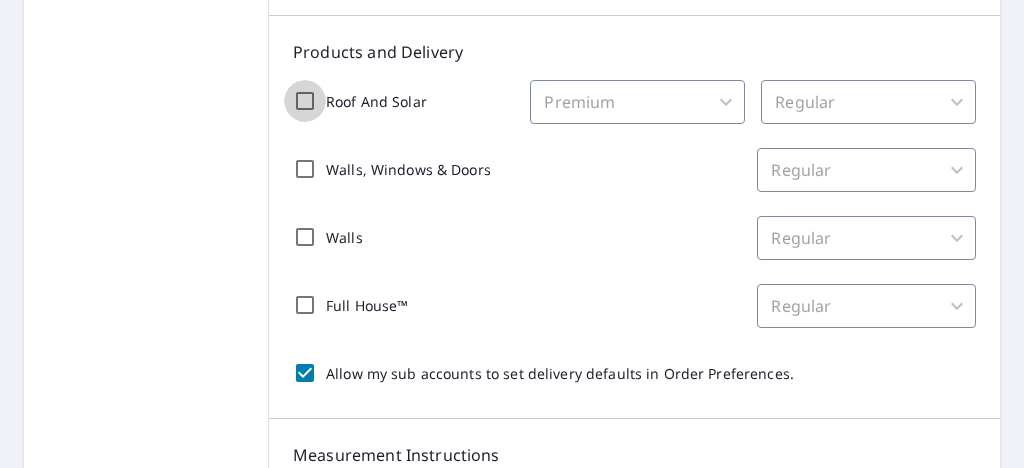 click on "Roof And Solar" at bounding box center (305, 101) 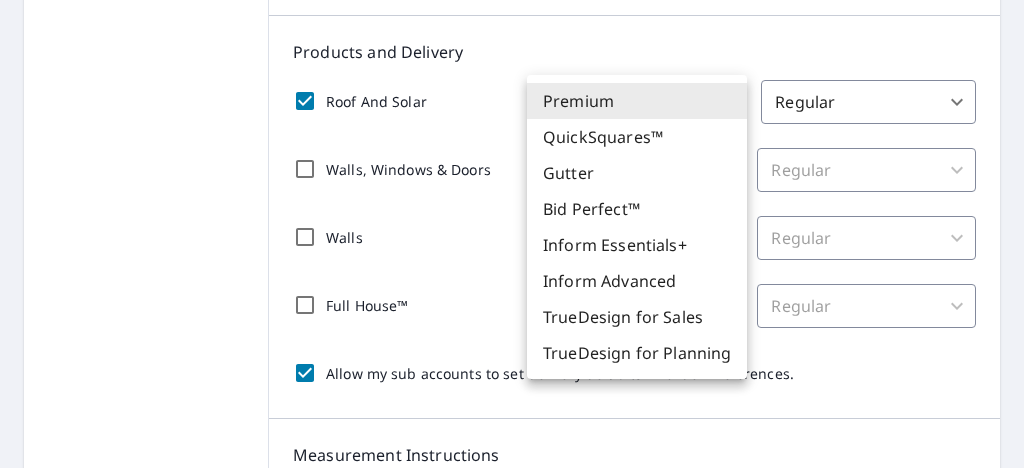 click on "TB TB
Dashboard Order History Order TB Dashboard / Order Preferences / Product Selection and Settings Order Preferences Product Selection and Settings Product Substitutions Product Add-ons and Formats Custom Cover Page Product Selection and Settings Specify the default settings EagleView should use for your orders Structure Type Residential Commercial Products and Delivery Roof And Solar Premium 31 ​ Regular 8 ​ Walls, Windows & Doors Regular 8 ​ Walls Regular 8 ​ Full House™ Regular 8 ​ Allow my sub accounts to set delivery defaults in Order Preferences. Measurement Instructions Your report will include the primary structure and a detached garage if one exists. Primary Structure + Detached Garage 1 ​ Allow my sub accounts to select the Measurement Instructions option. Additional recipients Your reports will be sent to  tomasbonillajr@gmail.com.  Edit Contact Information. Send reports to additional email addresses: ​ Include these additional recipients on all sub account orders. Save  |" at bounding box center [512, 234] 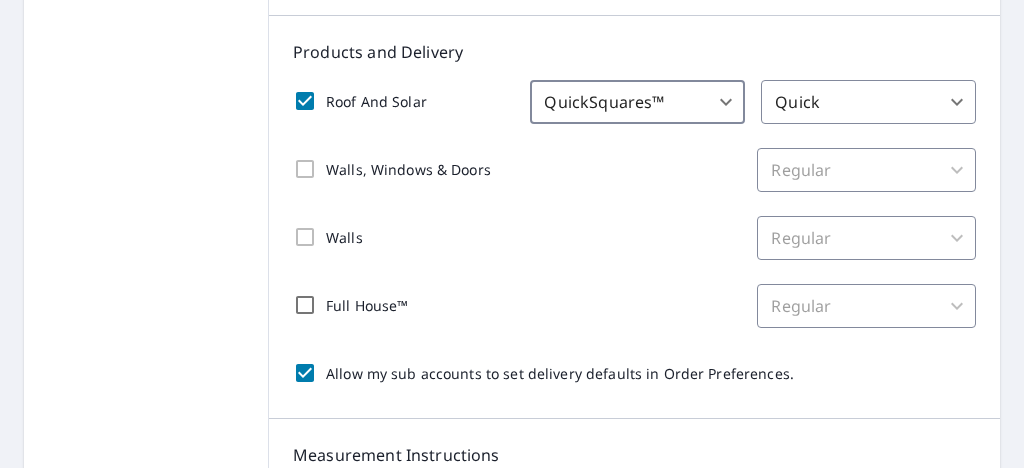 click on "TB TB
Dashboard Order History Order TB Dashboard / Order Preferences / Product Selection and Settings Order Preferences Product Selection and Settings Product Substitutions Product Add-ons and Formats Custom Cover Page Product Selection and Settings Specify the default settings EagleView should use for your orders Structure Type Residential Commercial Products and Delivery Roof And Solar QuickSquares™ 44 ​ Quick 45 ​ Walls, Windows & Doors Regular 8 ​ Walls Regular 8 ​ Full House™ Regular 8 ​ Allow my sub accounts to set delivery defaults in Order Preferences. Measurement Instructions Your report will include the primary structure and a detached garage if one exists. Primary Structure + Detached Garage 1 ​ Allow my sub accounts to select the Measurement Instructions option. Additional recipients Your reports will be sent to  tomasbonillajr@gmail.com.  Edit Contact Information. Send reports to additional email addresses: ​ Include these additional recipients on all sub account orders." at bounding box center [512, 234] 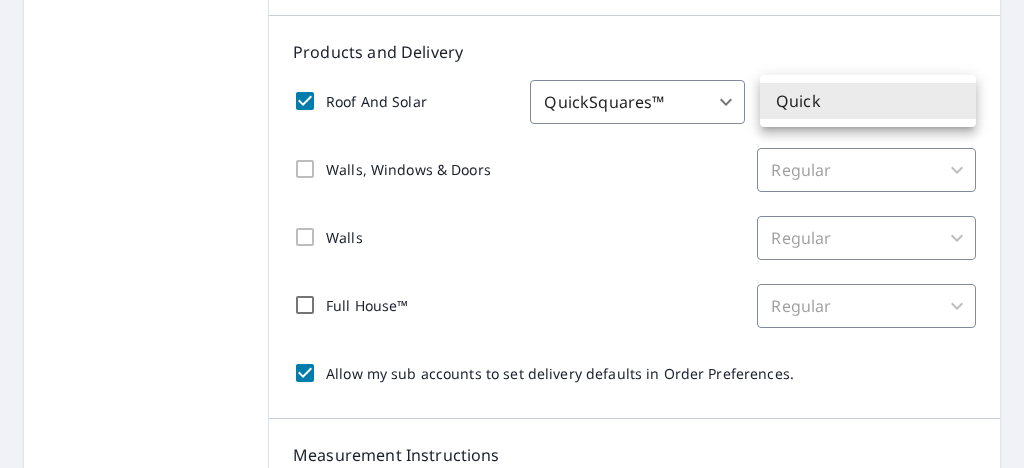 click on "Quick" at bounding box center [868, 101] 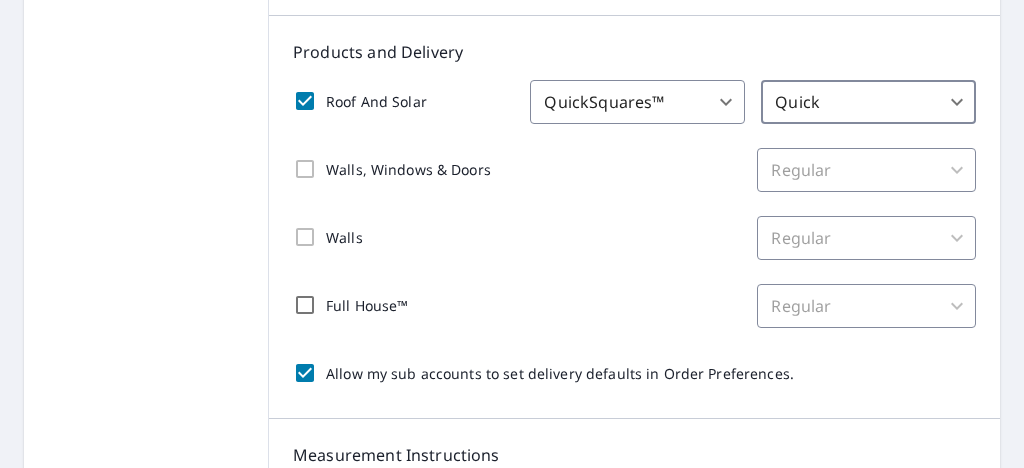 click on "Regular" at bounding box center [866, 170] 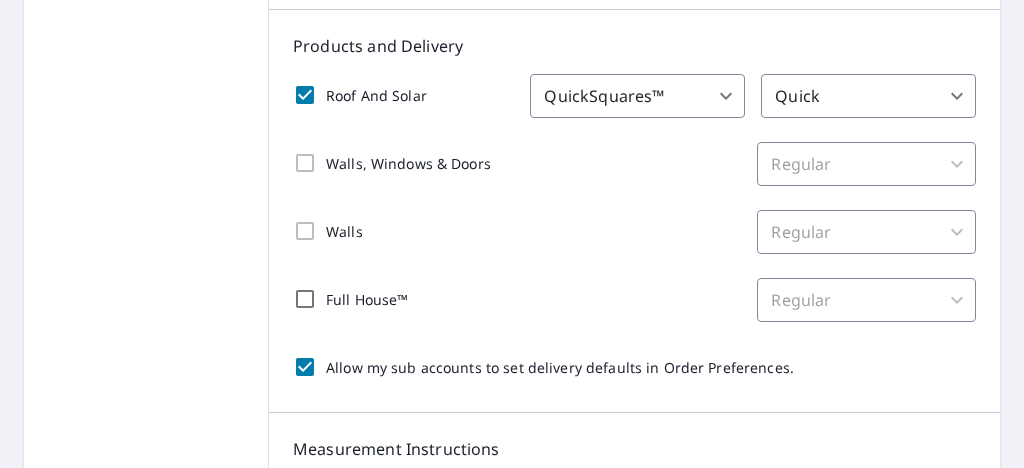 scroll, scrollTop: 443, scrollLeft: 0, axis: vertical 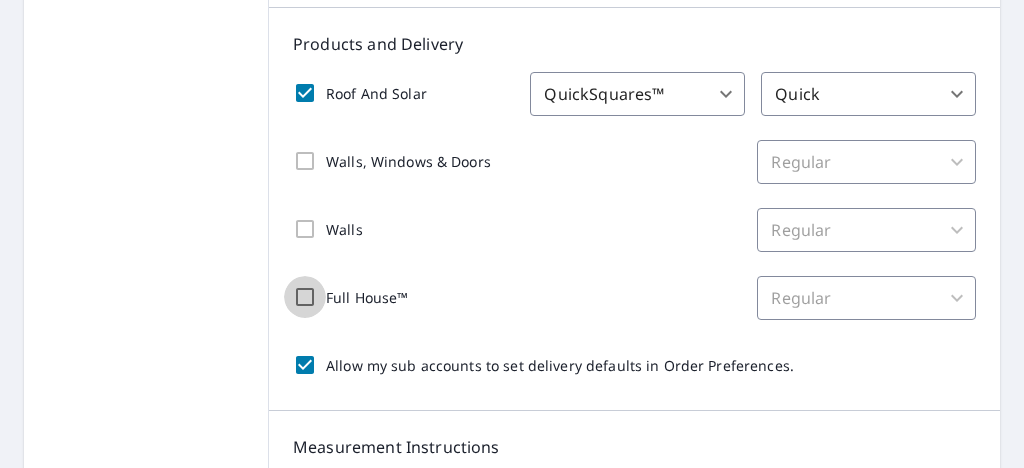 click on "Full House™" at bounding box center (305, 297) 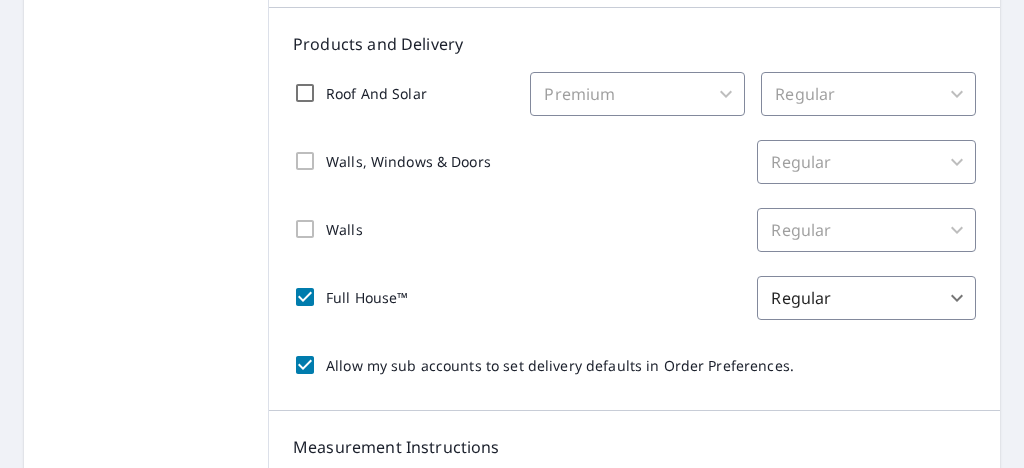 click on "TB TB
Dashboard Order History Order TB Dashboard / Order Preferences / Product Selection and Settings Order Preferences Product Selection and Settings Product Substitutions Product Add-ons and Formats Custom Cover Page Product Selection and Settings Specify the default settings EagleView should use for your orders Structure Type Residential Commercial Products and Delivery Roof And Solar Premium 31 ​ Regular 8 ​ Walls, Windows & Doors Regular 8 ​ Walls Regular 8 ​ Full House™ Regular 8 ​ Allow my sub accounts to set delivery defaults in Order Preferences. Measurement Instructions Your report will include the primary structure and a detached garage if one exists. Primary Structure + Detached Garage 1 ​ Allow my sub accounts to select the Measurement Instructions option. Additional recipients Your reports will be sent to  tomasbonillajr@gmail.com.  Edit Contact Information. Send reports to additional email addresses: ​ Include these additional recipients on all sub account orders. Save  |" at bounding box center (512, 234) 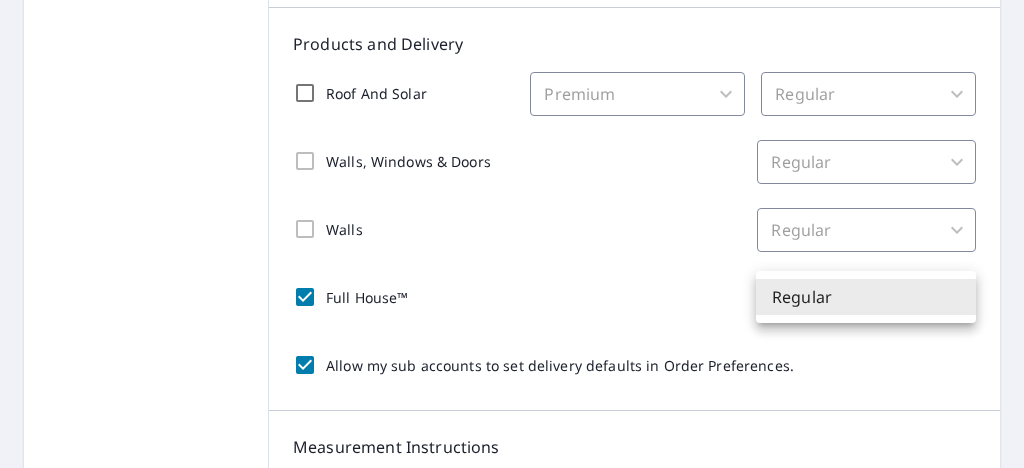click on "Regular" at bounding box center [866, 297] 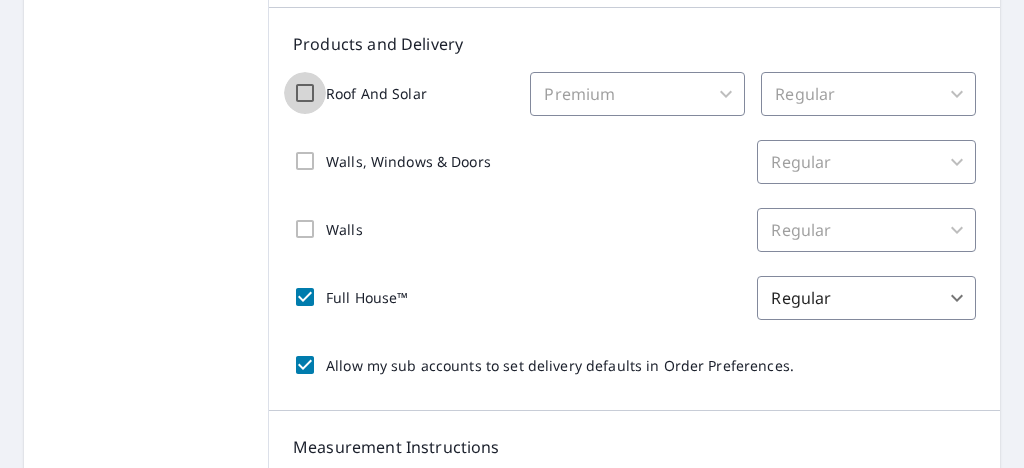 click on "Roof And Solar" at bounding box center [305, 93] 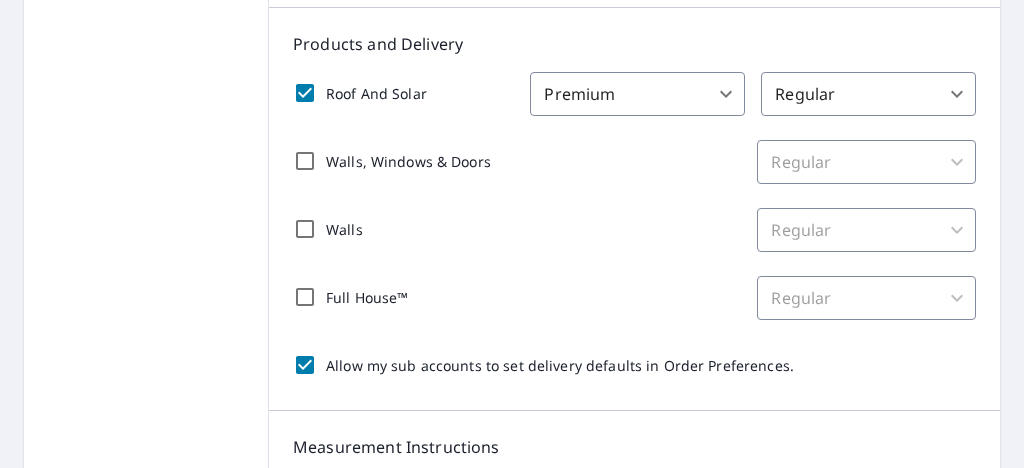 click on "TB TB
Dashboard Order History Order TB Dashboard / Order Preferences / Product Selection and Settings Order Preferences Product Selection and Settings Product Substitutions Product Add-ons and Formats Custom Cover Page Product Selection and Settings Specify the default settings EagleView should use for your orders Structure Type Residential Commercial Products and Delivery Roof And Solar Premium 31 ​ Regular 8 ​ Walls, Windows & Doors Regular 8 ​ Walls Regular 8 ​ Full House™ Regular 8 ​ Allow my sub accounts to set delivery defaults in Order Preferences. Measurement Instructions Your report will include the primary structure and a detached garage if one exists. Primary Structure + Detached Garage 1 ​ Allow my sub accounts to select the Measurement Instructions option. Additional recipients Your reports will be sent to  tomasbonillajr@gmail.com.  Edit Contact Information. Send reports to additional email addresses: ​ Include these additional recipients on all sub account orders. Save  |" at bounding box center (512, 234) 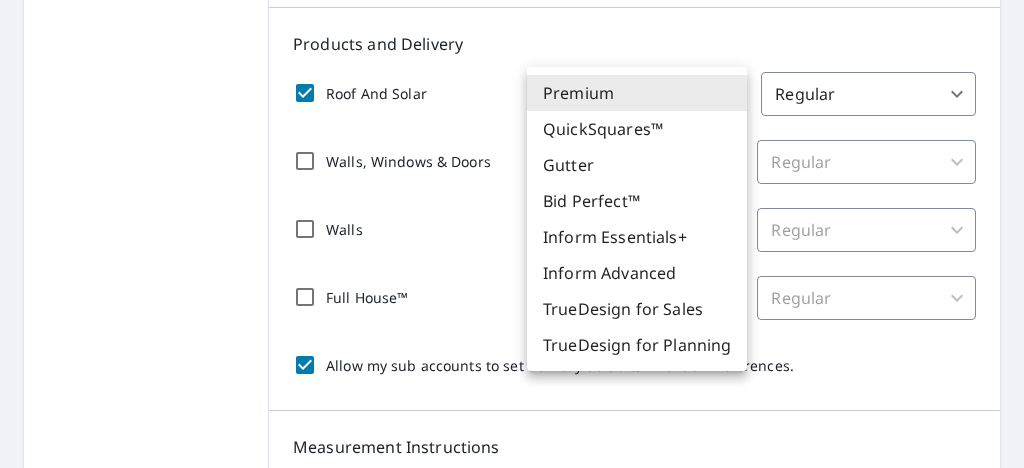 click on "QuickSquares™" at bounding box center [637, 129] 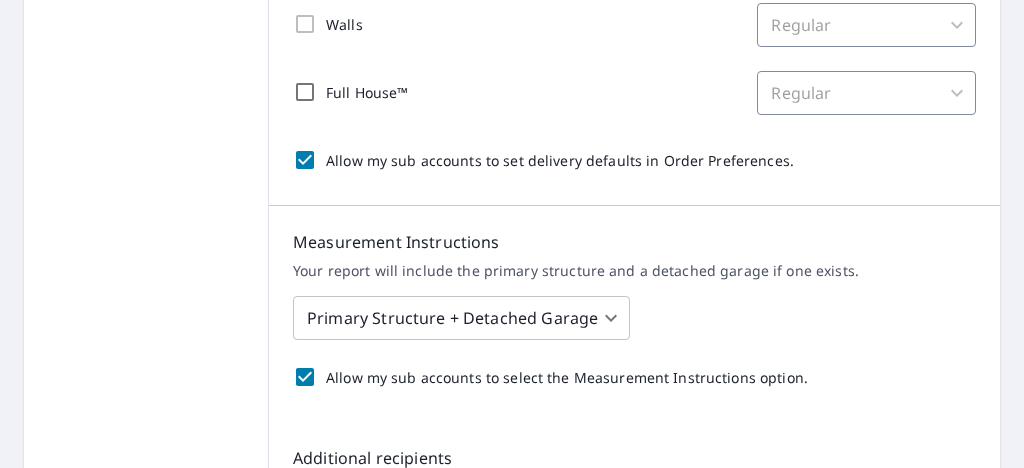 scroll, scrollTop: 649, scrollLeft: 0, axis: vertical 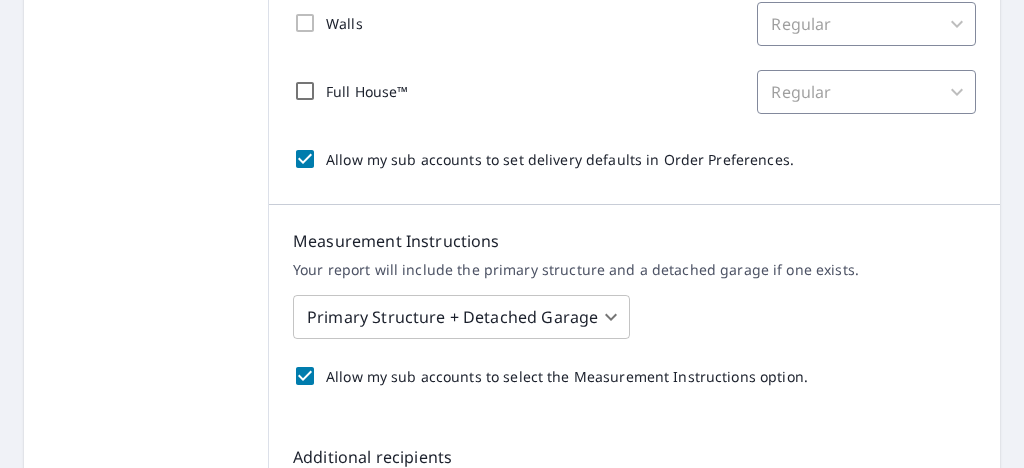 click on "TB TB
Dashboard Order History Order TB Dashboard / Order Preferences / Product Selection and Settings Order Preferences Product Selection and Settings Product Substitutions Product Add-ons and Formats Custom Cover Page Product Selection and Settings Specify the default settings EagleView should use for your orders Structure Type Residential Commercial Products and Delivery Roof And Solar QuickSquares™ 44 ​ Quick 45 ​ Walls, Windows & Doors Regular 8 ​ Walls Regular 8 ​ Full House™ Regular 8 ​ Allow my sub accounts to set delivery defaults in Order Preferences. Measurement Instructions Your report will include the primary structure and a detached garage if one exists. Primary Structure + Detached Garage 1 ​ Allow my sub accounts to select the Measurement Instructions option. Additional recipients Your reports will be sent to  tomasbonillajr@gmail.com.  Edit Contact Information. Send reports to additional email addresses: ​ Include these additional recipients on all sub account orders." at bounding box center [512, 234] 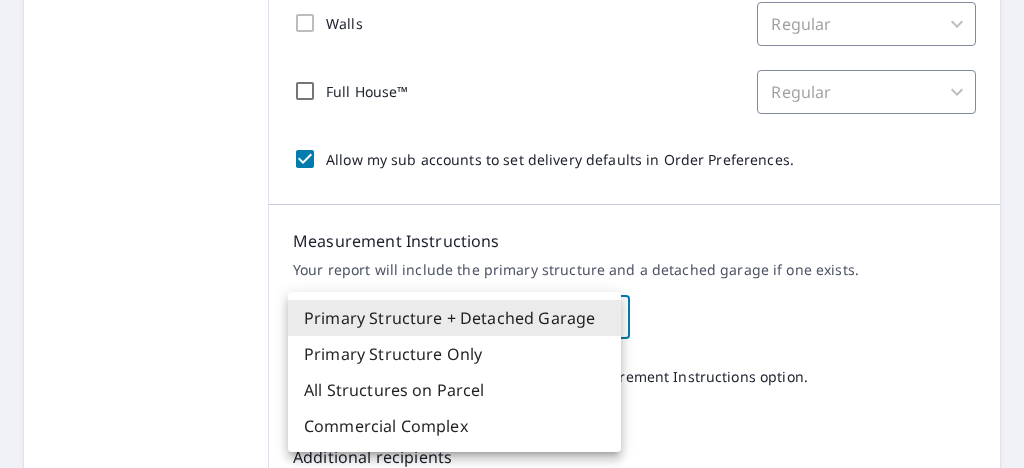 click on "All Structures on Parcel" at bounding box center (454, 390) 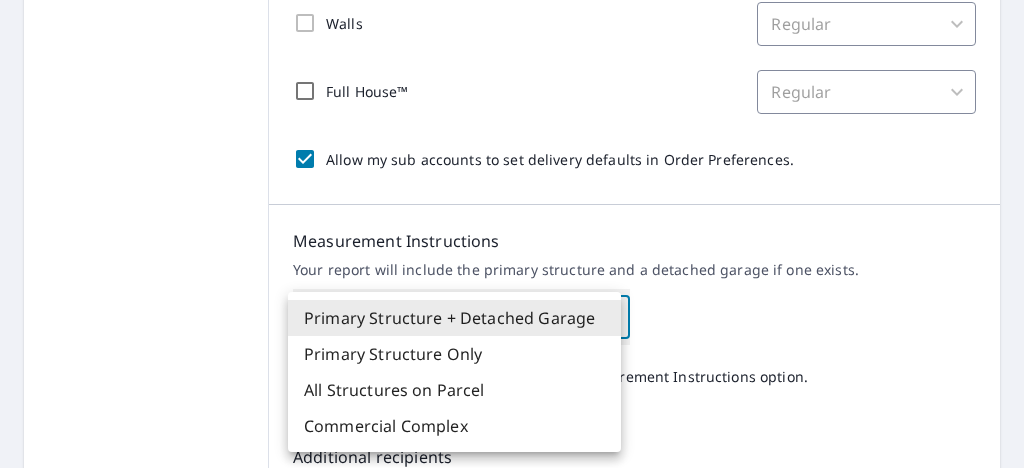 type on "3" 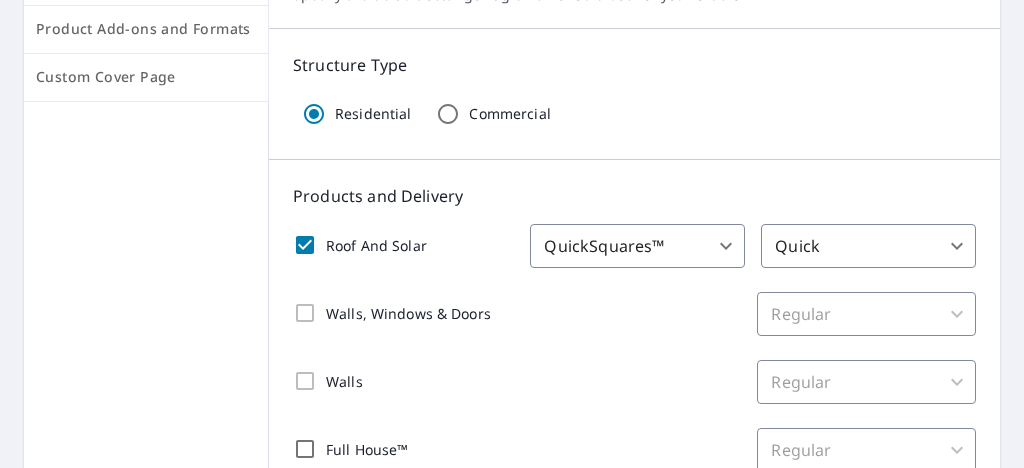 scroll, scrollTop: 262, scrollLeft: 0, axis: vertical 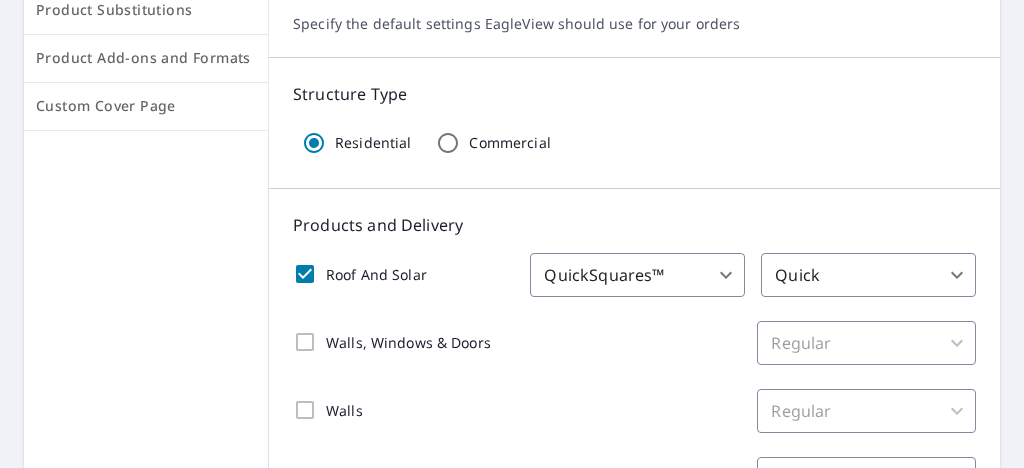 click on "TB TB
Dashboard Order History Order TB Dashboard / Order Preferences / Product Selection and Settings Order Preferences Product Selection and Settings Product Substitutions Product Add-ons and Formats Custom Cover Page Product Selection and Settings Specify the default settings EagleView should use for your orders Structure Type Residential Commercial Products and Delivery Roof And Solar QuickSquares™ 44 ​ Quick 45 ​ Walls, Windows & Doors Regular 8 ​ Walls Regular 8 ​ Full House™ Regular 8 ​ Allow my sub accounts to set delivery defaults in Order Preferences. Measurement Instructions Your report will include each building or structure inside the parcel boundary. In some cases, due to multiple large structures or too much distance between structures, more than one report may be required. You will be notified if this is the case. All Structures on Parcel 3 ​ Allow my sub accounts to select the Measurement Instructions option. Additional recipients Your reports will be sent to  ​ Save" at bounding box center [512, 234] 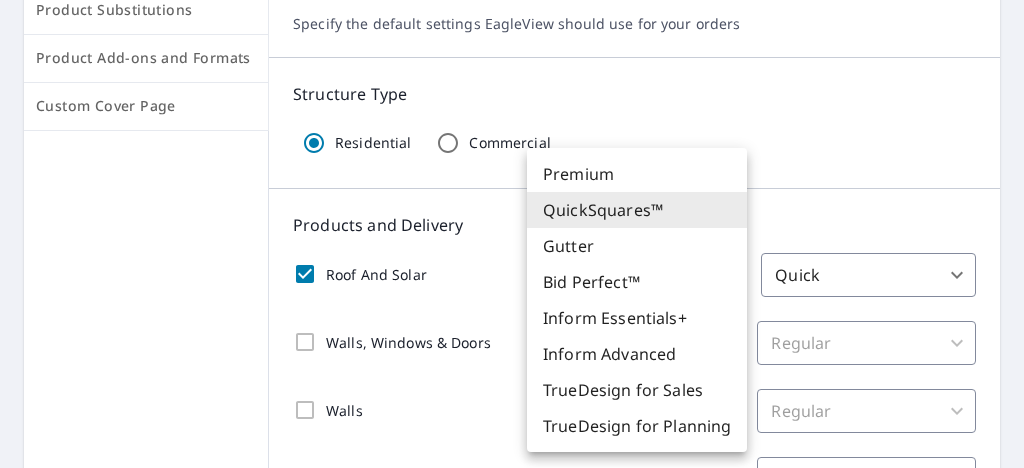 click on "QuickSquares™" at bounding box center [637, 210] 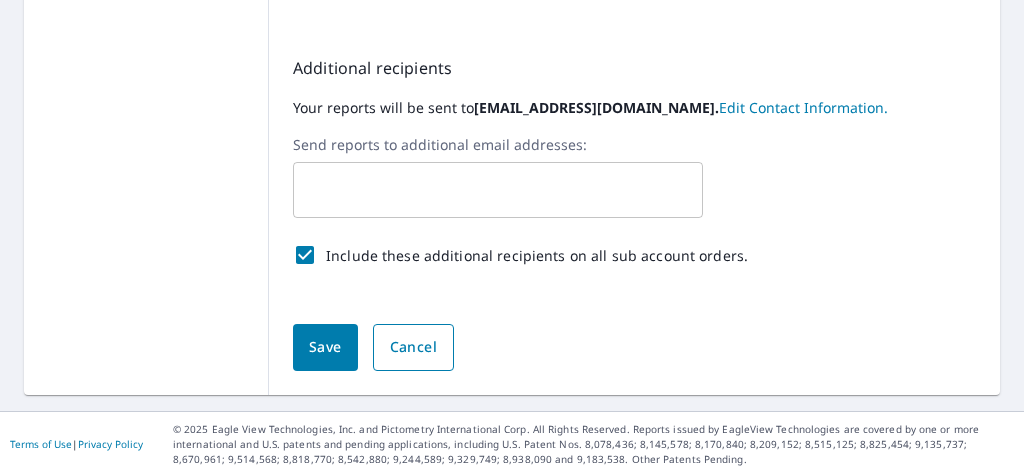 scroll, scrollTop: 1079, scrollLeft: 0, axis: vertical 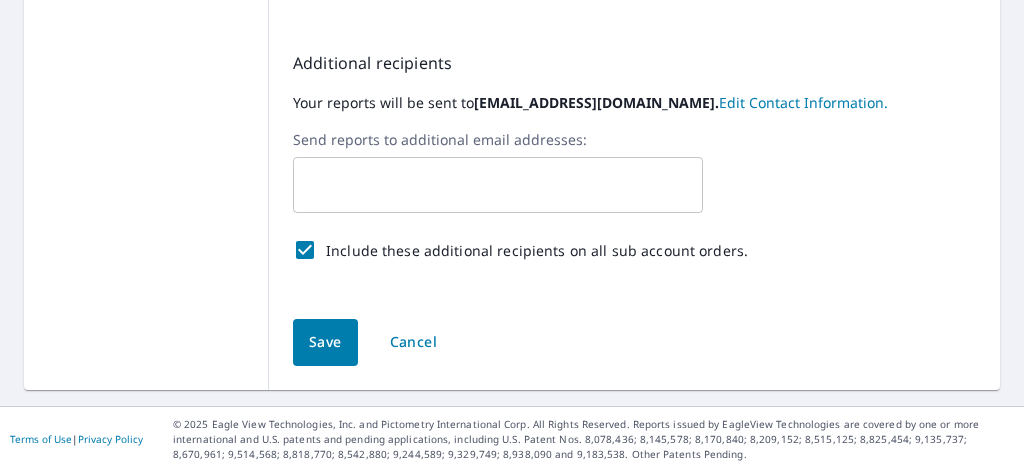 click on "Save" at bounding box center (325, 342) 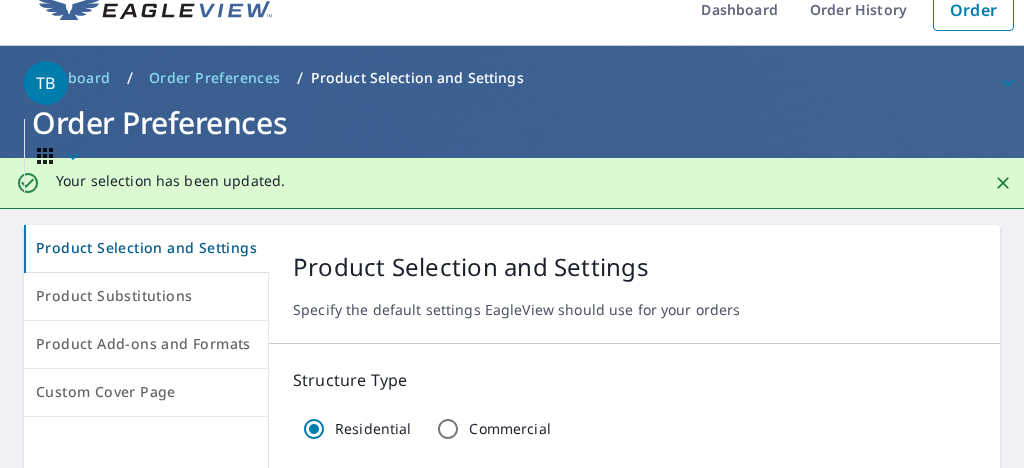 scroll, scrollTop: 94, scrollLeft: 0, axis: vertical 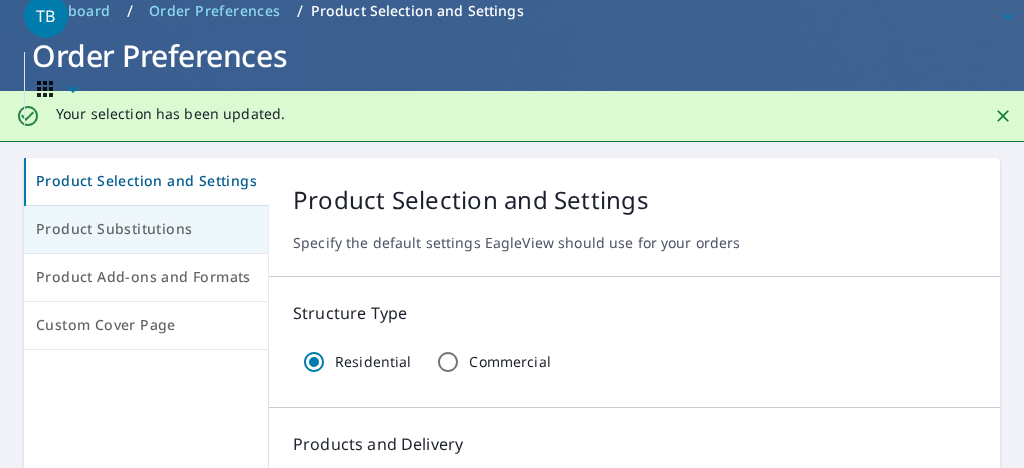 click on "Product Substitutions" at bounding box center [146, 229] 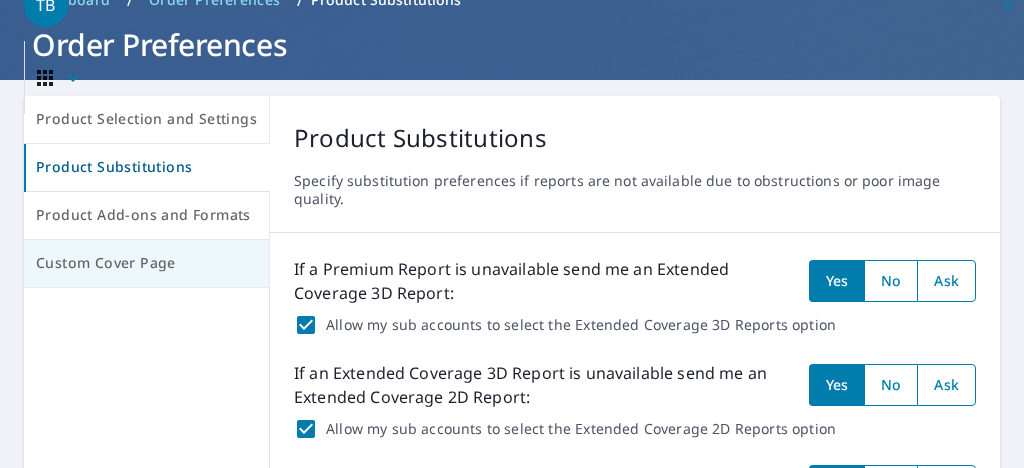 scroll, scrollTop: 93, scrollLeft: 0, axis: vertical 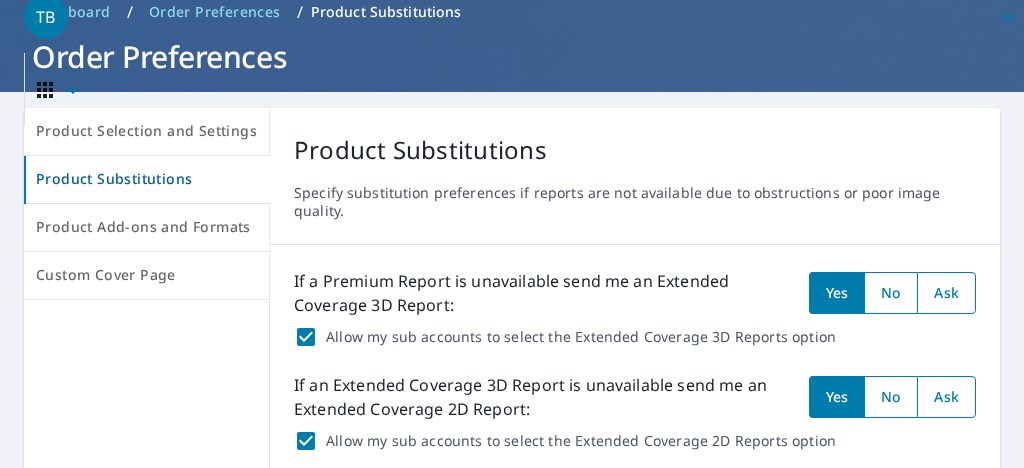 click 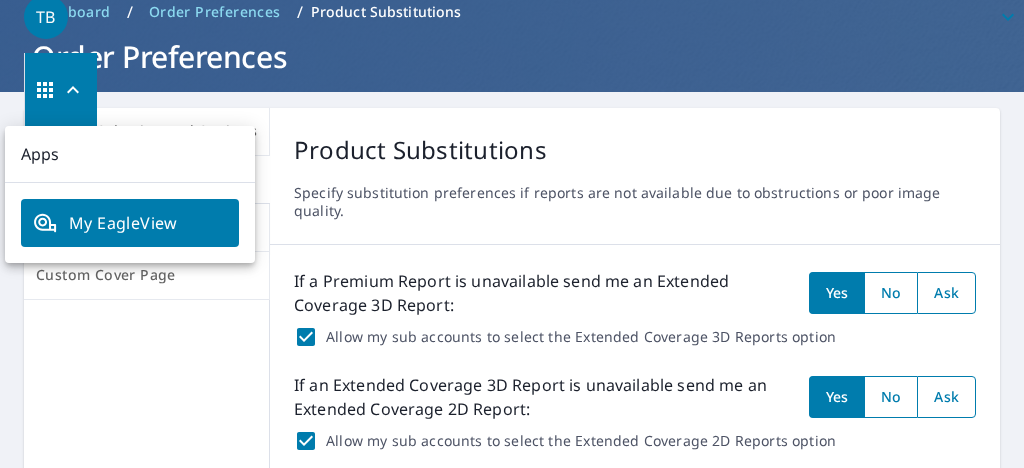 click on "Product Selection and Settings Product Substitutions Product Add-ons and Formats Custom Cover Page Product Substitutions Specify substitution preferences if reports are not available due to obstructions or poor image quality. If a Premium Report is unavailable send me an Extended Coverage 3D Report: Yes No Ask Allow my sub accounts to select the Extended Coverage 3D Reports option If an Extended Coverage 3D Report is unavailable send me an Extended Coverage 2D Report: Yes No Ask Allow my sub accounts to select the Extended Coverage 2D Reports option If a Standard Report is unavailable send me a Premium Report: Yes No Ask Allow my sub accounts to select the Premium Reports option If a Residential/Multi-Family Report is unavailable send me a Commercial Report: Yes No Ask Allow my sub accounts to select the Commercial Reports option If a QuickSquares Report is unavailable send me a QuickSquares Extended Coverage Report: Yes No Ask Allow my sub accounts to select the QuickSquares Extended Coverage option Yes No" at bounding box center (512, 749) 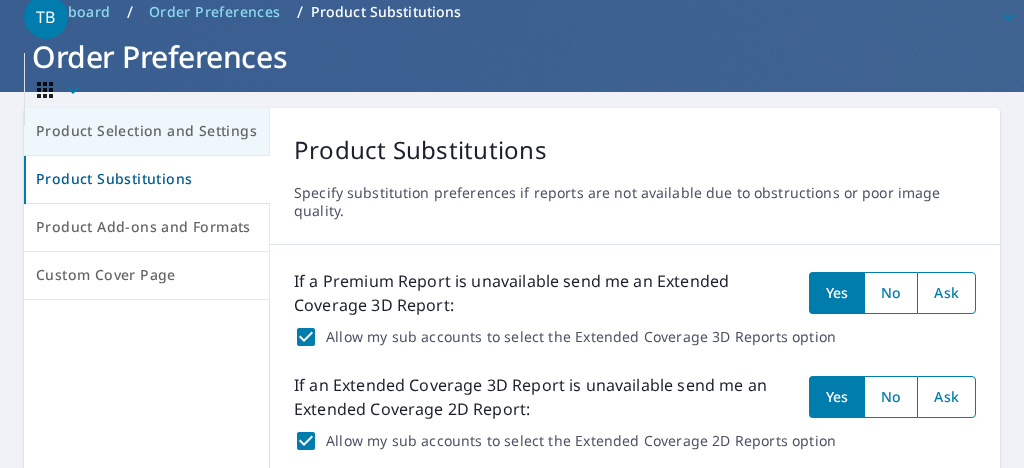 click on "Product Selection and Settings" at bounding box center [146, 131] 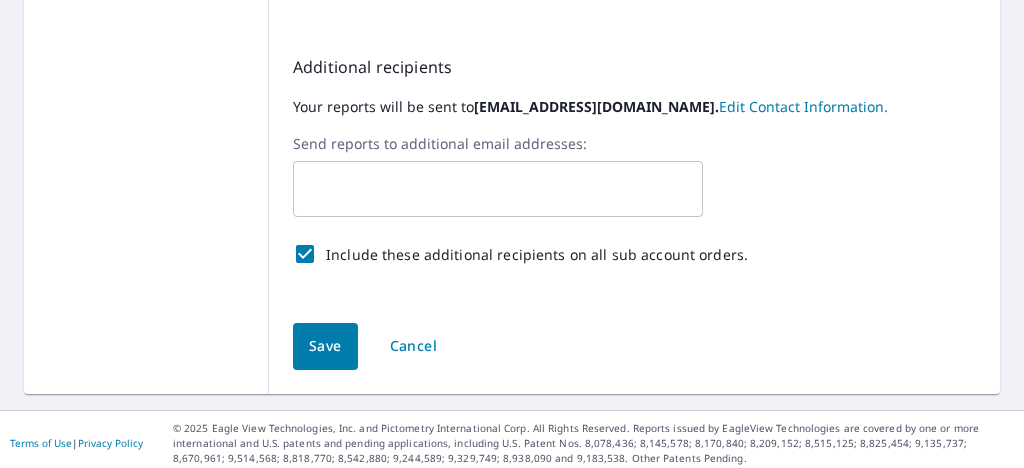 scroll, scrollTop: 1079, scrollLeft: 0, axis: vertical 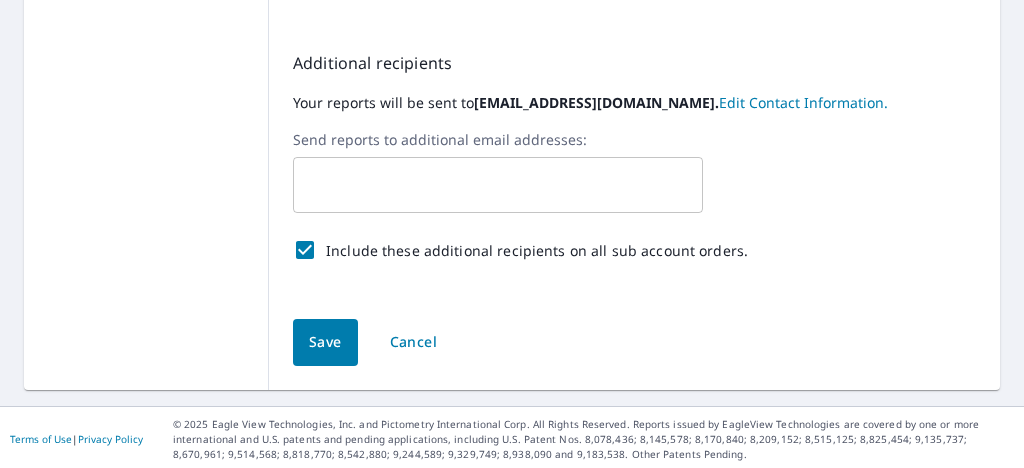 click on "Save" at bounding box center [325, 342] 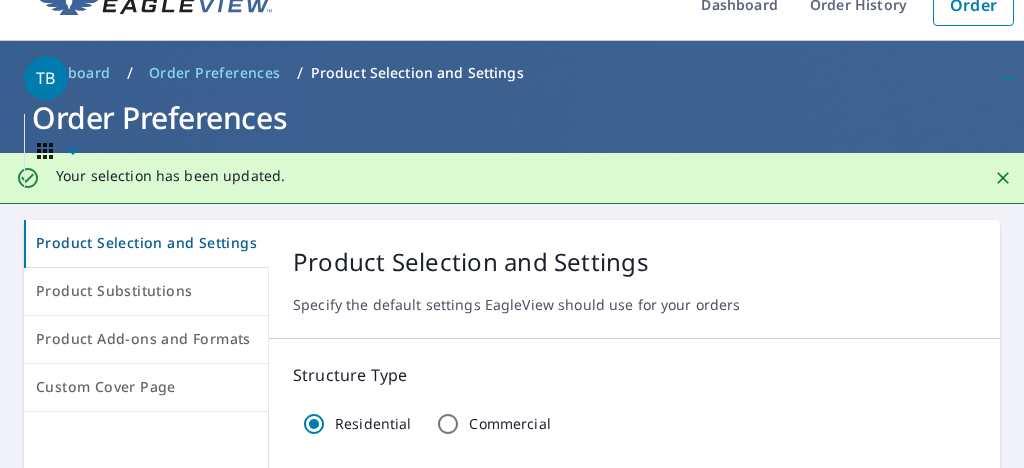 scroll, scrollTop: 0, scrollLeft: 0, axis: both 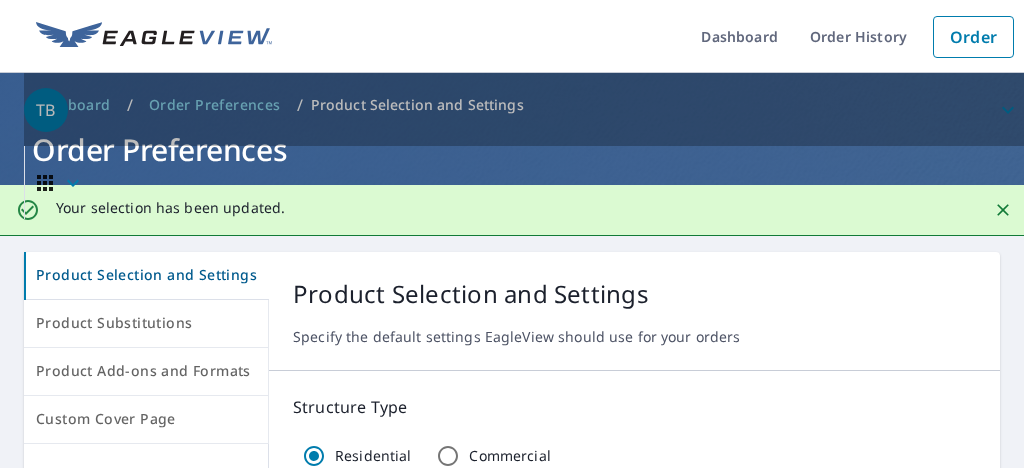 click on "TB" at bounding box center (524, 110) 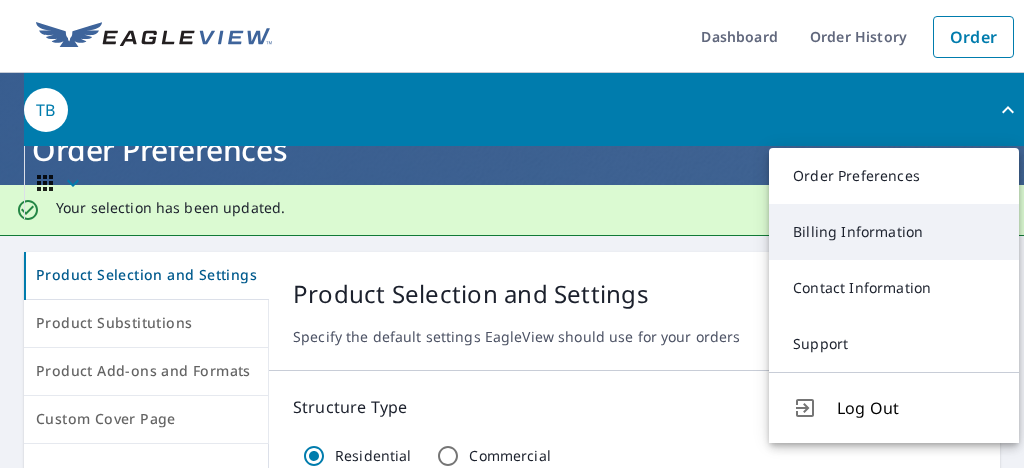 click on "Billing Information" at bounding box center (894, 232) 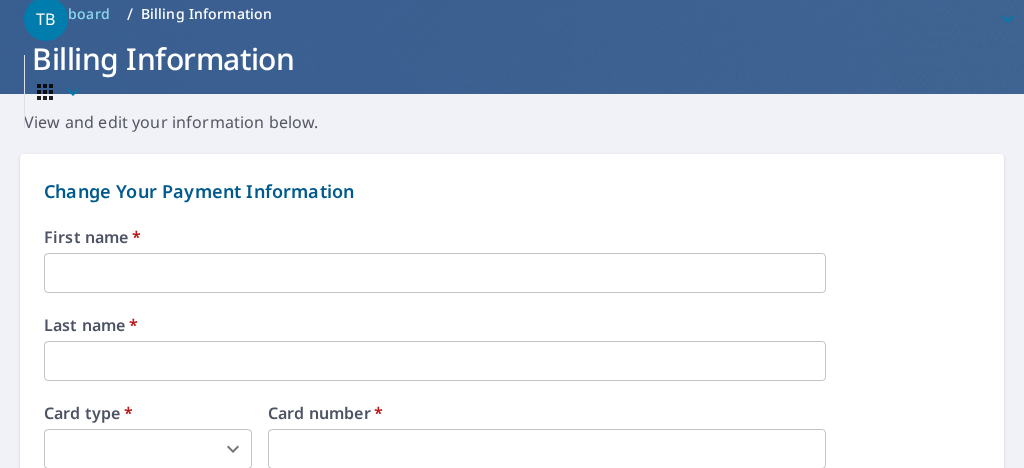 scroll, scrollTop: 115, scrollLeft: 0, axis: vertical 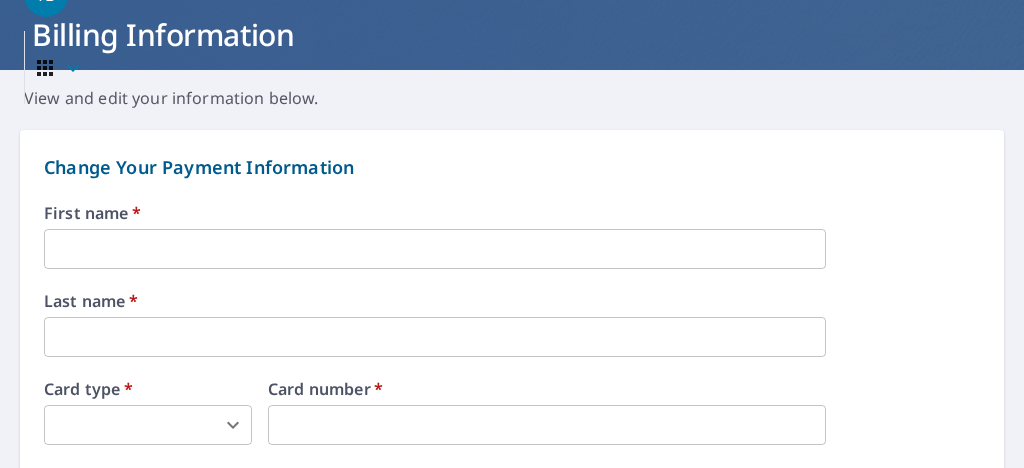 click on "First name   * ​ Last name   * ​ Card type   * ​ 0 ​ Card number   * Card number   * ​ Expiration date   * Month   * ​ 0 ​ Year   * ​ 0 ​ Save your credit card for future purchases Your credit or debit card will be authorized upon placing your order, but will not be charged until your report is delivered. Authorization may show on your debit card but you will not be charged until the report is sent." at bounding box center (512, 446) 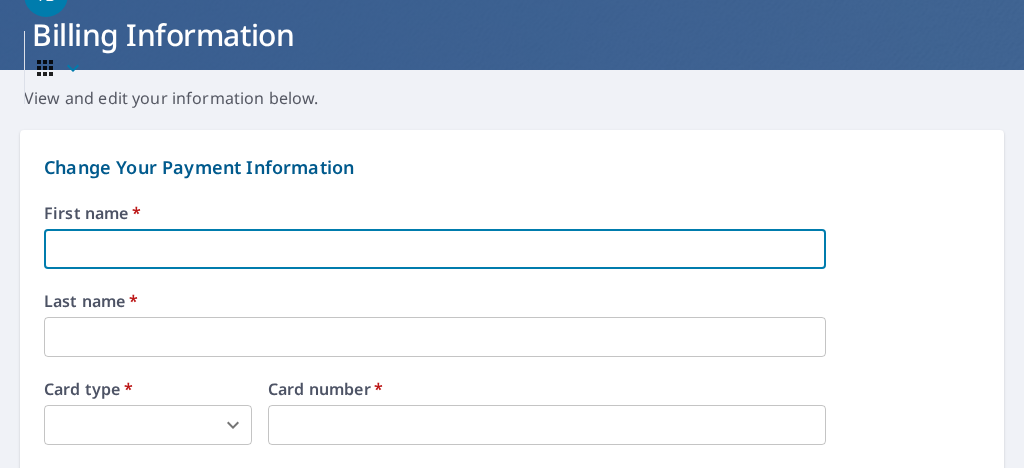 type on "[PERSON_NAME]" 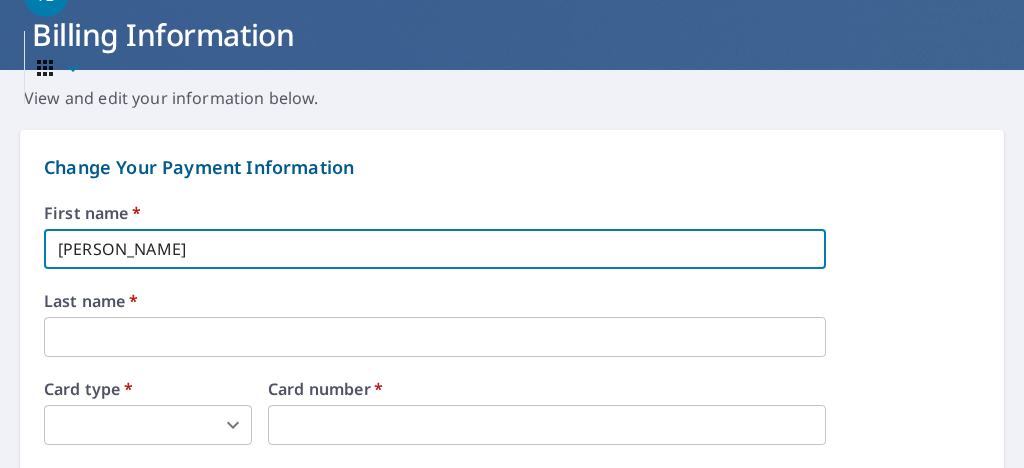 type on "[PERSON_NAME]" 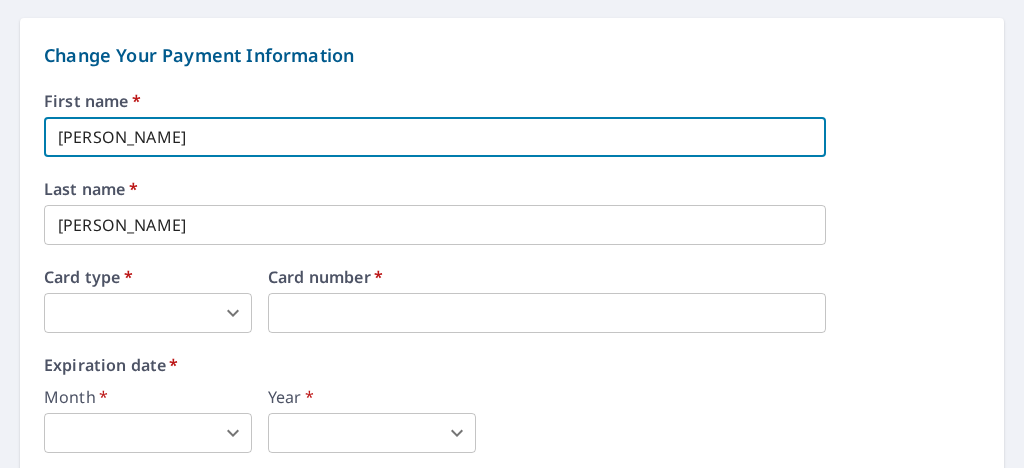 scroll, scrollTop: 281, scrollLeft: 0, axis: vertical 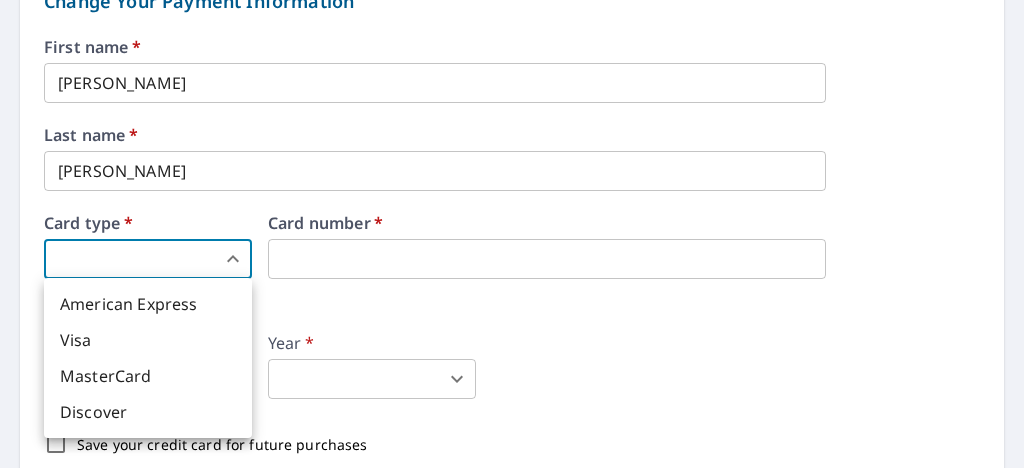 click on "TB TB
Dashboard Order History Order TB Dashboard / Billing Information Billing Information View and edit your information below. Change Your Payment Information First name   * Tomas ​ Last name   * Bonilla ​ Card type   * ​ 0 ​ Card number   * Expiration date   * Month   * ​ 0 ​ Year   * ​ 0 ​ Save your credit card for future purchases Your credit or debit card will be authorized upon placing your order, but will not be charged until your report is delivered. Authorization may show on your debit card but you will not be charged until the report is sent. Change Your Billing Address Please verify the billing address matches the payment information. Billing email   * tomasbonillajr@gmail.com ​ Company   * Bonilla & Sons ​ Country   * United States US ​ Phone 267-374-7588 ​ Ext. ​ Secondary phone ​ Ext. ​ Address 201 w broad st ​ City Souderton ​ State PA PA ​ Zip code 18964 ​ Save Cancel Terms of Use  |  Privacy Policy" at bounding box center (512, 234) 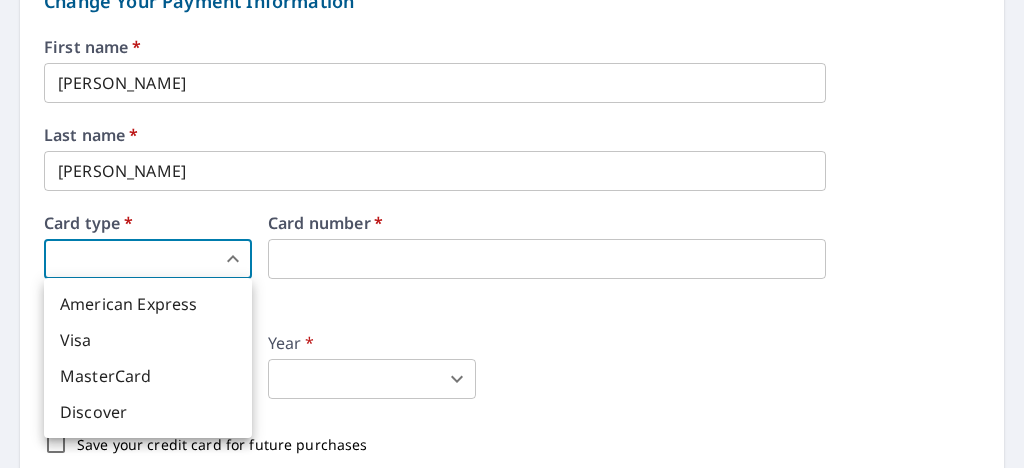 click on "MasterCard" at bounding box center (148, 376) 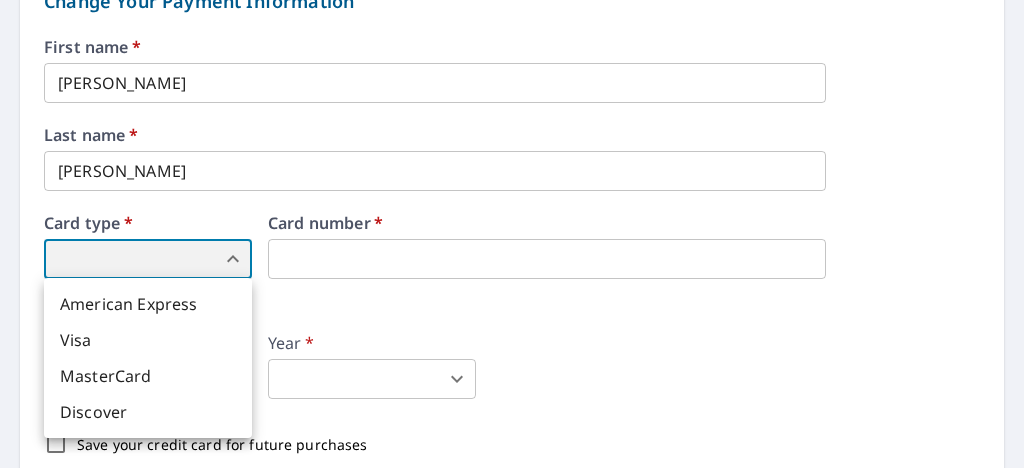 type on "3" 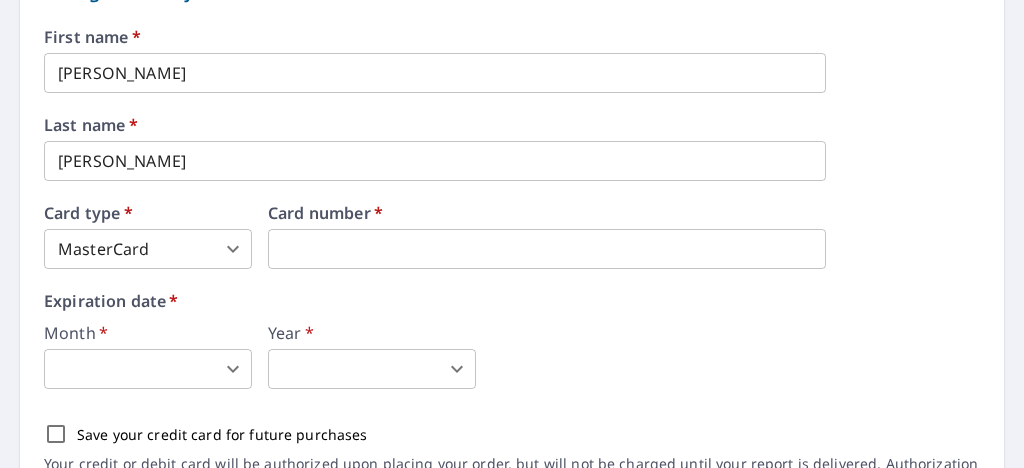 scroll, scrollTop: 297, scrollLeft: 0, axis: vertical 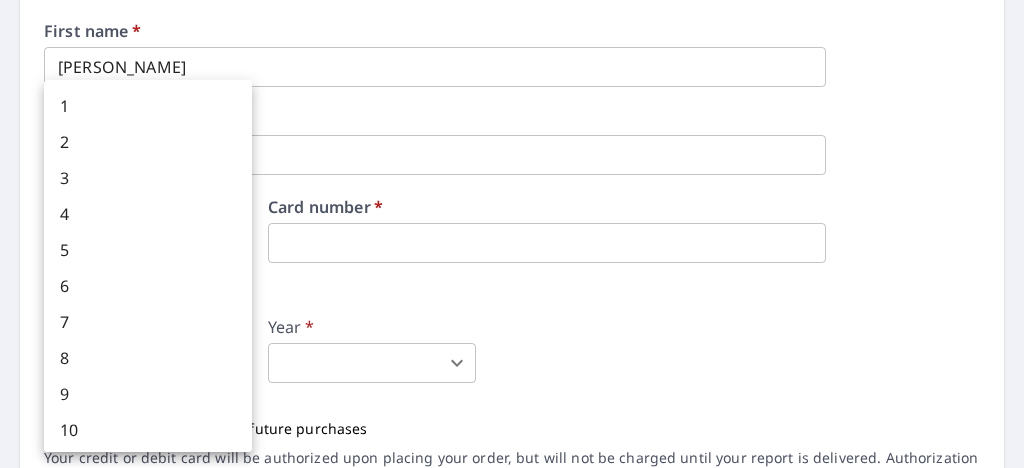 click on "TB TB
Dashboard Order History Order TB Dashboard / Billing Information Billing Information View and edit your information below. Change Your Payment Information First name   * Tomas ​ Last name   * Bonilla ​ Card type   * MasterCard 3 ​ Card number   * Expiration date   * Month   * ​ 0 ​ Year   * ​ 0 ​ Save your credit card for future purchases Your credit or debit card will be authorized upon placing your order, but will not be charged until your report is delivered. Authorization may show on your debit card but you will not be charged until the report is sent. Change Your Billing Address Please verify the billing address matches the payment information. Billing email   * tomasbonillajr@gmail.com ​ Company   * Bonilla & Sons ​ Country   * United States US ​ Phone 267-374-7588 ​ Ext. ​ Secondary phone ​ Ext. ​ Address 201 w broad st ​ City Souderton ​ State PA PA ​ Zip code 18964 ​ Save Cancel Terms of Use  |  Privacy Policy" at bounding box center (512, 234) 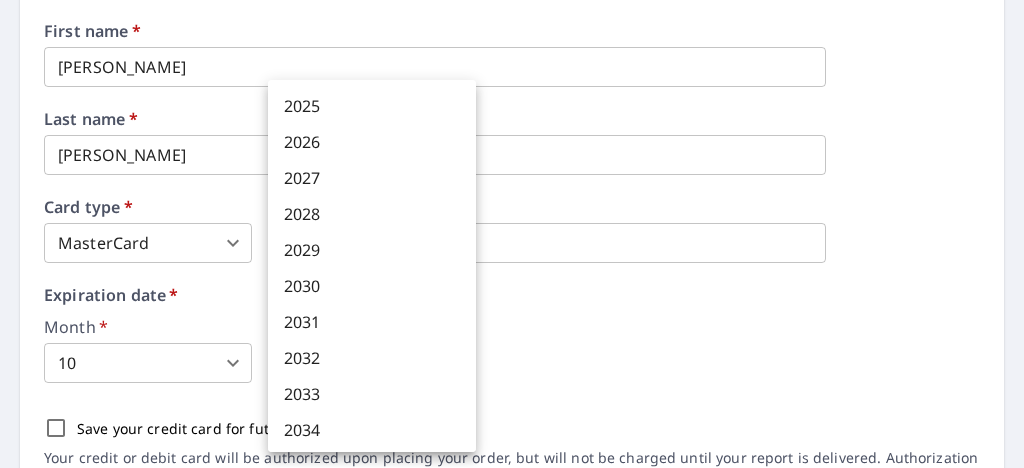 click on "TB TB
Dashboard Order History Order TB Dashboard / Billing Information Billing Information View and edit your information below. Change Your Payment Information First name   * Tomas ​ Last name   * Bonilla ​ Card type   * MasterCard 3 ​ Card number   * Expiration date   * Month   * 10 10 ​ Year   * ​ 0 ​ Save your credit card for future purchases Your credit or debit card will be authorized upon placing your order, but will not be charged until your report is delivered. Authorization may show on your debit card but you will not be charged until the report is sent. Change Your Billing Address Please verify the billing address matches the payment information. Billing email   * tomasbonillajr@gmail.com ​ Company   * Bonilla & Sons ​ Country   * United States US ​ Phone 267-374-7588 ​ Ext. ​ Secondary phone ​ Ext. ​ Address 201 w broad st ​ City Souderton ​ State PA PA ​ Zip code 18964 ​ Save Cancel Terms of Use  |  Privacy Policy" at bounding box center (512, 234) 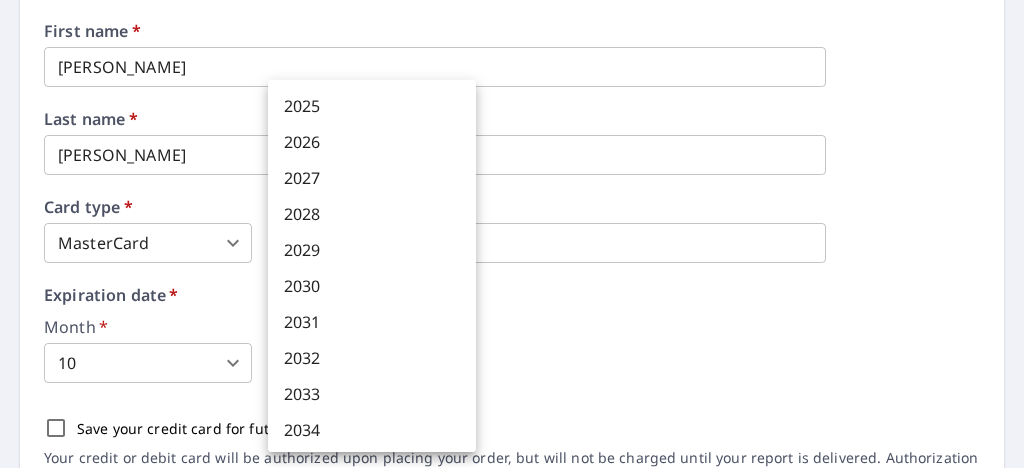 click on "2025" at bounding box center (372, 106) 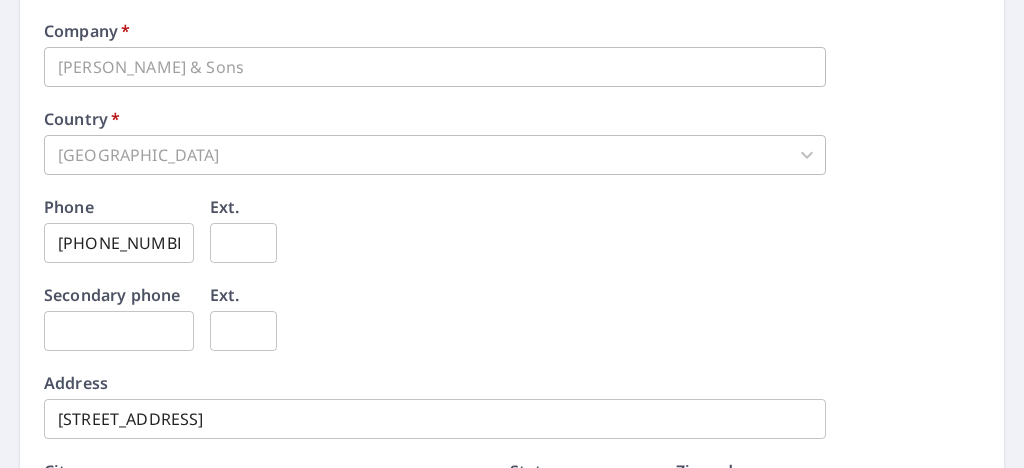 scroll, scrollTop: 1013, scrollLeft: 0, axis: vertical 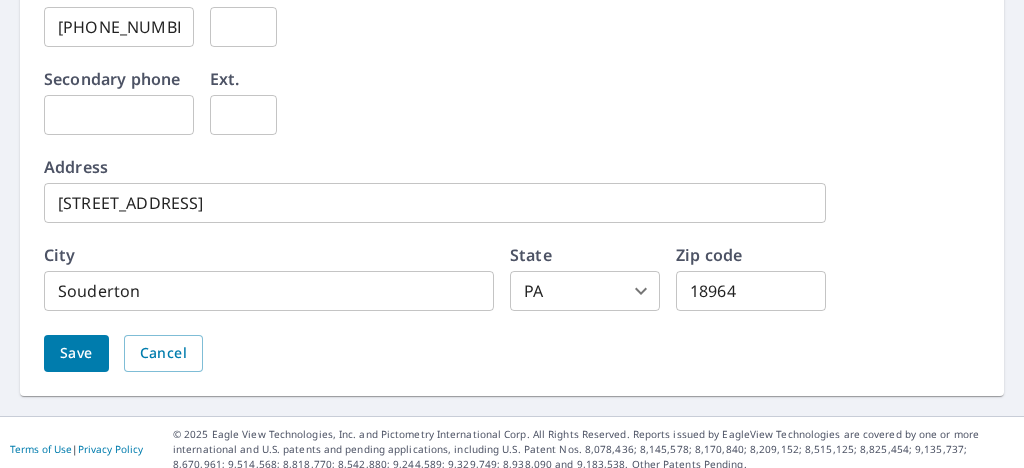 click on "Save" at bounding box center [76, 353] 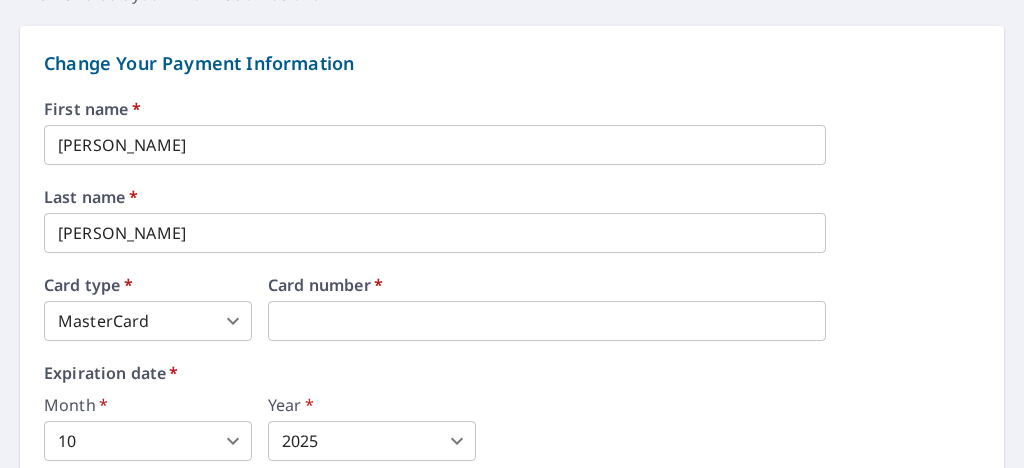 scroll, scrollTop: 346, scrollLeft: 0, axis: vertical 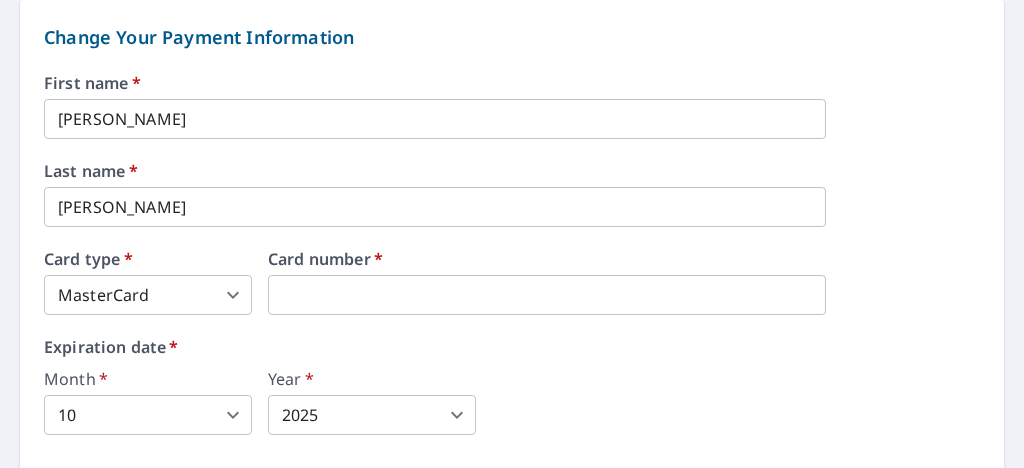 click on "First name   * Tomas ​ Last name   * Bonilla ​ Card type   * MasterCard 3 ​ Card number   * Expiration date   * Month   * 10 10 ​ Year   * 2025 2025 ​ Save your credit card for future purchases Your credit or debit card will be authorized upon placing your order, but will not be charged until your report is delivered. Authorization may show on your debit card but you will not be charged until the report is sent. This field is required" at bounding box center [512, 316] 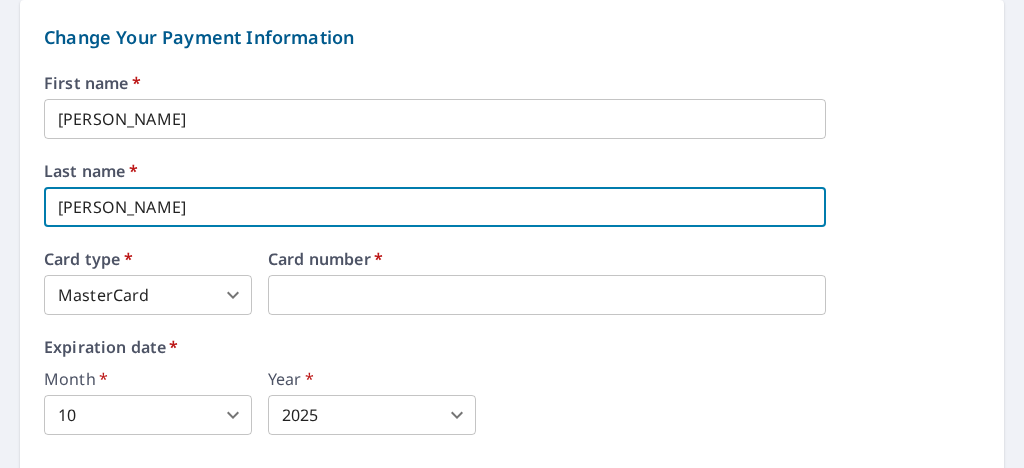 click on "[PERSON_NAME]" at bounding box center [435, 119] 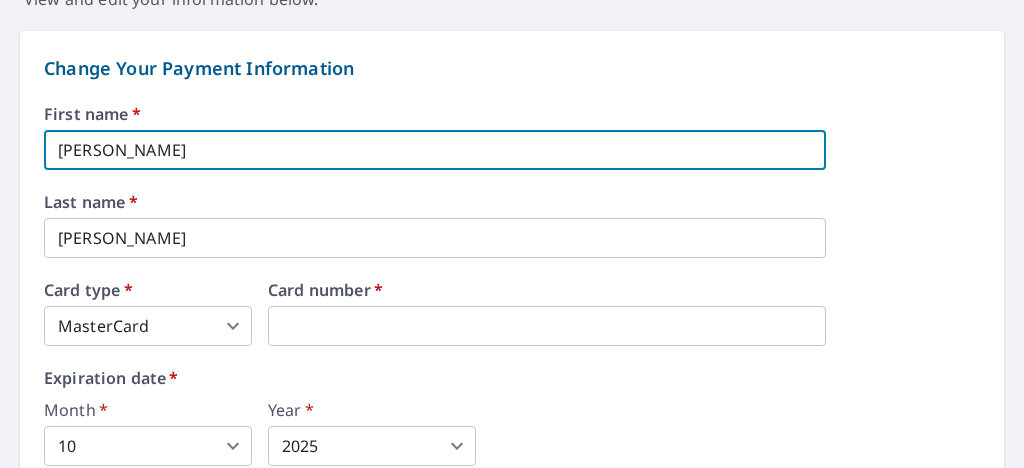 scroll, scrollTop: 266, scrollLeft: 0, axis: vertical 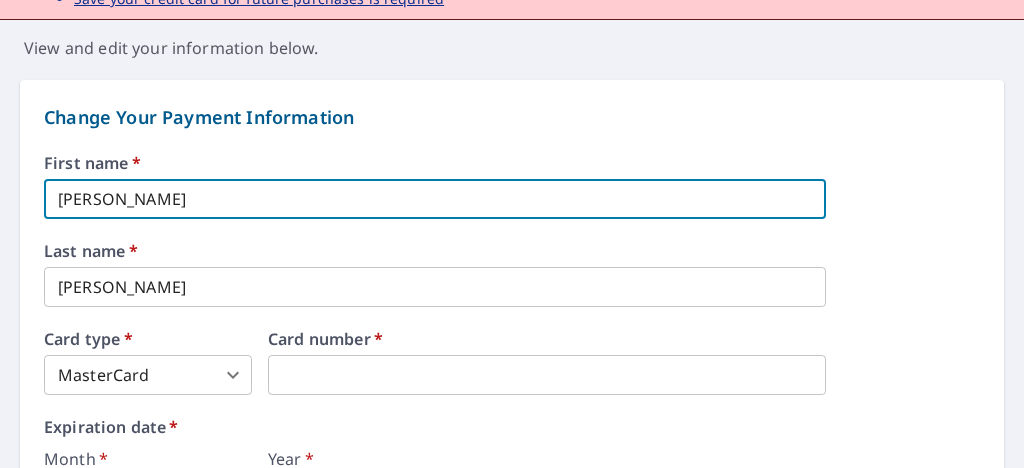 click on "[PERSON_NAME]" at bounding box center [435, 199] 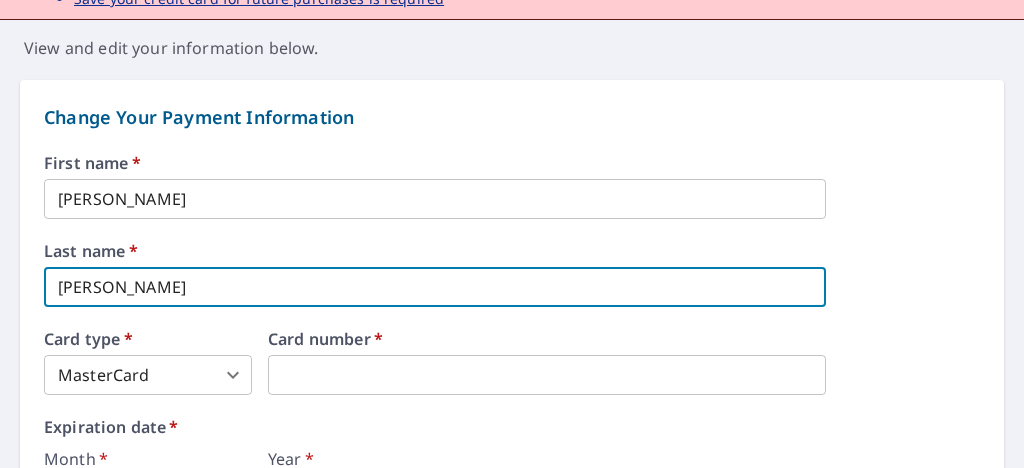 click on "[PERSON_NAME]" at bounding box center (435, 287) 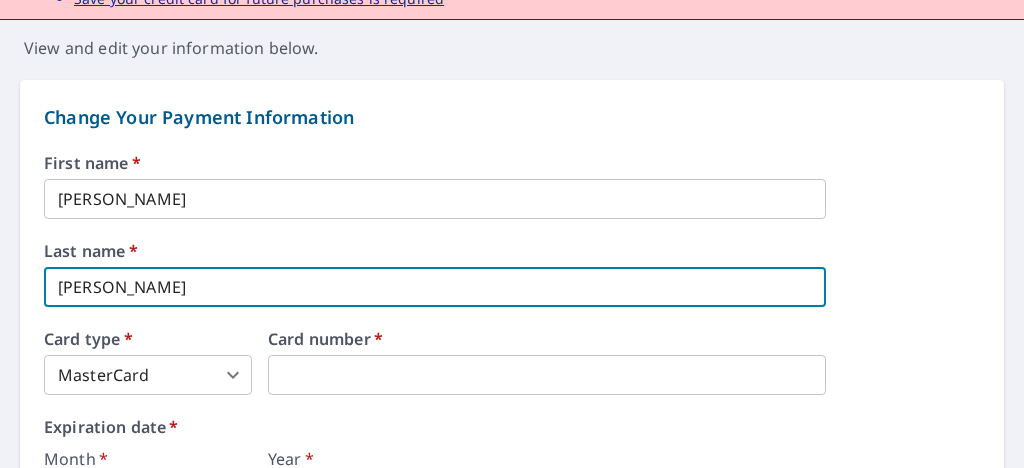 type on "[PERSON_NAME]" 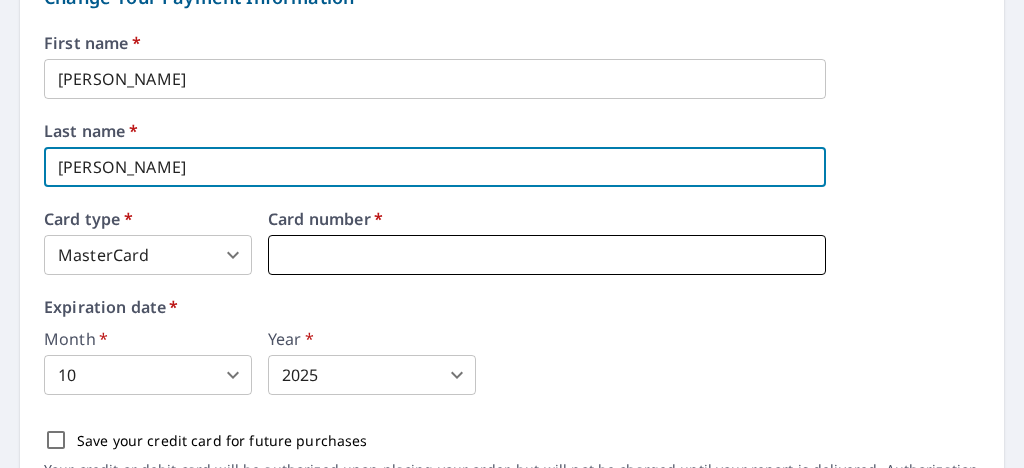scroll, scrollTop: 387, scrollLeft: 0, axis: vertical 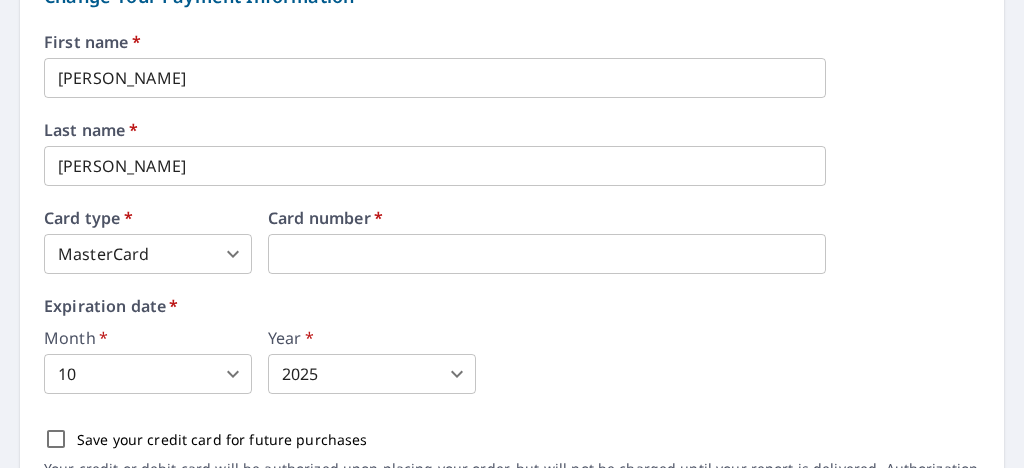 click on "Month   * 10 10 ​ Year   * 2025 2025 ​" at bounding box center (512, 362) 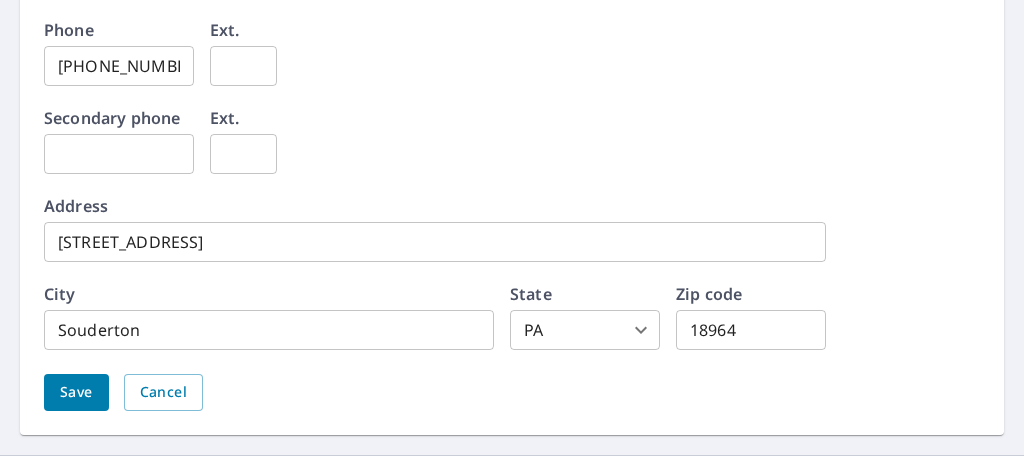 scroll, scrollTop: 1342, scrollLeft: 0, axis: vertical 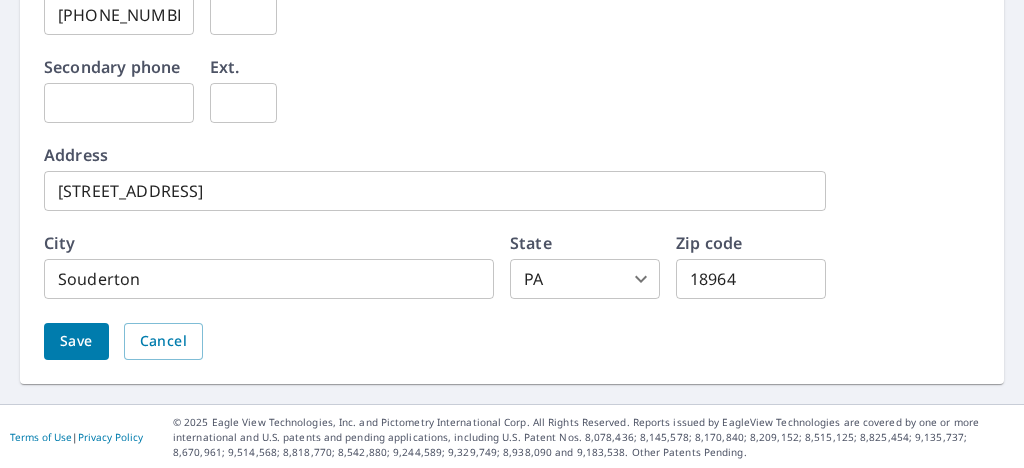click on "Save" at bounding box center (76, 341) 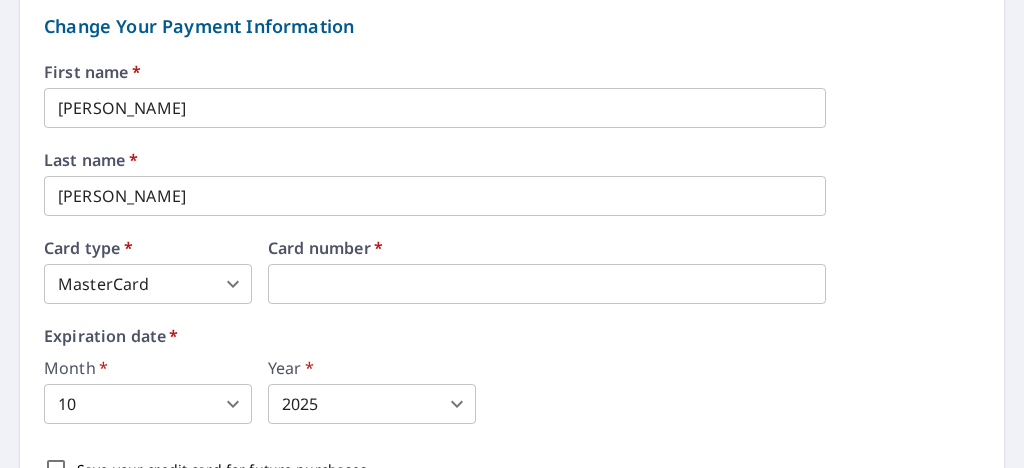 scroll, scrollTop: 361, scrollLeft: 0, axis: vertical 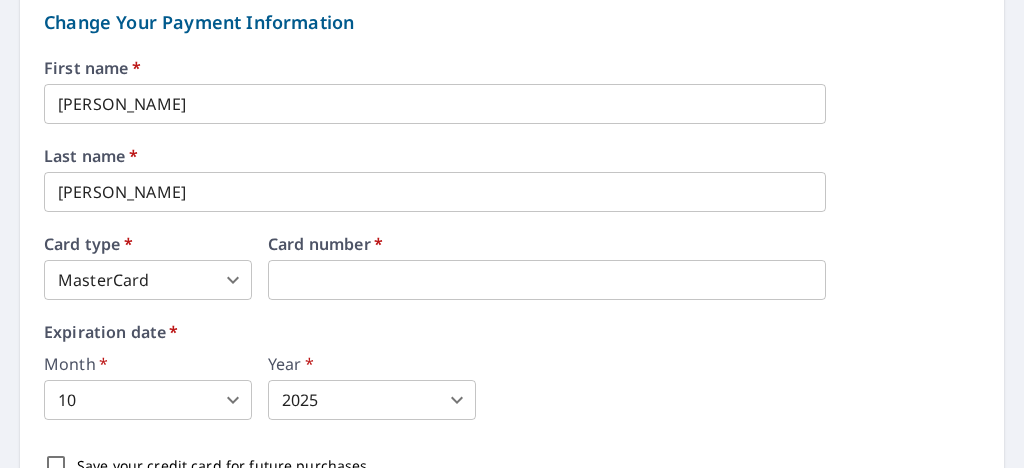 click on "Month   * 10 10 ​ Year   * 2025 2025 ​" at bounding box center [512, 388] 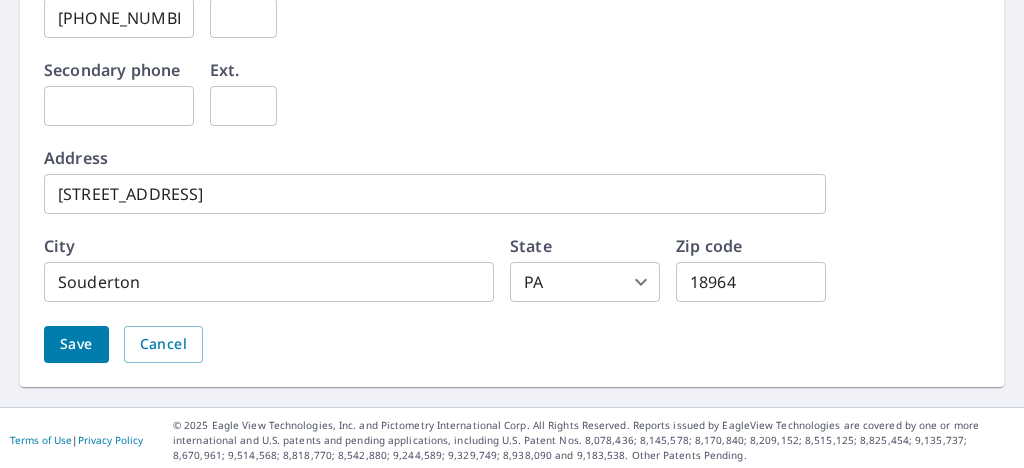 click on "Save" at bounding box center (76, 344) 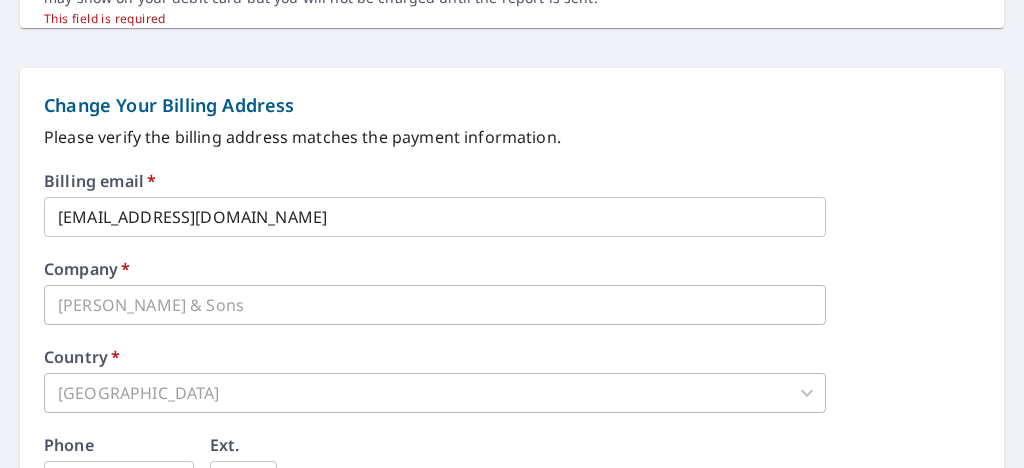 scroll, scrollTop: 873, scrollLeft: 0, axis: vertical 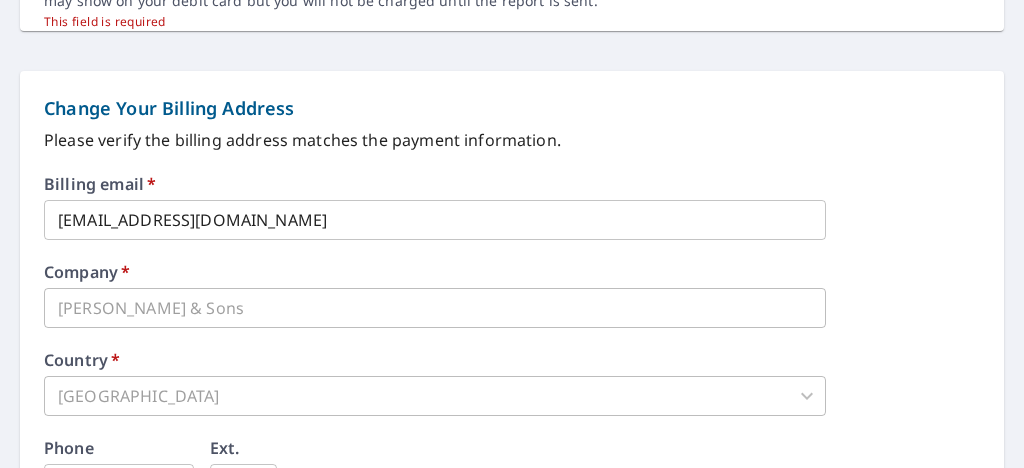 click on "[GEOGRAPHIC_DATA]" at bounding box center [435, 396] 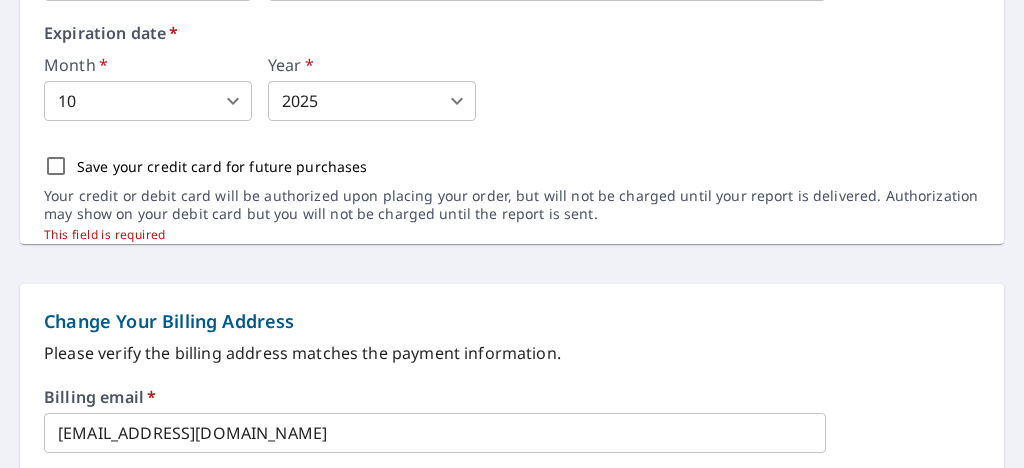 scroll, scrollTop: 633, scrollLeft: 0, axis: vertical 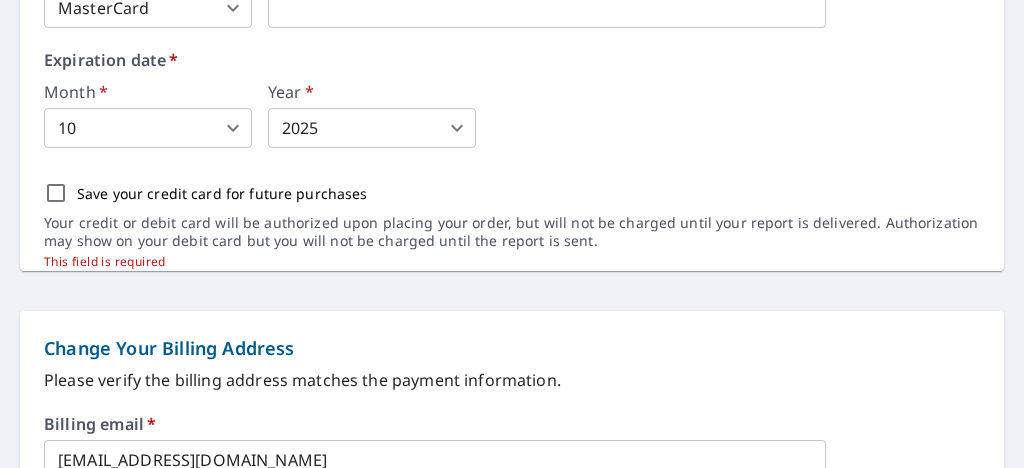 click on "Save your credit card for future purchases" at bounding box center (56, 193) 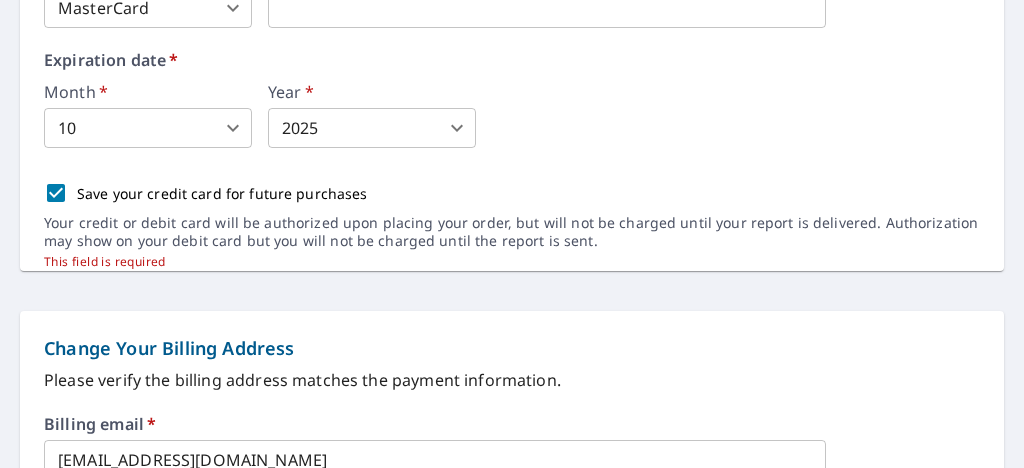 click on "Save your credit card for future purchases" at bounding box center (56, 193) 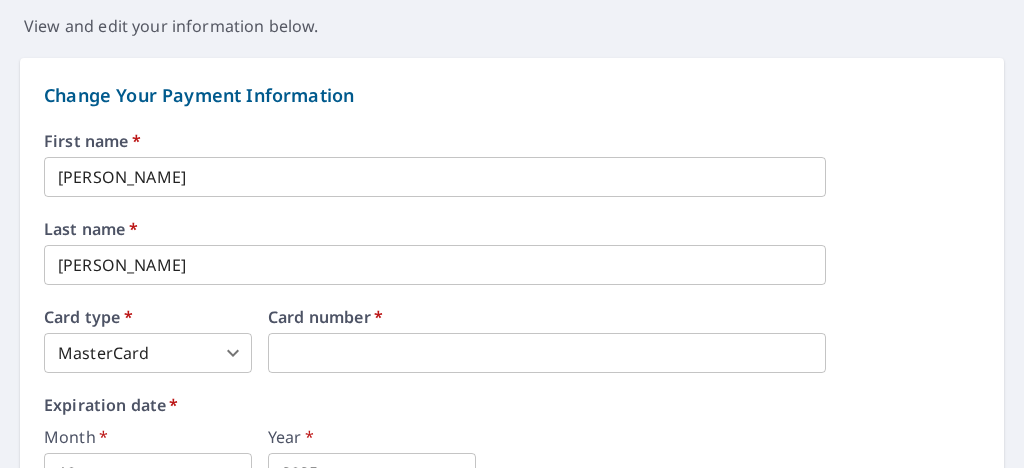 scroll, scrollTop: 285, scrollLeft: 0, axis: vertical 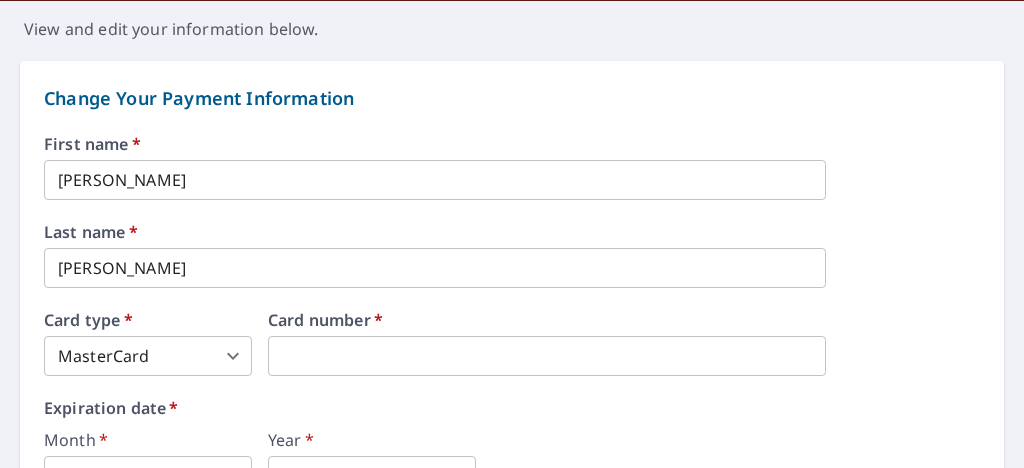 drag, startPoint x: 194, startPoint y: 293, endPoint x: 213, endPoint y: 270, distance: 29.832869 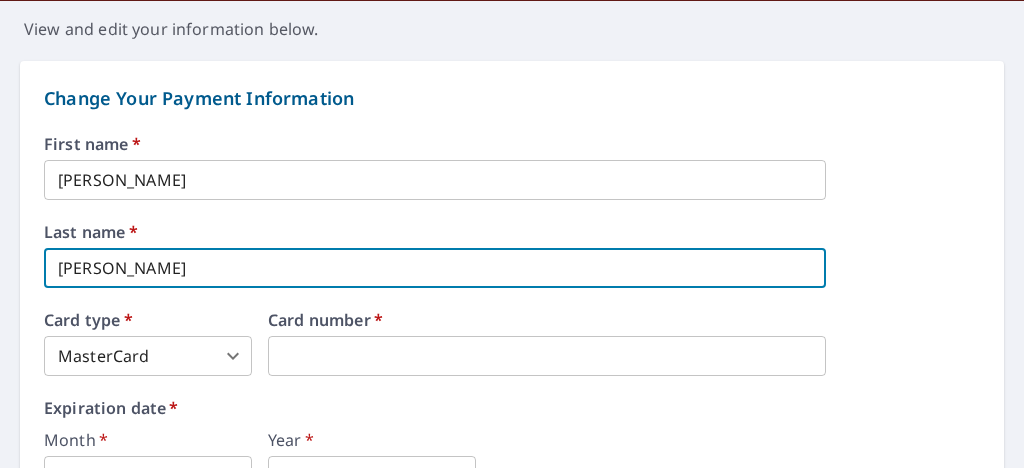 click on "[PERSON_NAME]" at bounding box center (435, 268) 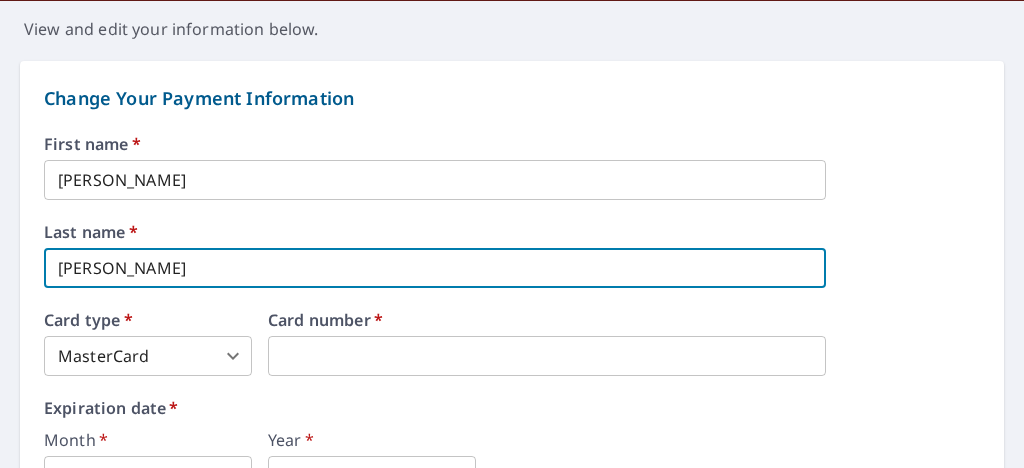 type on "[PERSON_NAME]" 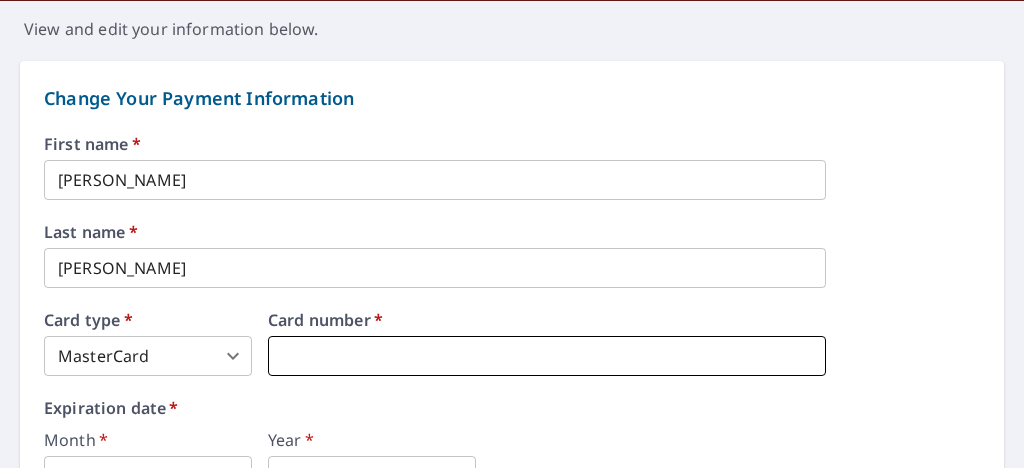 click at bounding box center [547, 356] 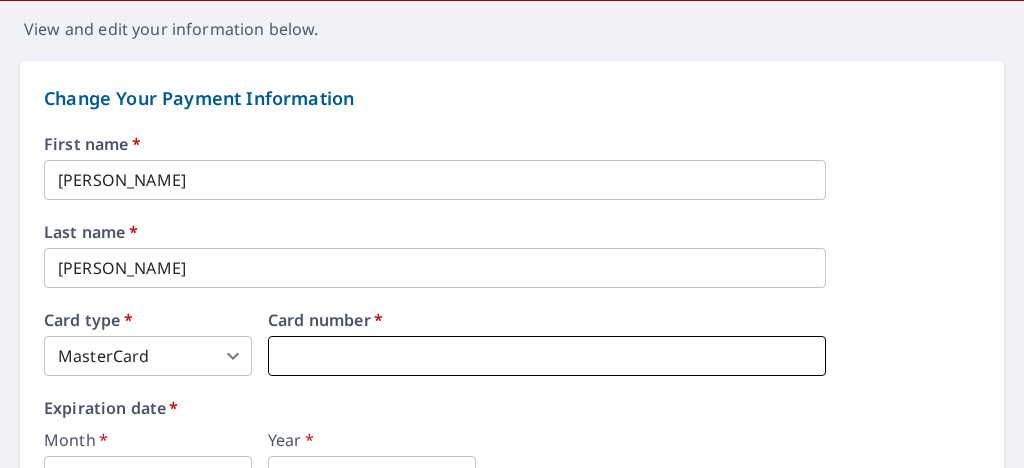 click at bounding box center [547, 356] 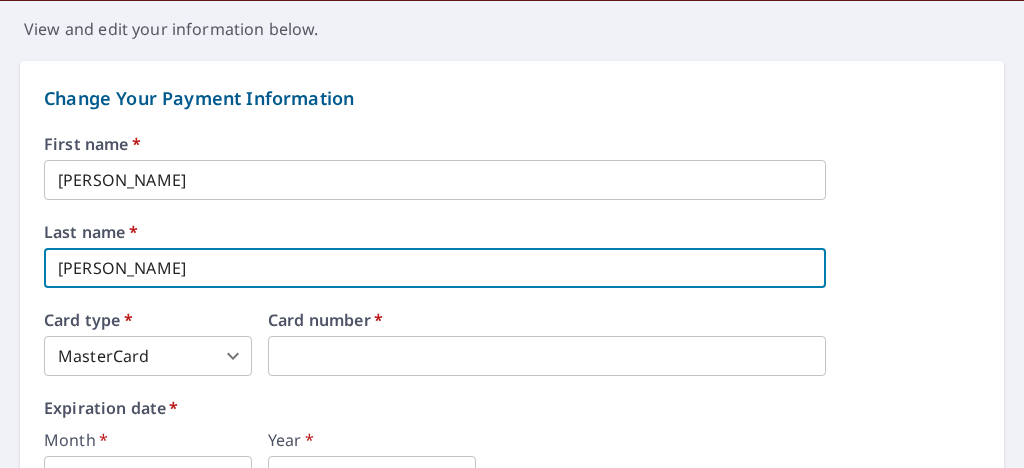click on "[PERSON_NAME]" at bounding box center (435, 268) 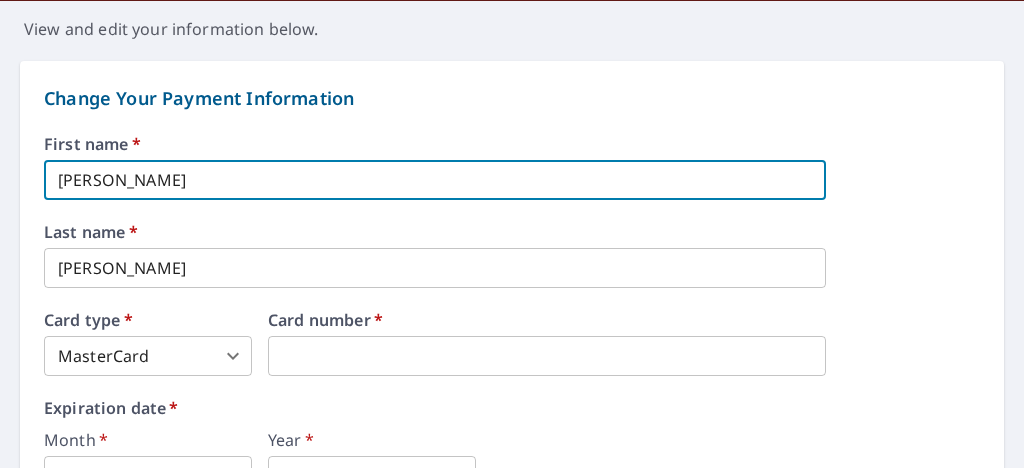 drag, startPoint x: 196, startPoint y: 180, endPoint x: 0, endPoint y: 203, distance: 197.34488 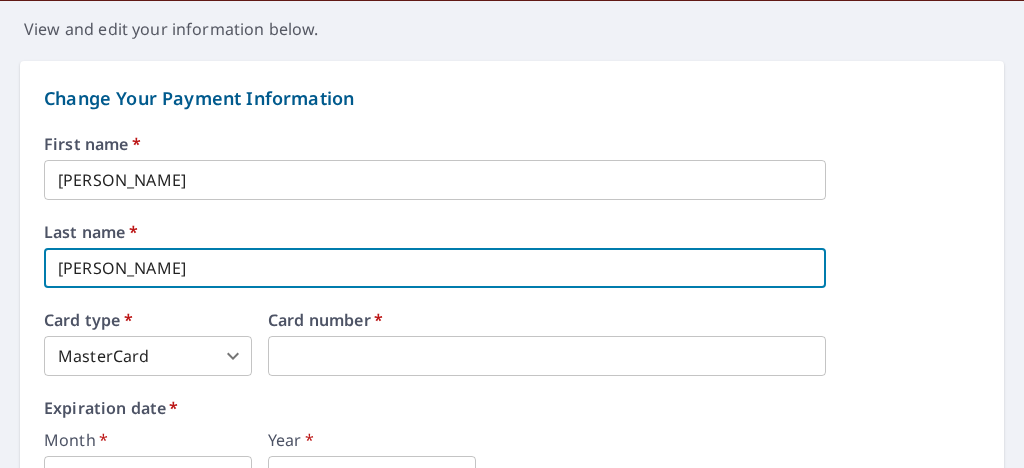click on "[PERSON_NAME]" at bounding box center (435, 268) 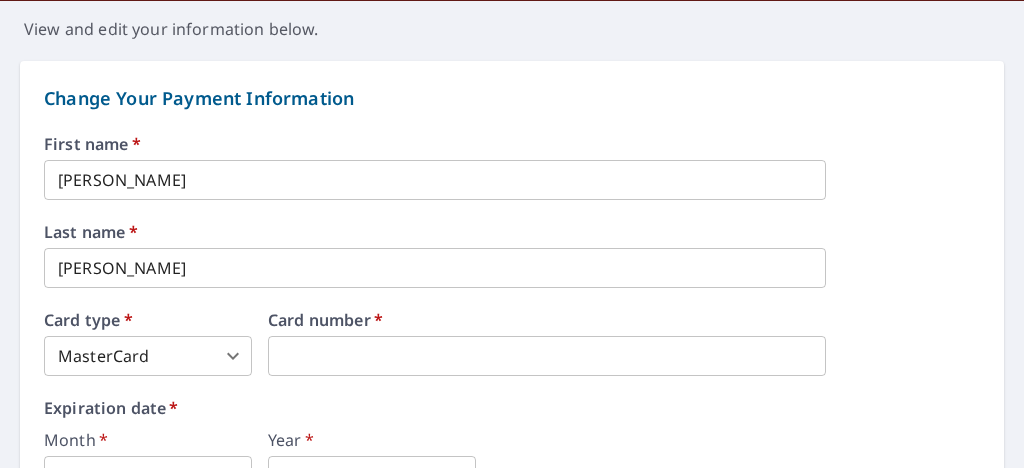 click on "Card type   * MasterCard 3 ​ Card number   *" at bounding box center [512, 344] 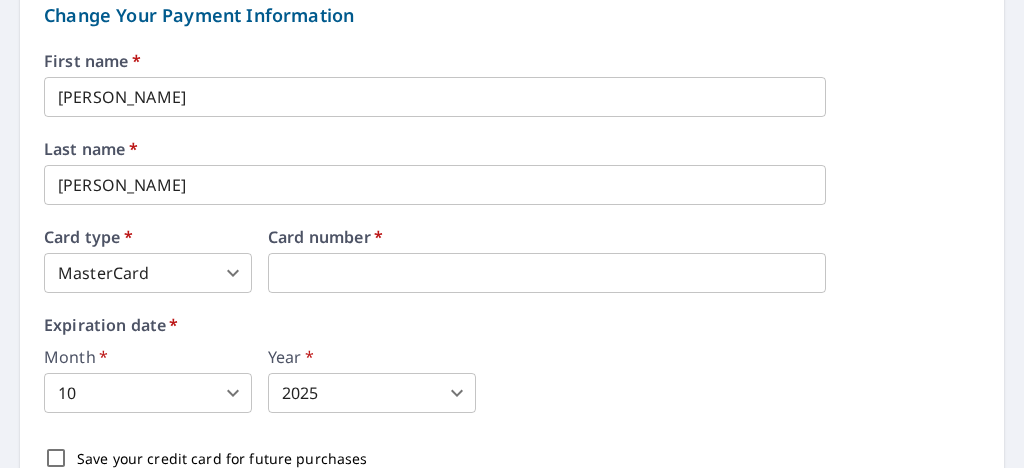 scroll, scrollTop: 382, scrollLeft: 0, axis: vertical 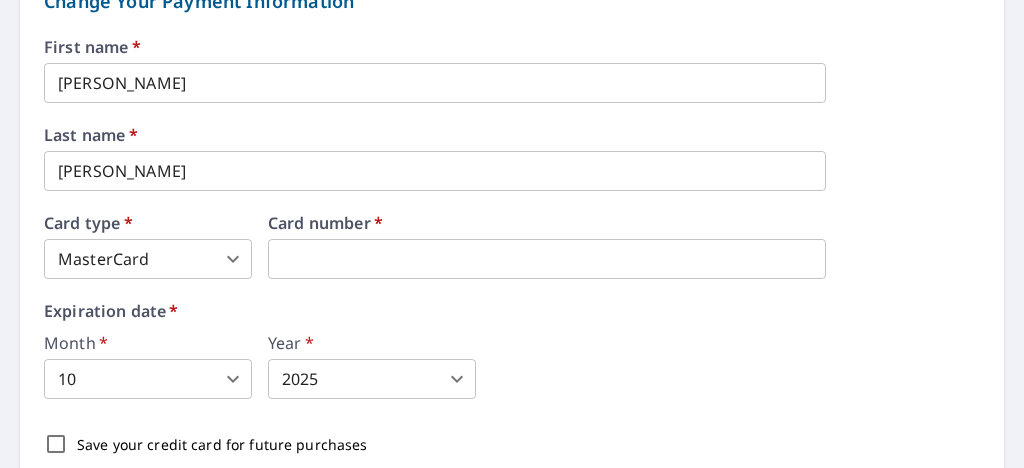 click on "TB TB
Dashboard Order History Order TB Dashboard / Billing Information Billing Information Please complete all details Check the following errors and submit again: Save your credit card for future purchases is required View and edit your information below. Change Your Payment Information First name   * Tomas ​ Last name   * Bonilla ​ Card type   * MasterCard 3 ​ Card number   * Expiration date   * Month   * 10 10 ​ Year   * 2025 2025 ​ Save your credit card for future purchases Your credit or debit card will be authorized upon placing your order, but will not be charged until your report is delivered. Authorization may show on your debit card but you will not be charged until the report is sent. This field is required Change Your Billing Address Please verify the billing address matches the payment information. Billing email   * tomasbonillajr@gmail.com ​ Company   * Bonilla & Sons ​ Country   * United States US ​ Phone 267-374-7588 ​ Ext. ​ Secondary phone ​ PA" at bounding box center [512, 234] 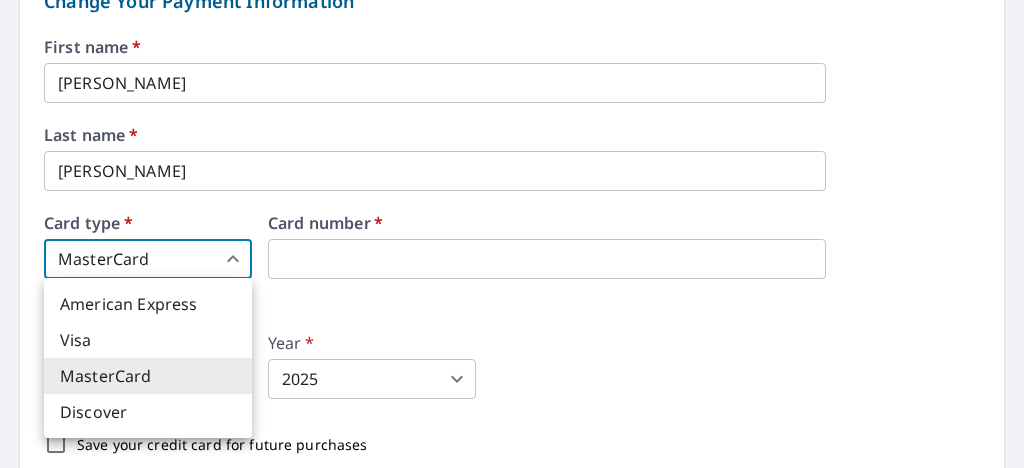 click at bounding box center [512, 234] 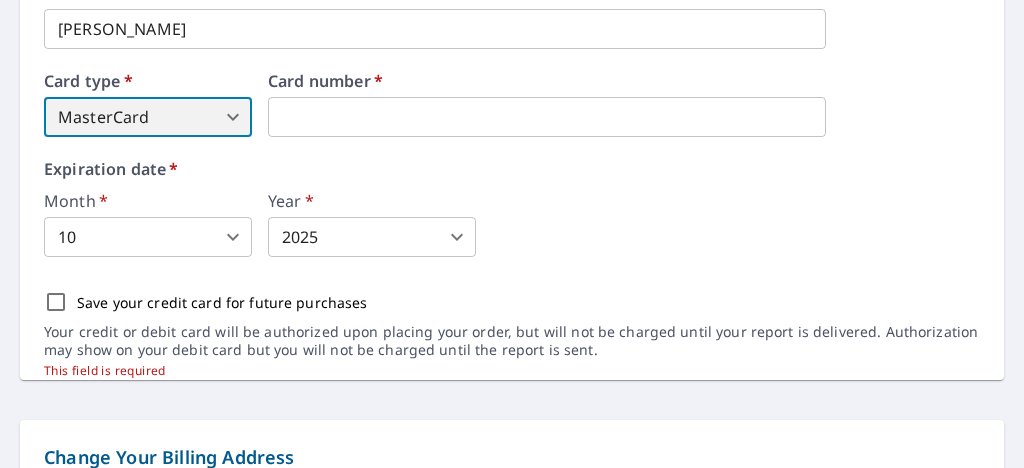 scroll, scrollTop: 527, scrollLeft: 0, axis: vertical 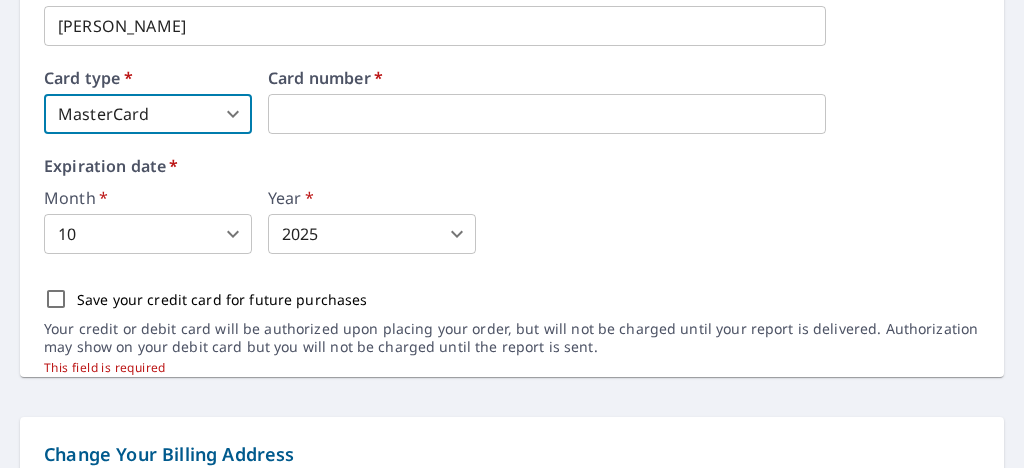 click on "Save your credit card for future purchases" at bounding box center [56, 299] 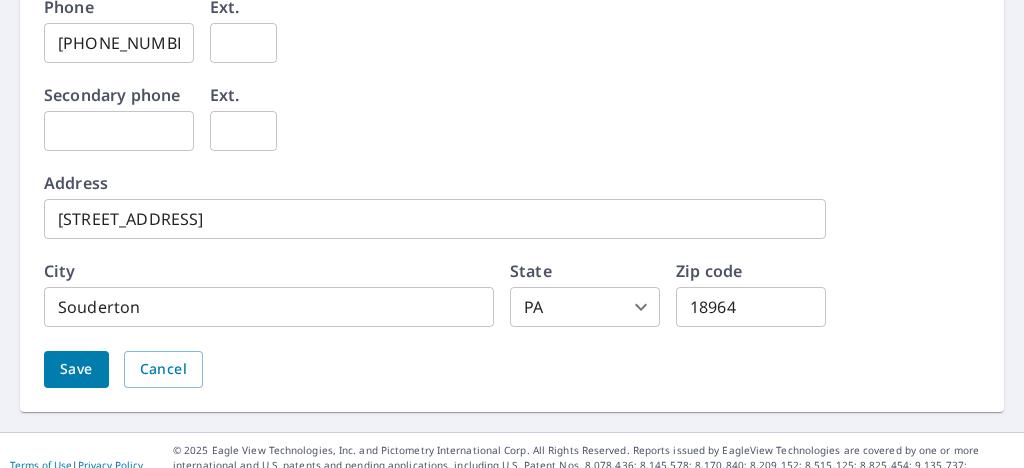 scroll, scrollTop: 1321, scrollLeft: 0, axis: vertical 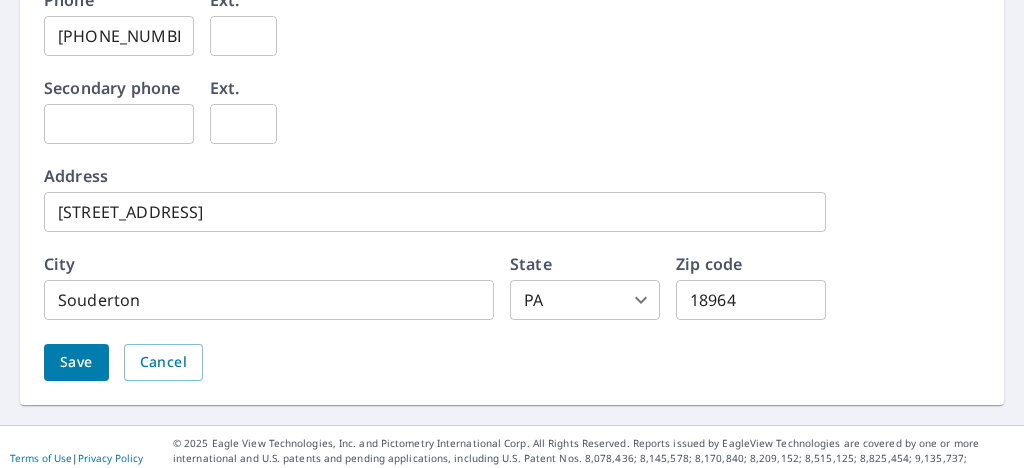 click on "Save" at bounding box center (76, 362) 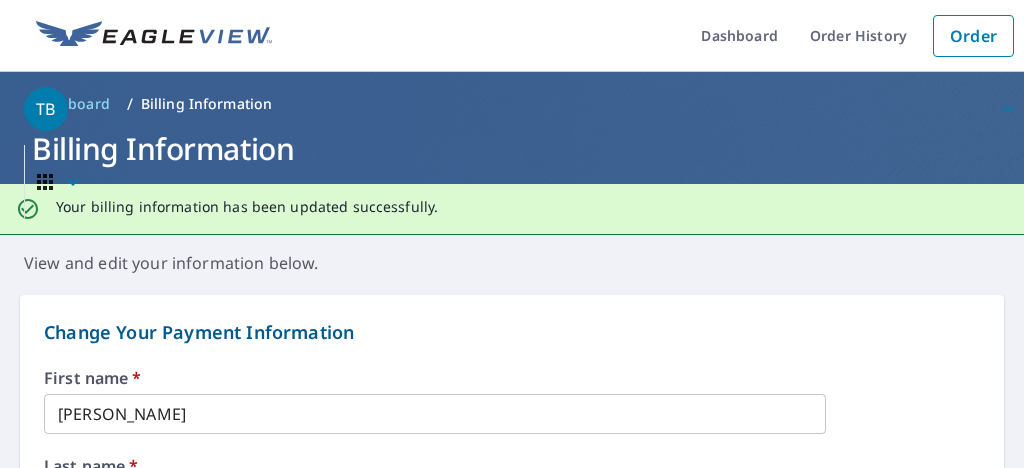 scroll, scrollTop: 0, scrollLeft: 0, axis: both 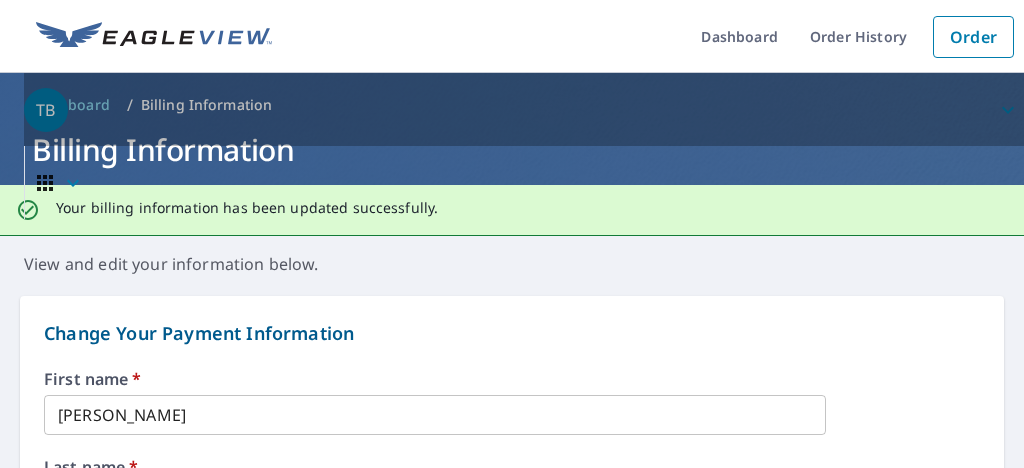 click on "TB" at bounding box center [524, 110] 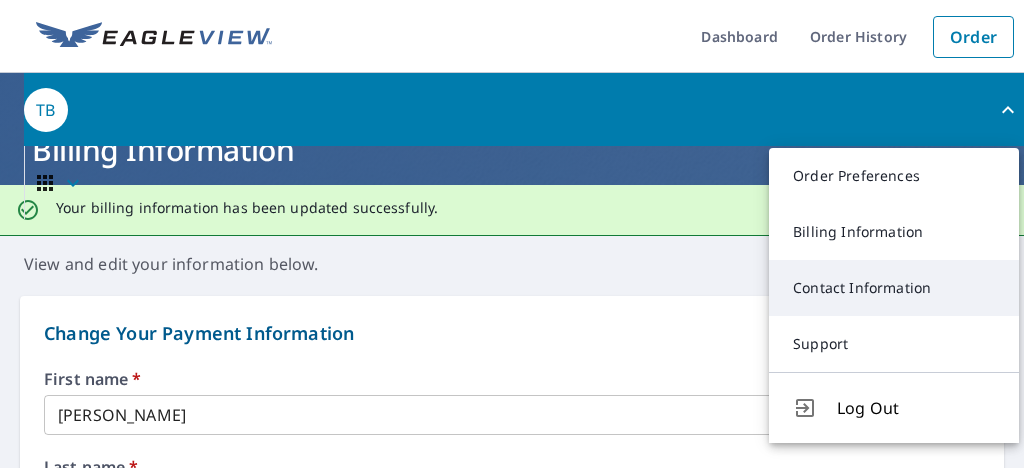 click on "Contact Information" at bounding box center [894, 288] 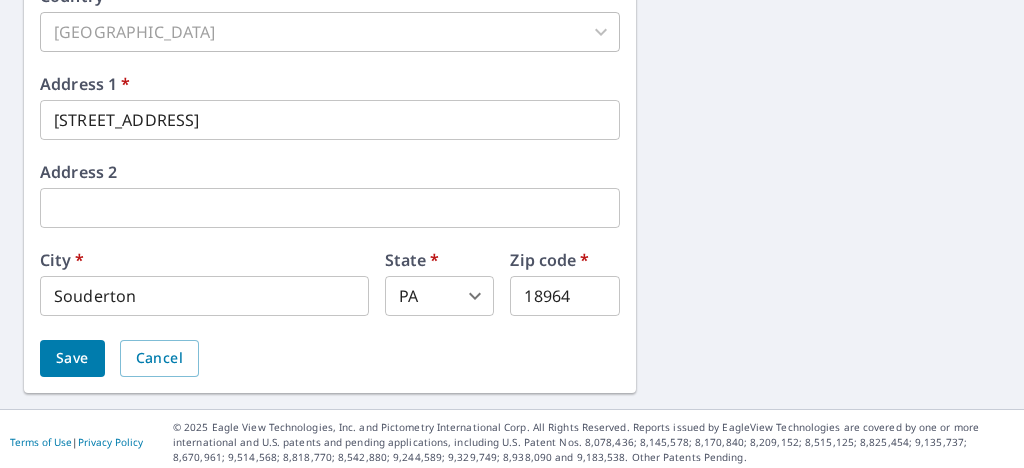 scroll, scrollTop: 954, scrollLeft: 0, axis: vertical 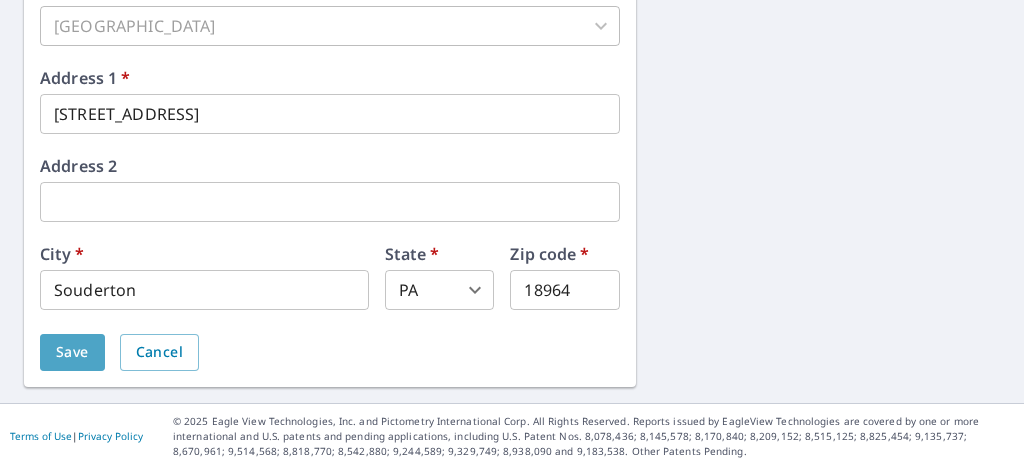 click on "Save" at bounding box center (72, 352) 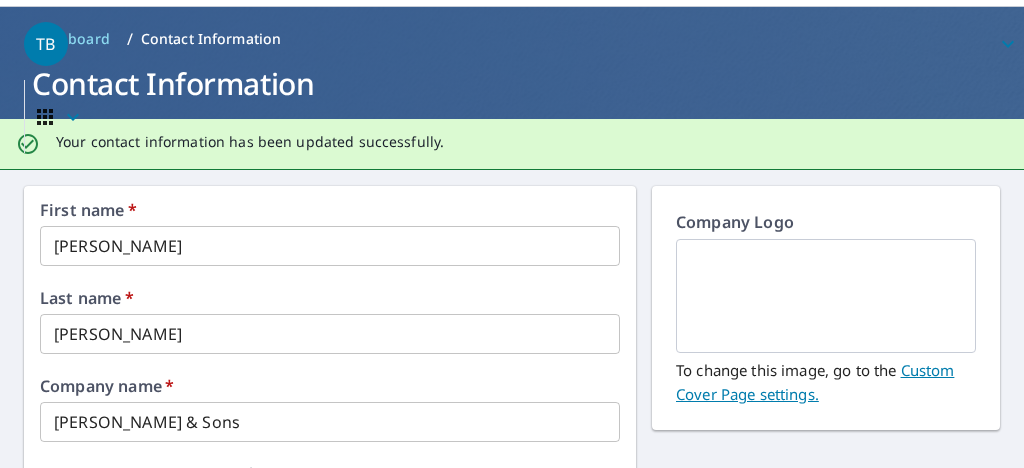 scroll, scrollTop: 0, scrollLeft: 0, axis: both 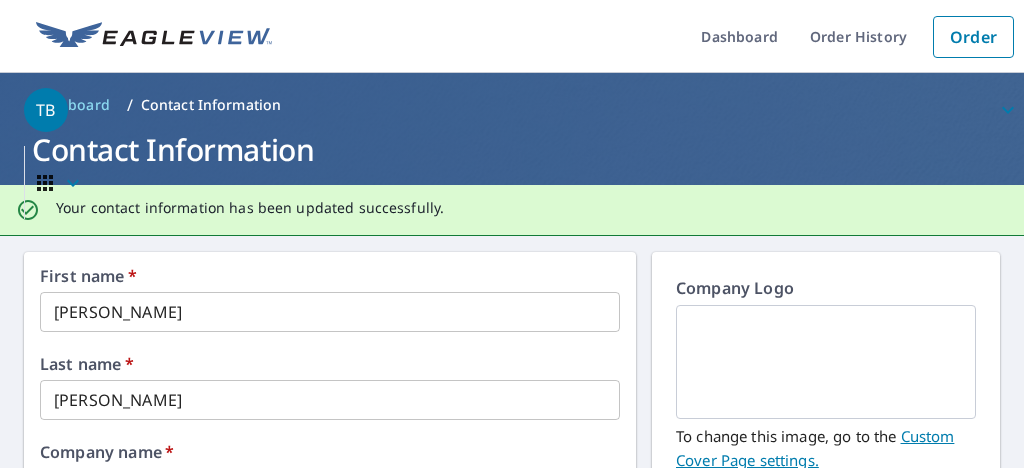 click on "TB" at bounding box center (524, 110) 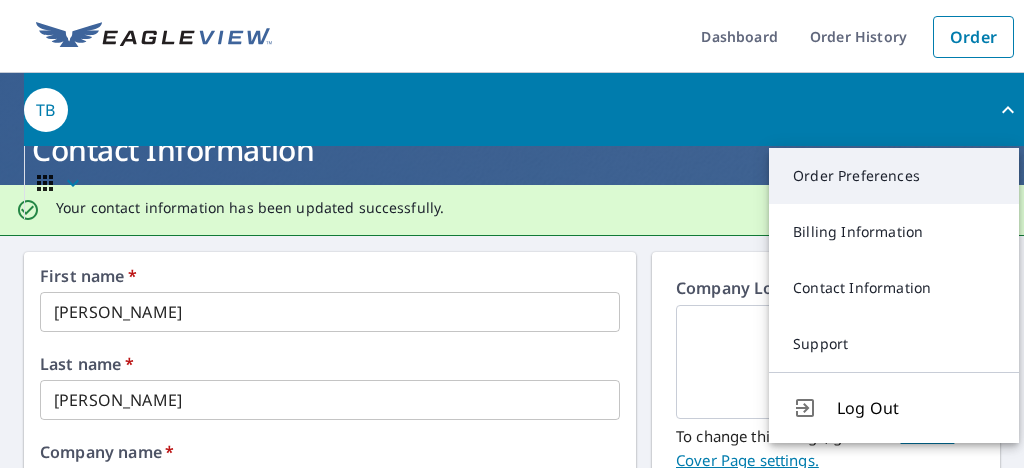 click on "Order Preferences" at bounding box center [894, 176] 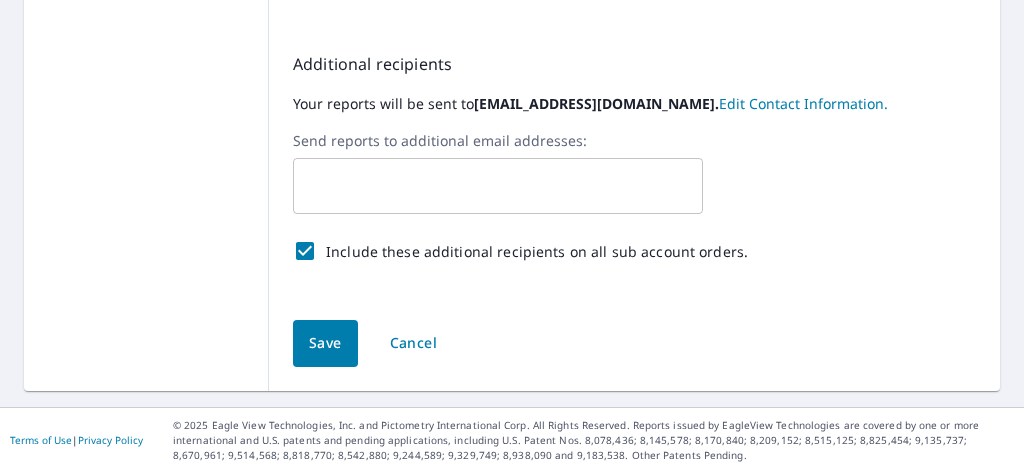 scroll, scrollTop: 1079, scrollLeft: 0, axis: vertical 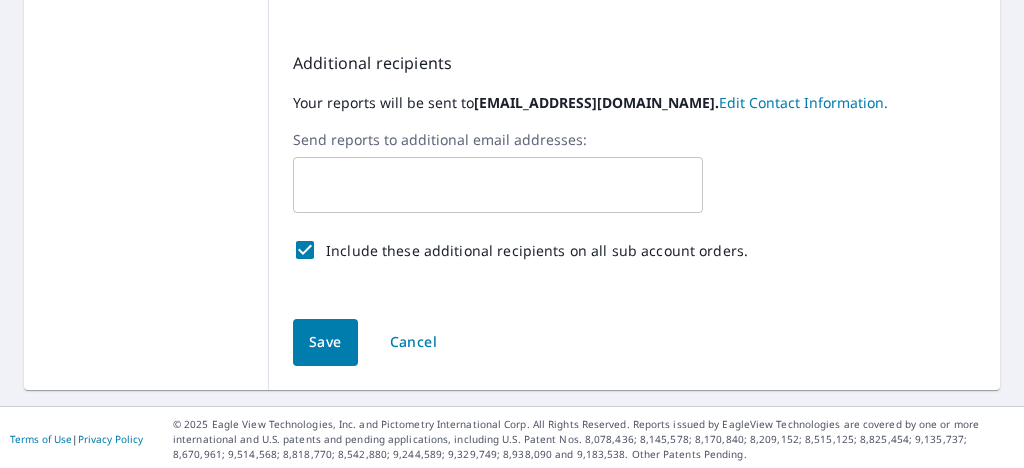 click on "Save" at bounding box center (325, 342) 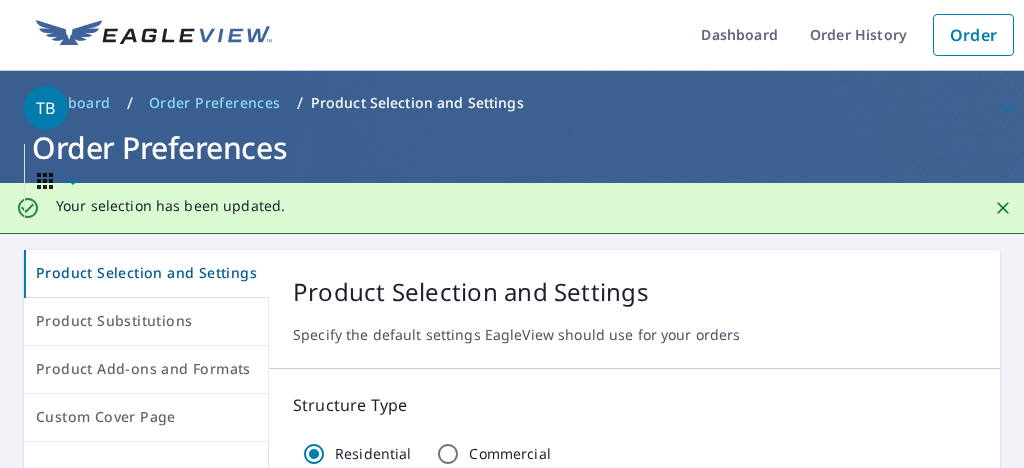 scroll, scrollTop: 0, scrollLeft: 0, axis: both 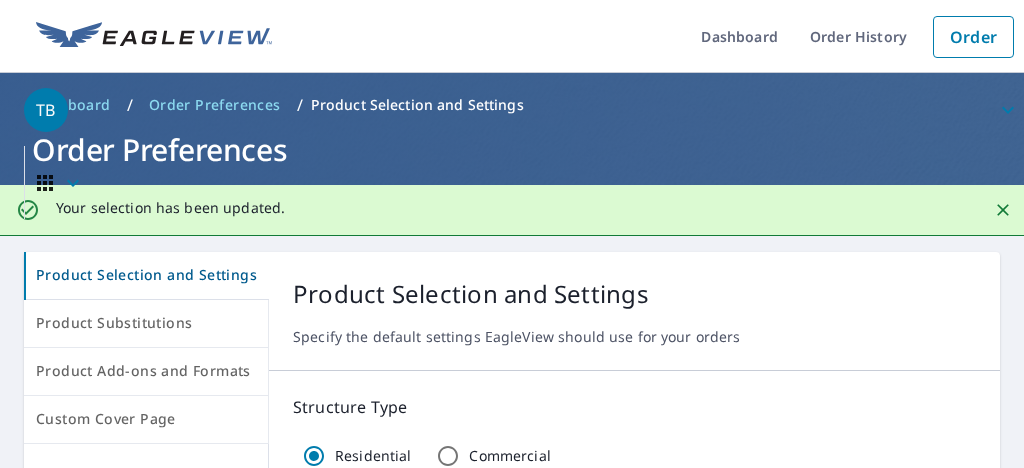click on "TB" at bounding box center (524, 110) 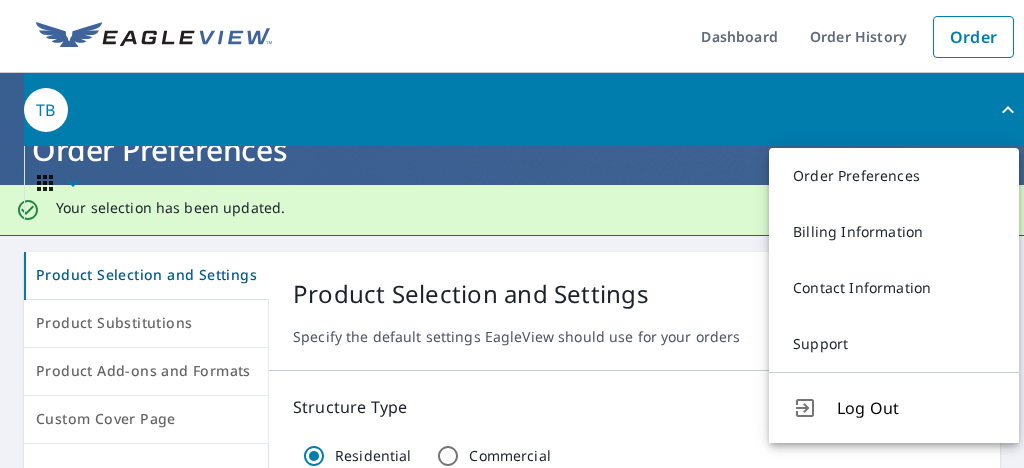 click on "Dashboard / Order Preferences / Product Selection and Settings Order Preferences" at bounding box center [512, 129] 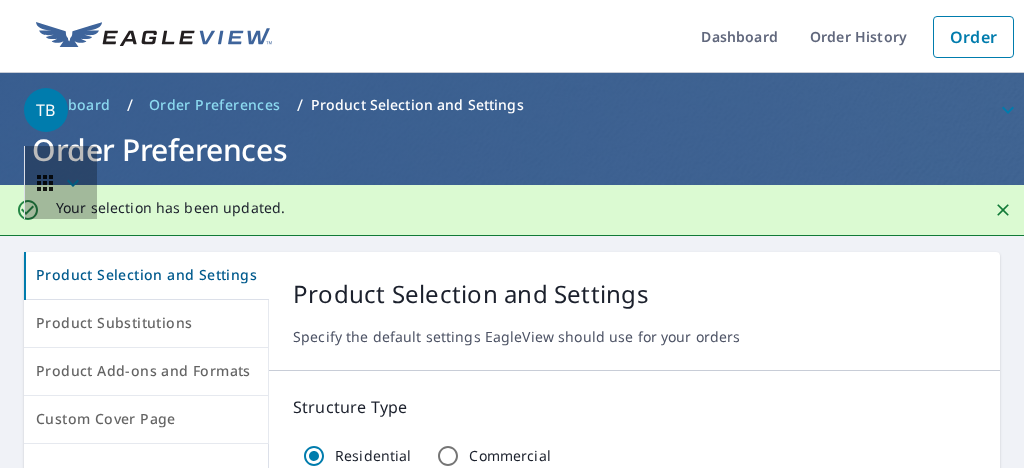click 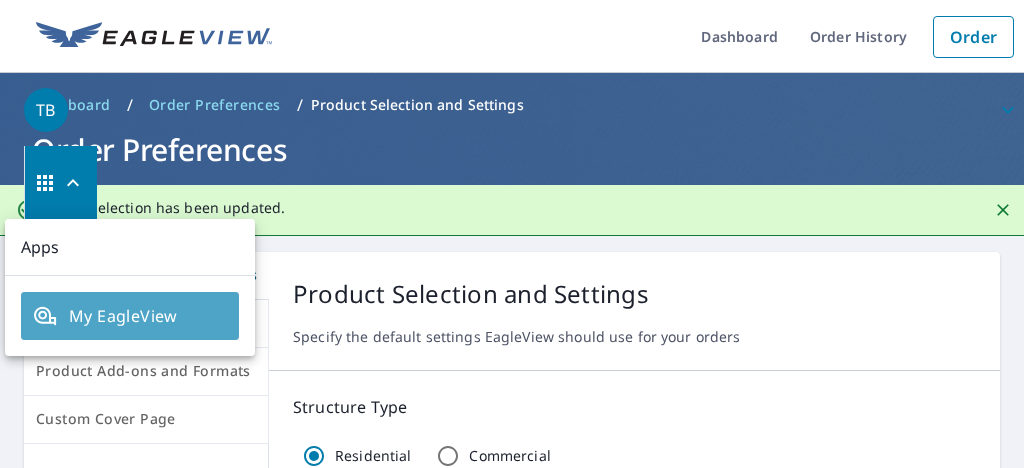 click on "My EagleView" at bounding box center [130, 316] 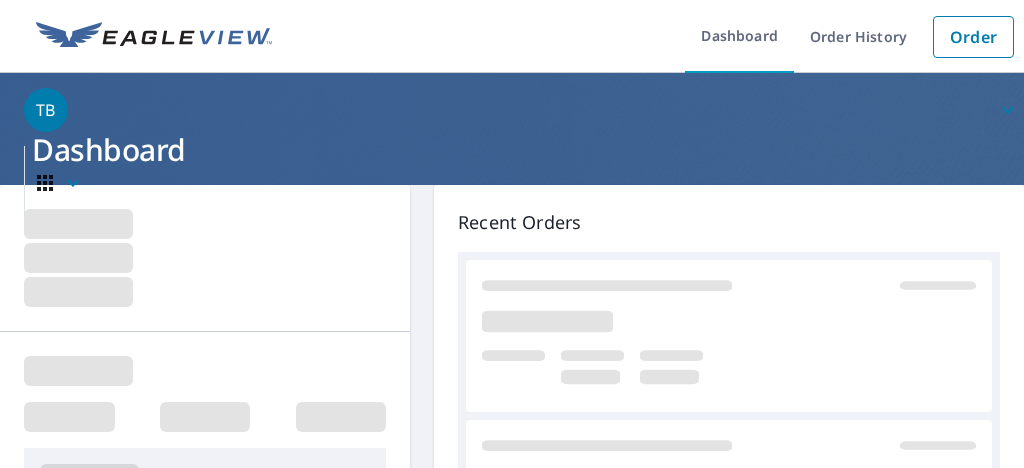 scroll, scrollTop: 0, scrollLeft: 0, axis: both 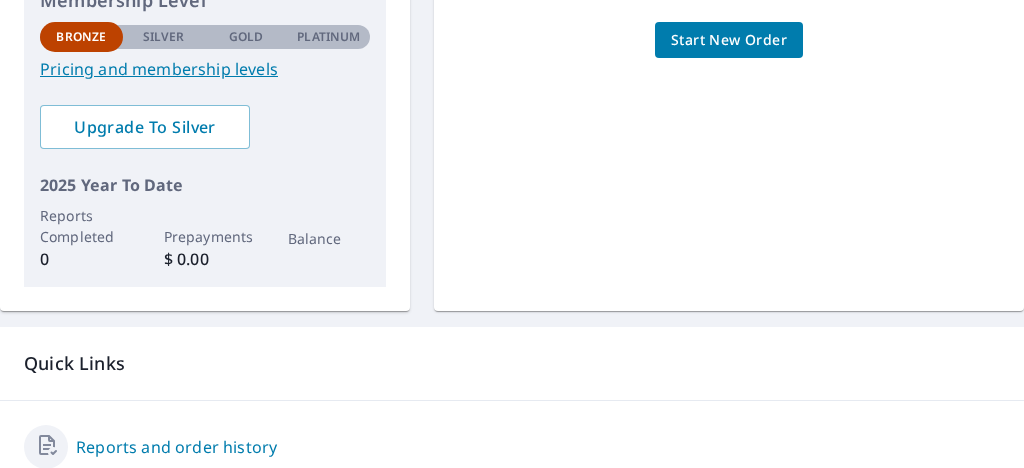 click on "Start New Order" at bounding box center (729, 40) 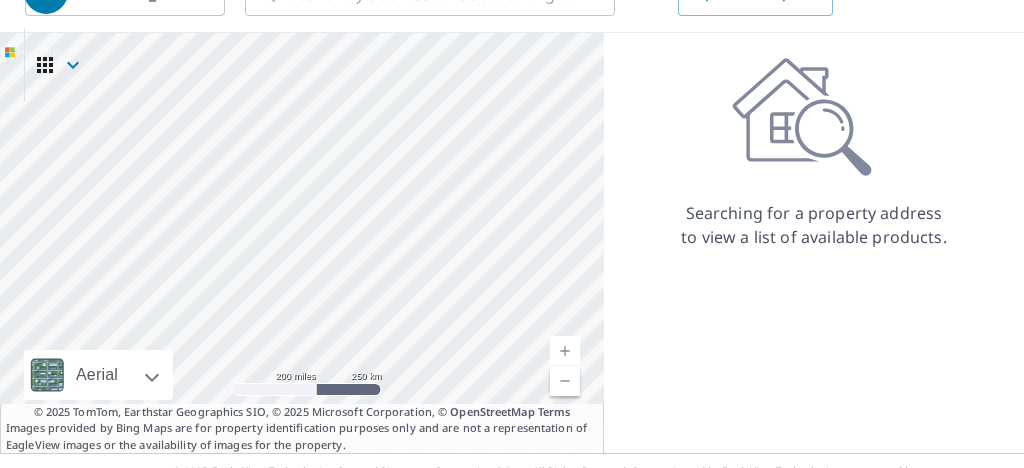 scroll, scrollTop: 0, scrollLeft: 0, axis: both 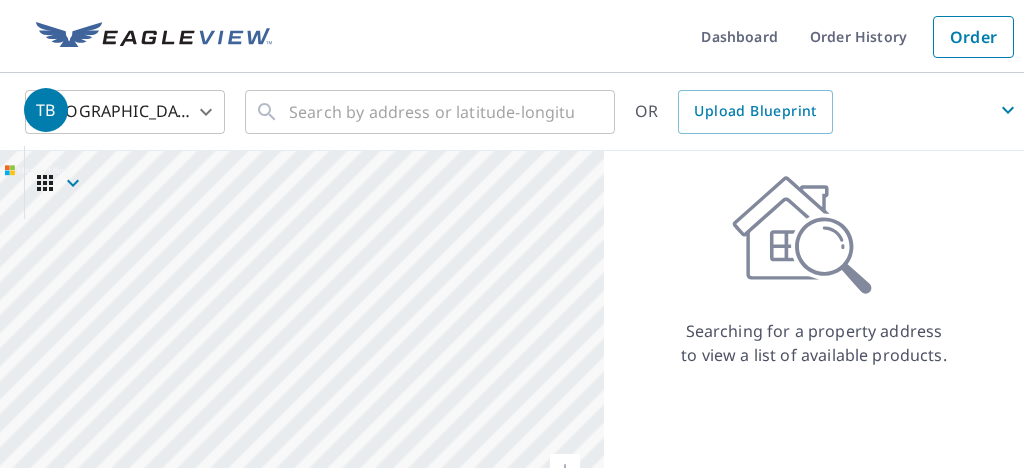 click on "TB" at bounding box center [524, 110] 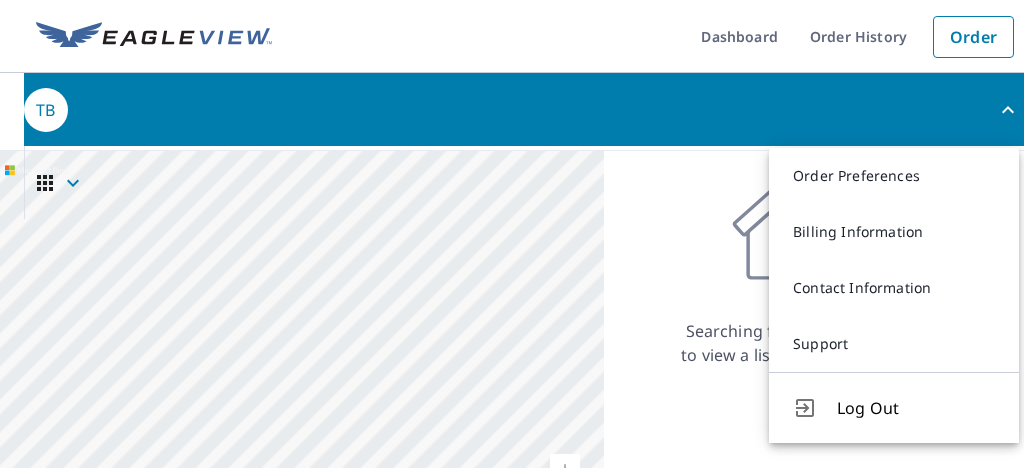 click on "Searching for a property address to view a list of available products." at bounding box center [814, 271] 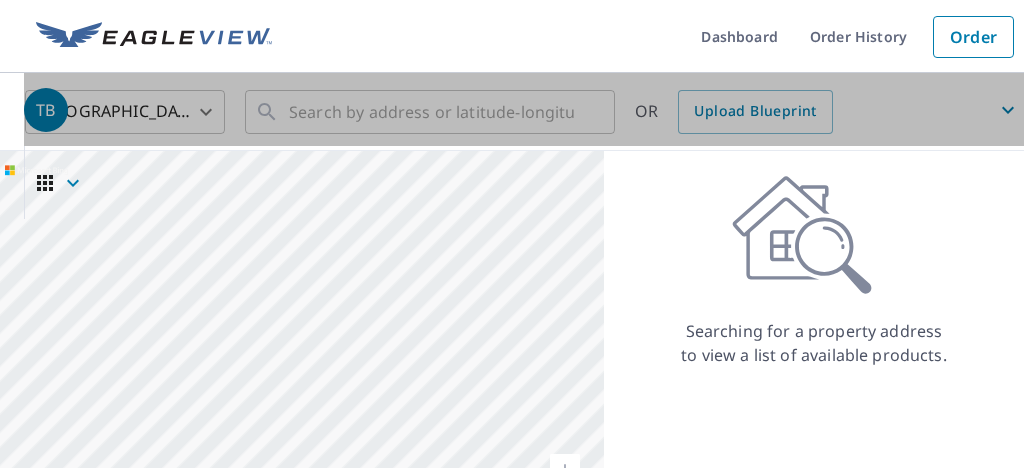 click 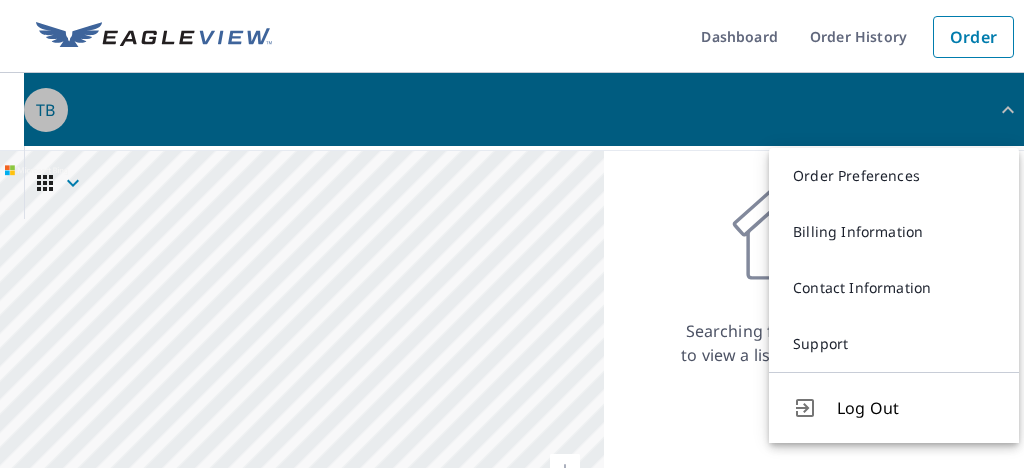 click 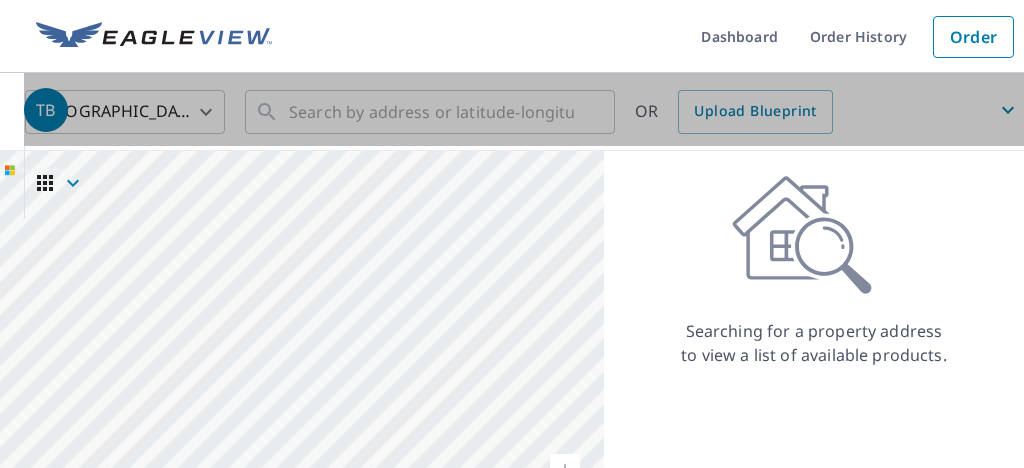 click on "TB" at bounding box center [524, 110] 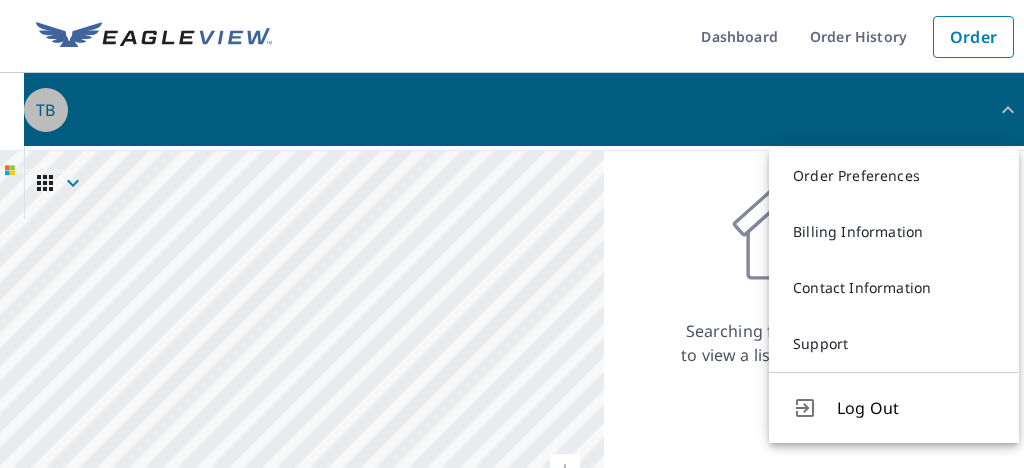 click on "TB" at bounding box center [524, 110] 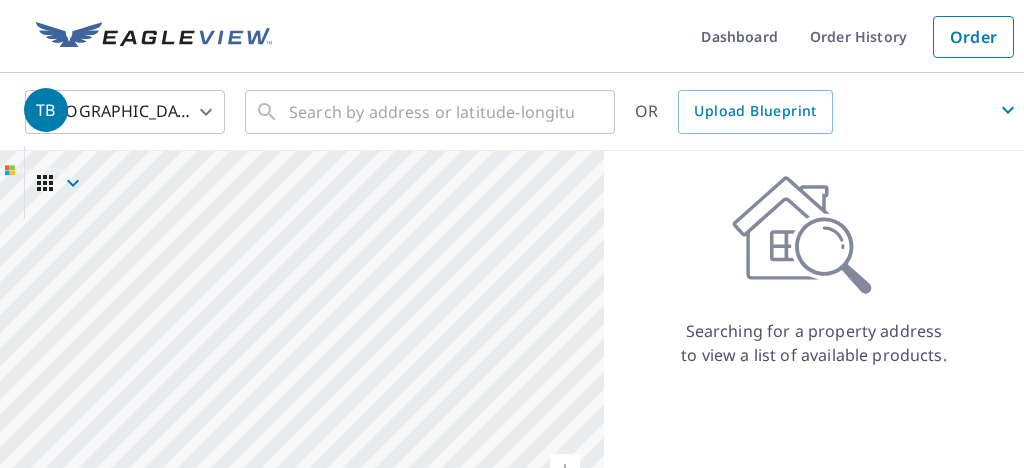 click on "TB" at bounding box center (46, 110) 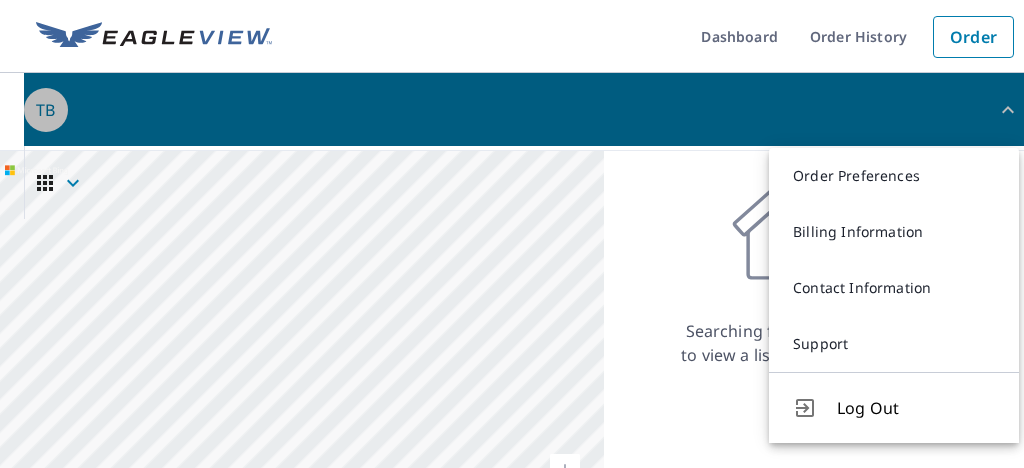 click on "TB" at bounding box center (46, 110) 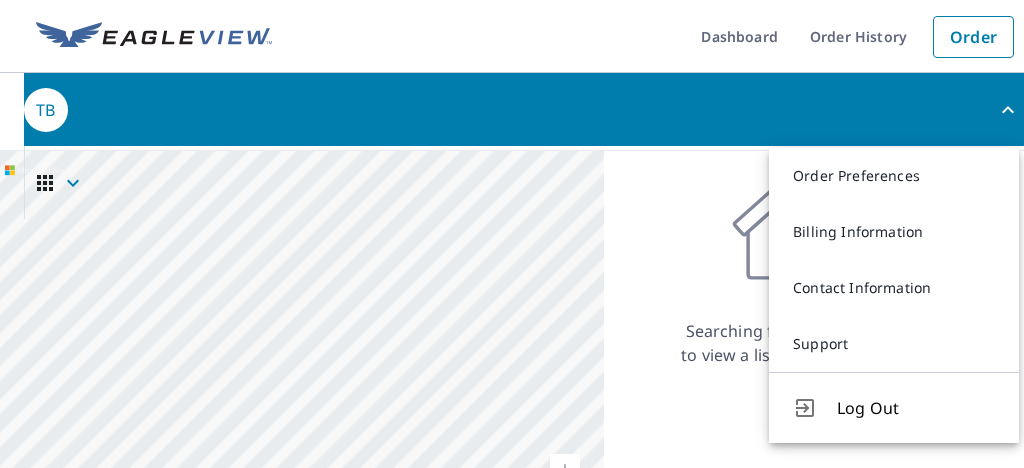 click on "TB" at bounding box center (46, 110) 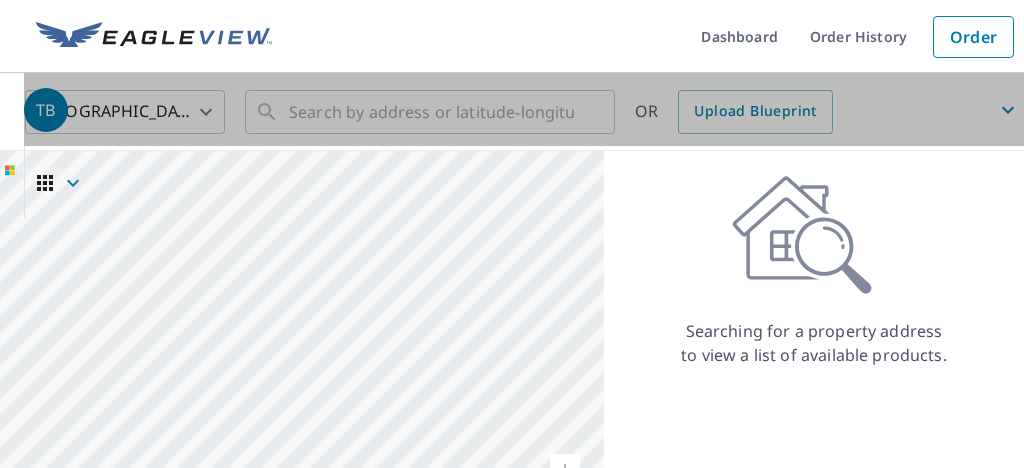 click on "TB" at bounding box center [46, 110] 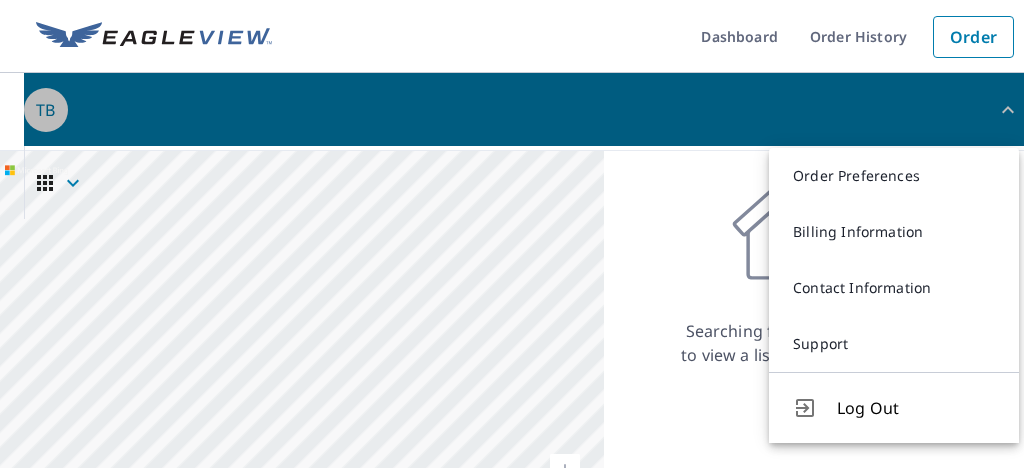 drag, startPoint x: 46, startPoint y: 108, endPoint x: 33, endPoint y: 114, distance: 14.3178215 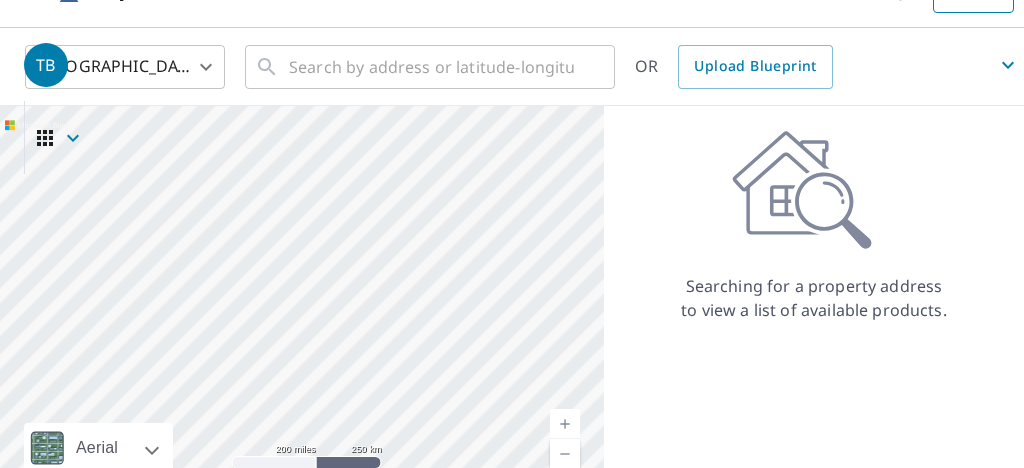 scroll, scrollTop: 12, scrollLeft: 0, axis: vertical 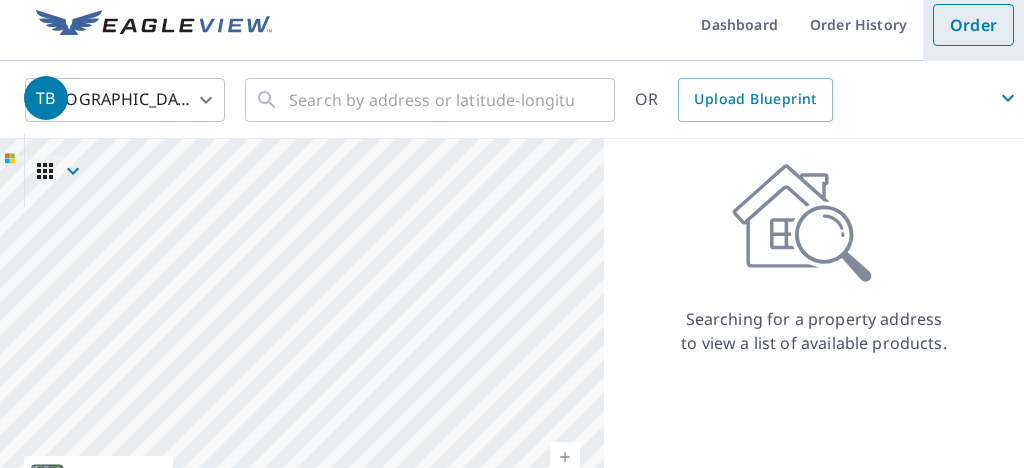 click on "Order" at bounding box center (973, 25) 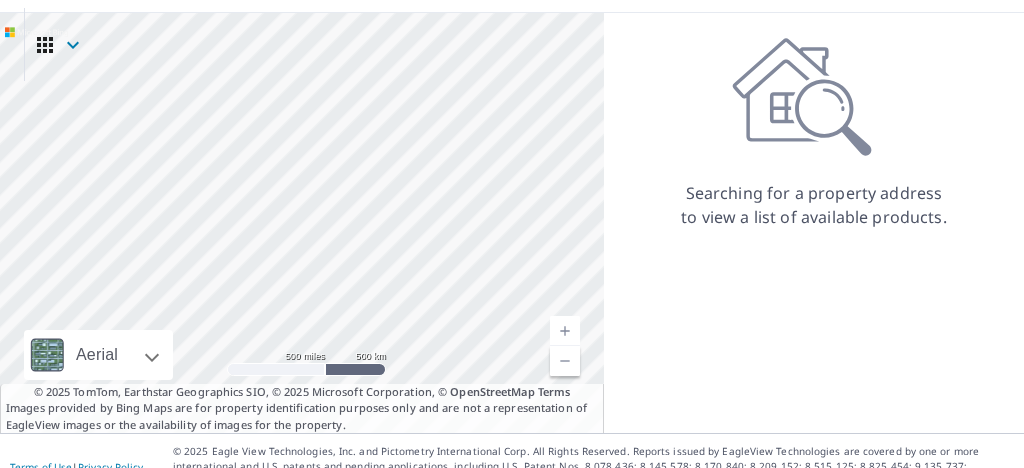 scroll, scrollTop: 140, scrollLeft: 0, axis: vertical 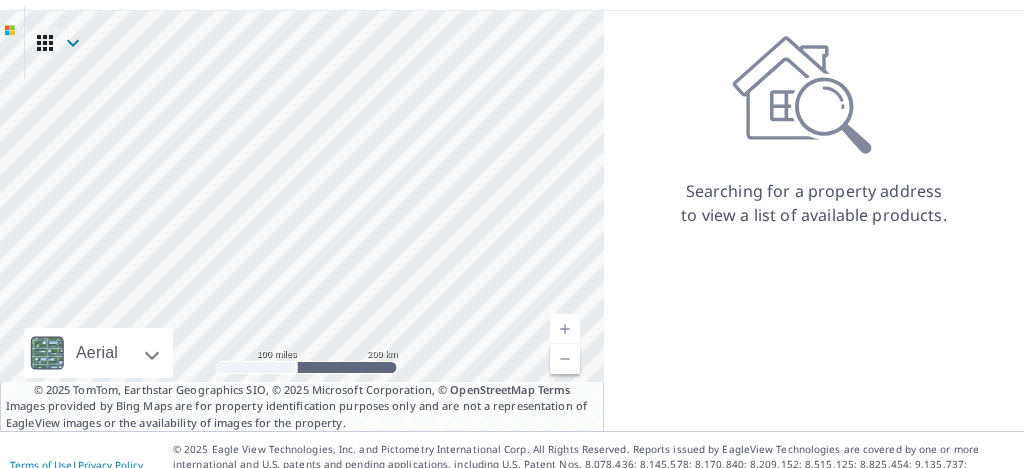 drag, startPoint x: 506, startPoint y: 143, endPoint x: 1, endPoint y: 218, distance: 510.53894 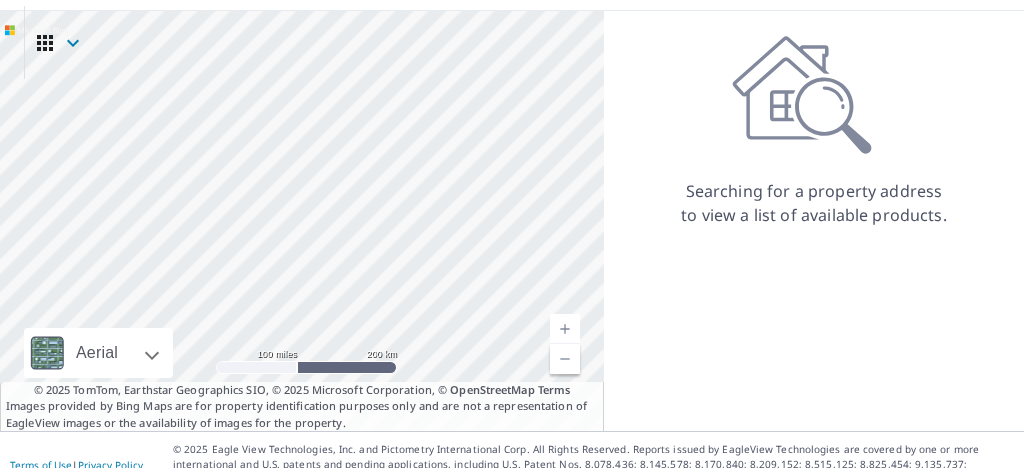 drag, startPoint x: 35, startPoint y: 173, endPoint x: 1, endPoint y: 173, distance: 34 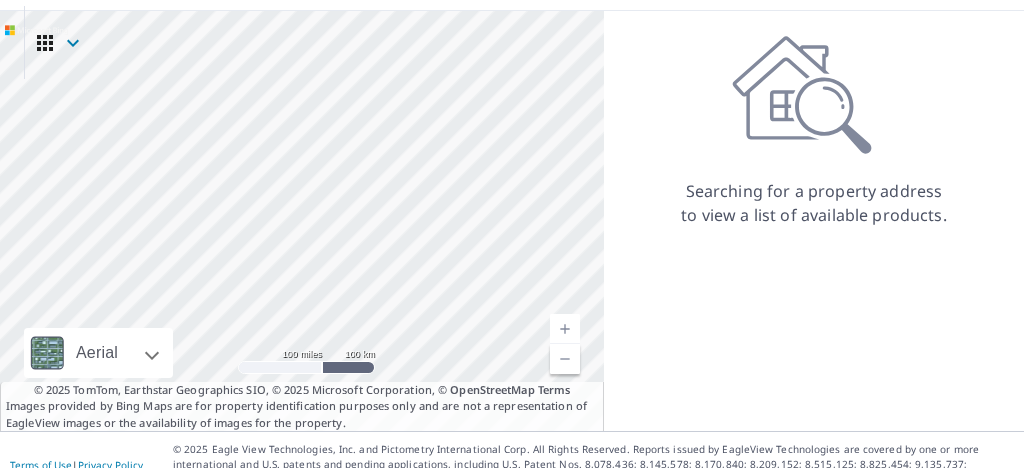 drag, startPoint x: 448, startPoint y: 53, endPoint x: 308, endPoint y: 232, distance: 227.24657 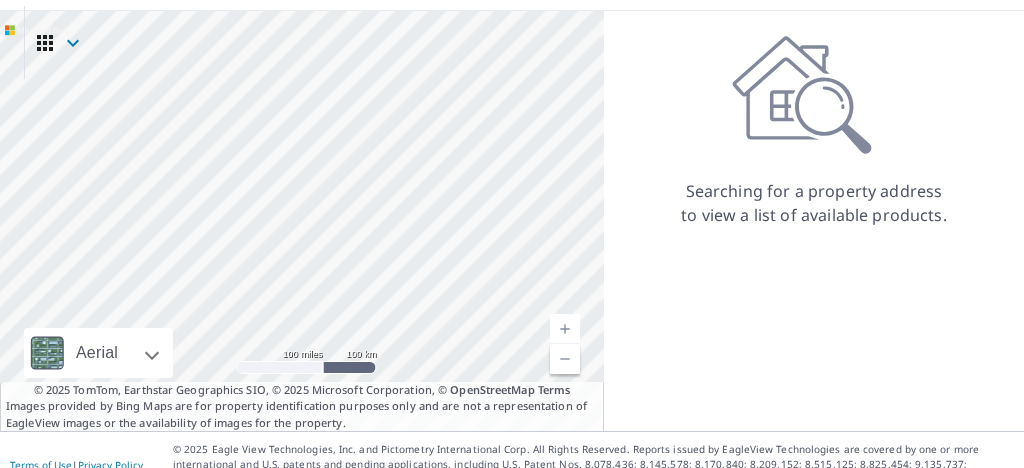 click at bounding box center [302, 221] 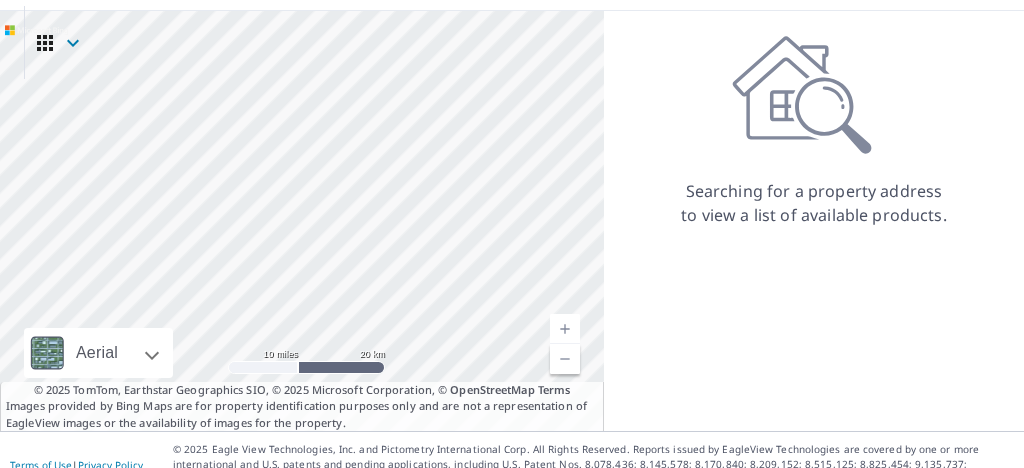 drag, startPoint x: 487, startPoint y: 185, endPoint x: 298, endPoint y: 128, distance: 197.4082 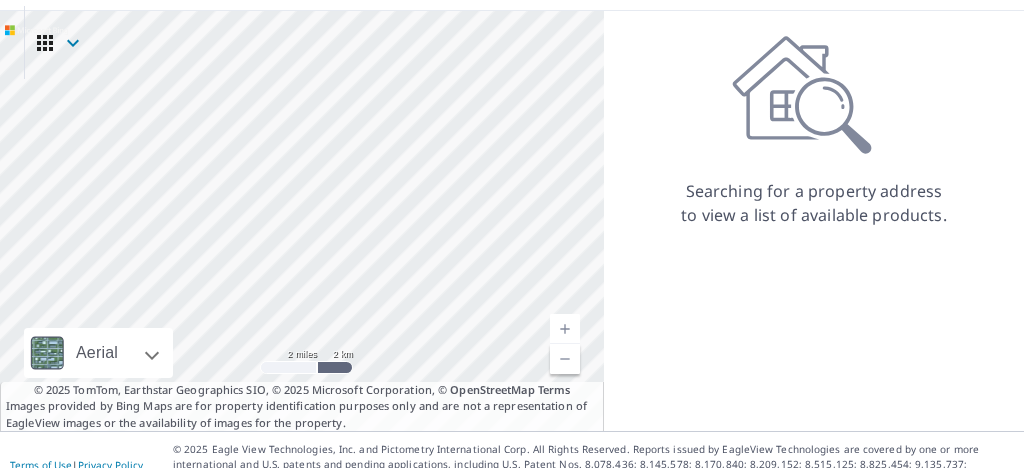 drag, startPoint x: 456, startPoint y: 138, endPoint x: 205, endPoint y: 171, distance: 253.16003 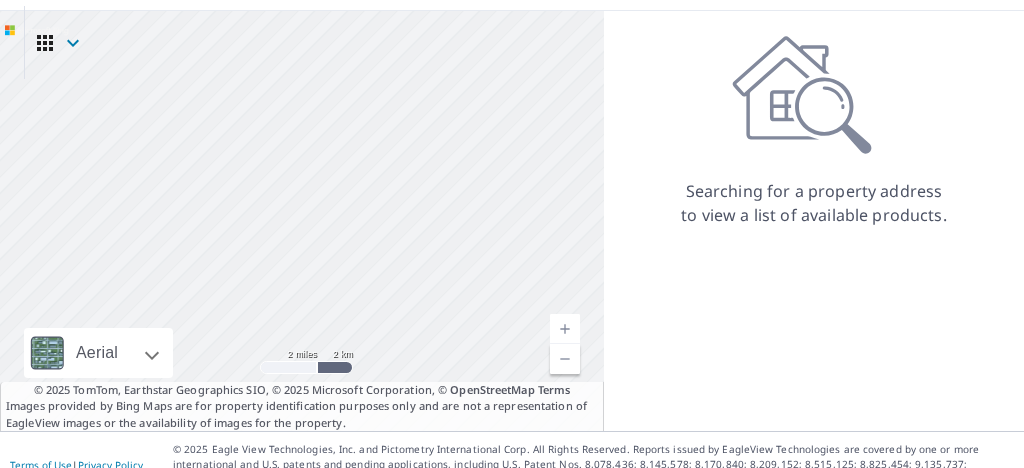 drag, startPoint x: 297, startPoint y: 106, endPoint x: 299, endPoint y: 144, distance: 38.052597 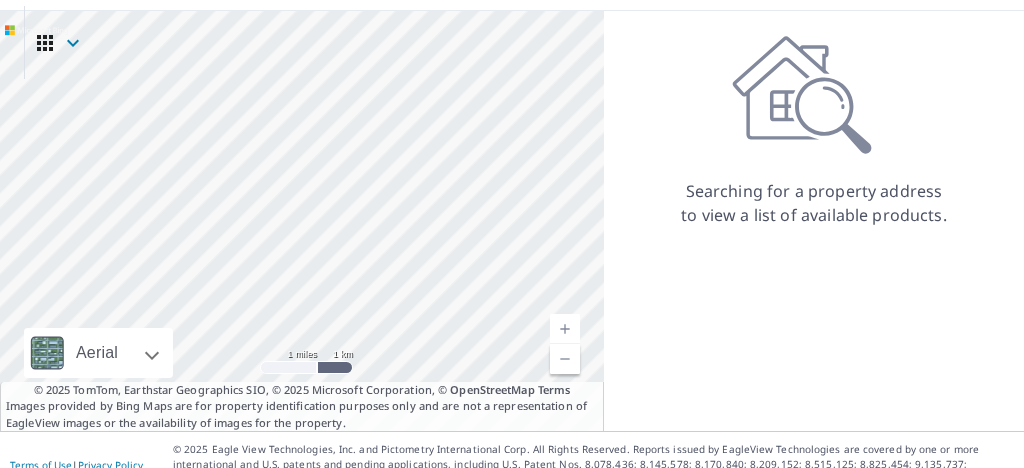 drag, startPoint x: 272, startPoint y: 190, endPoint x: 308, endPoint y: 142, distance: 60 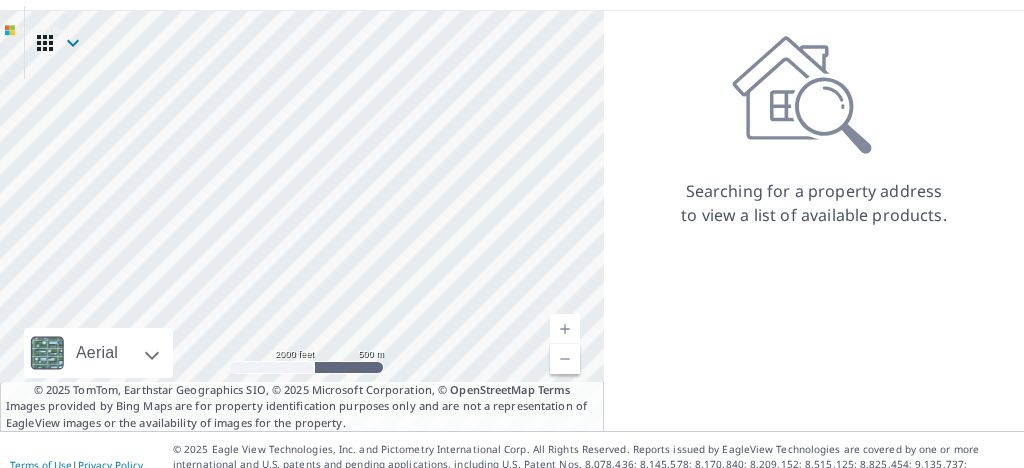 drag, startPoint x: 274, startPoint y: 168, endPoint x: 110, endPoint y: 153, distance: 164.68454 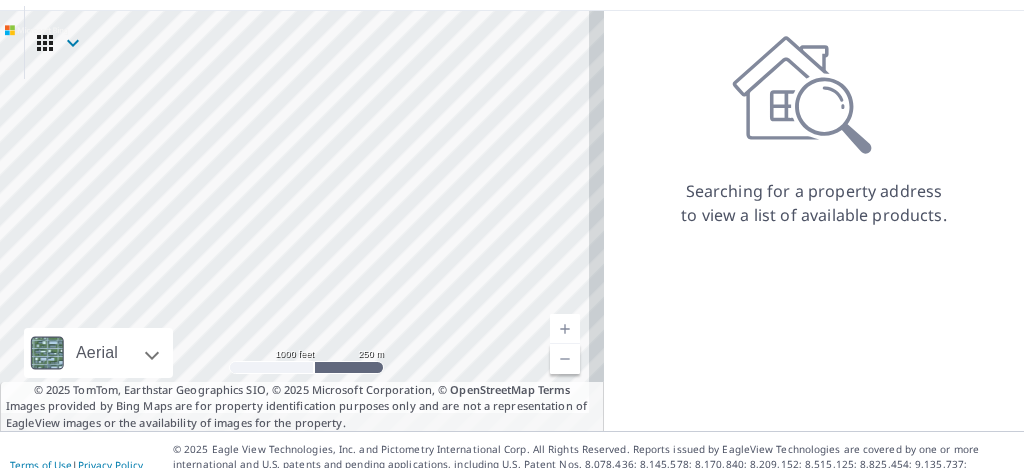 drag, startPoint x: 503, startPoint y: 256, endPoint x: 395, endPoint y: 115, distance: 177.60912 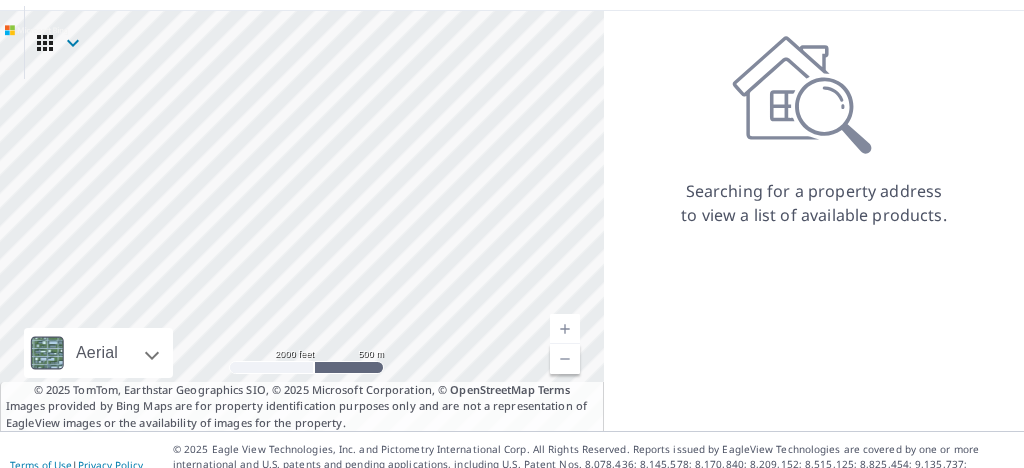 drag, startPoint x: 408, startPoint y: 86, endPoint x: 265, endPoint y: 149, distance: 156.2626 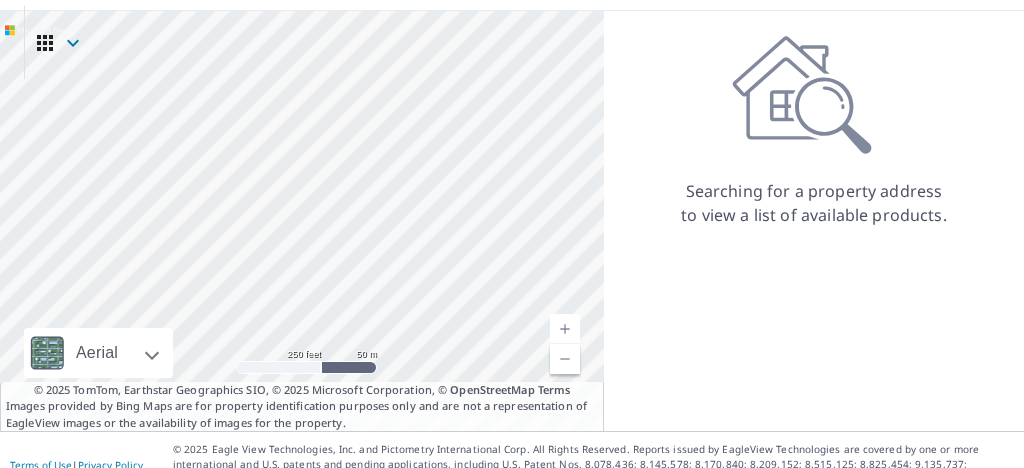 drag, startPoint x: 243, startPoint y: 136, endPoint x: 410, endPoint y: 178, distance: 172.20047 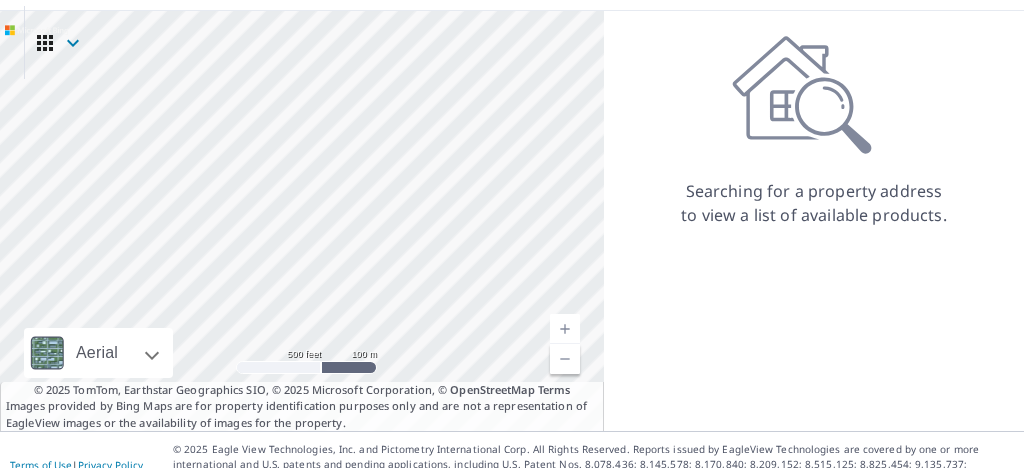 drag, startPoint x: 461, startPoint y: 221, endPoint x: 366, endPoint y: 356, distance: 165.07574 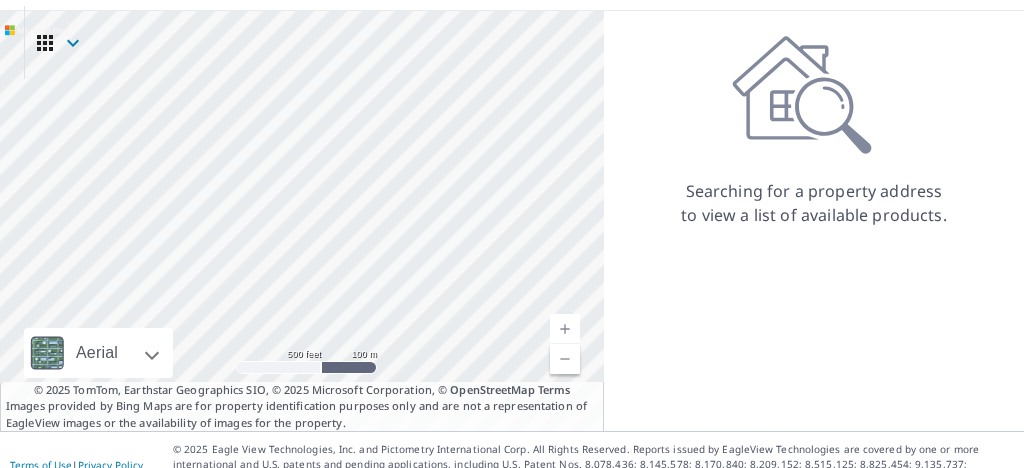 click at bounding box center (565, 359) 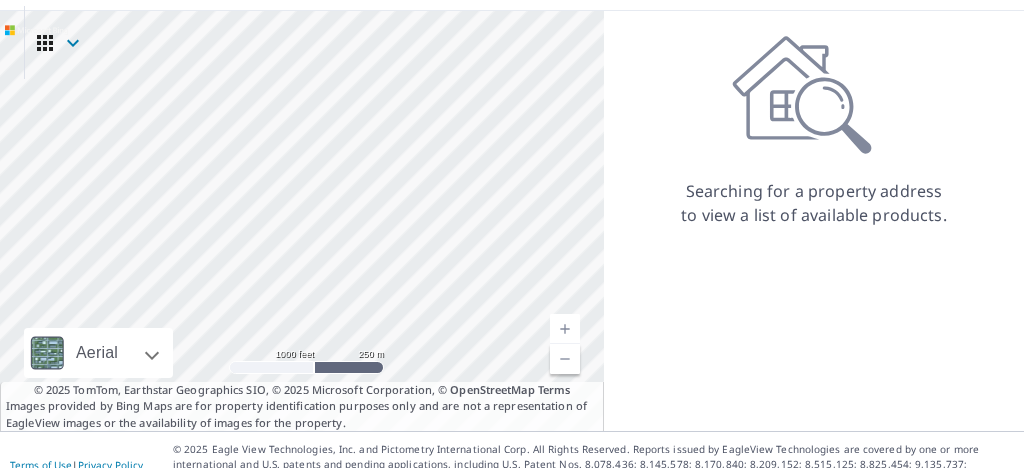 click at bounding box center (565, 359) 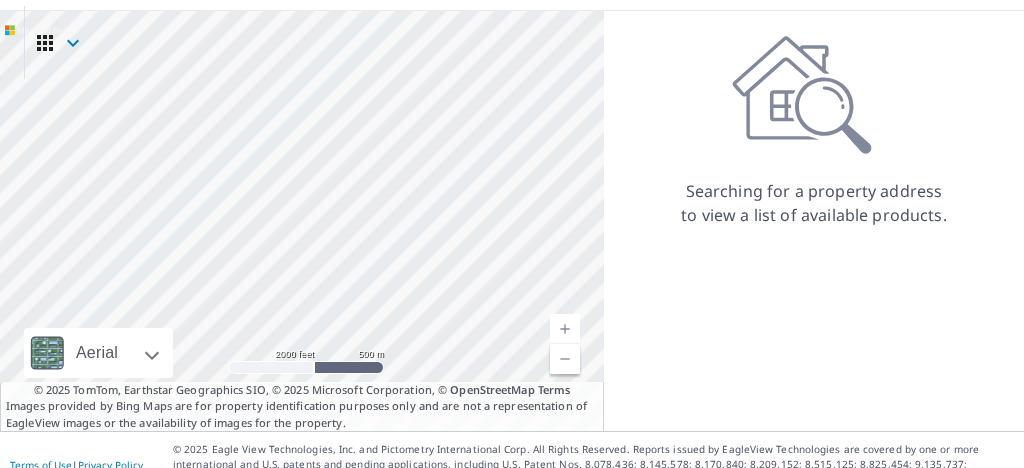 click at bounding box center (565, 359) 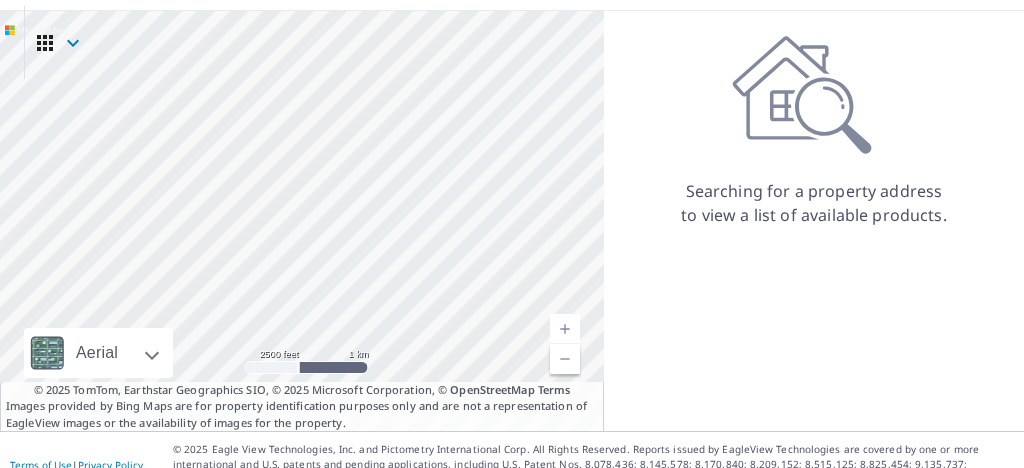drag, startPoint x: 457, startPoint y: 181, endPoint x: 316, endPoint y: 326, distance: 202.25232 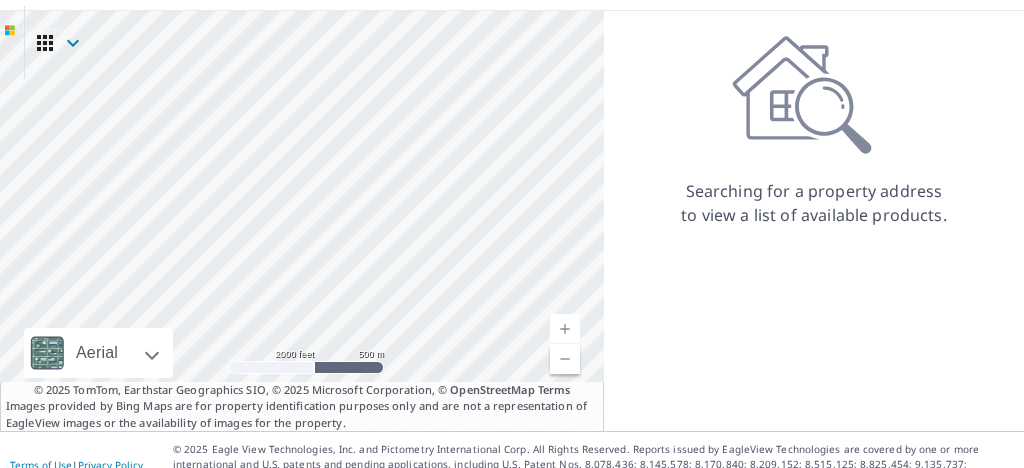 drag, startPoint x: 482, startPoint y: 209, endPoint x: 445, endPoint y: 239, distance: 47.63402 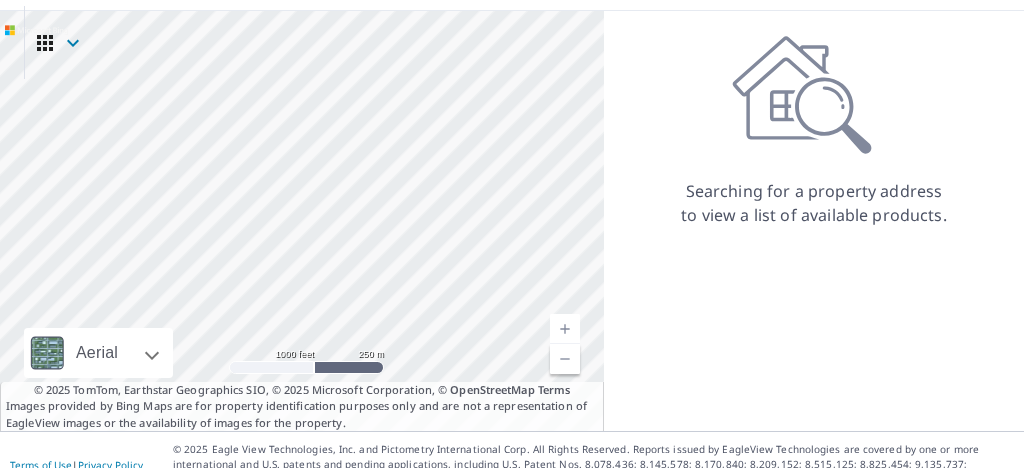 drag, startPoint x: 446, startPoint y: 259, endPoint x: 377, endPoint y: 177, distance: 107.16809 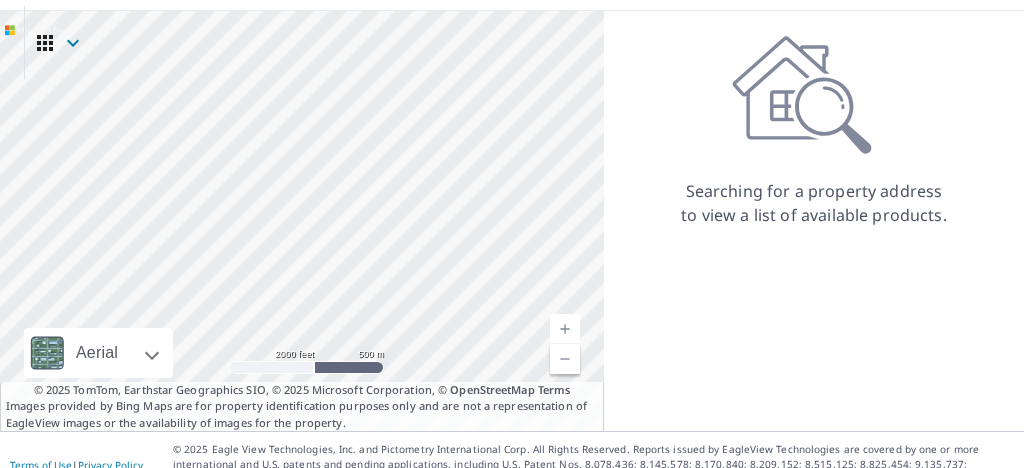 click at bounding box center (565, 359) 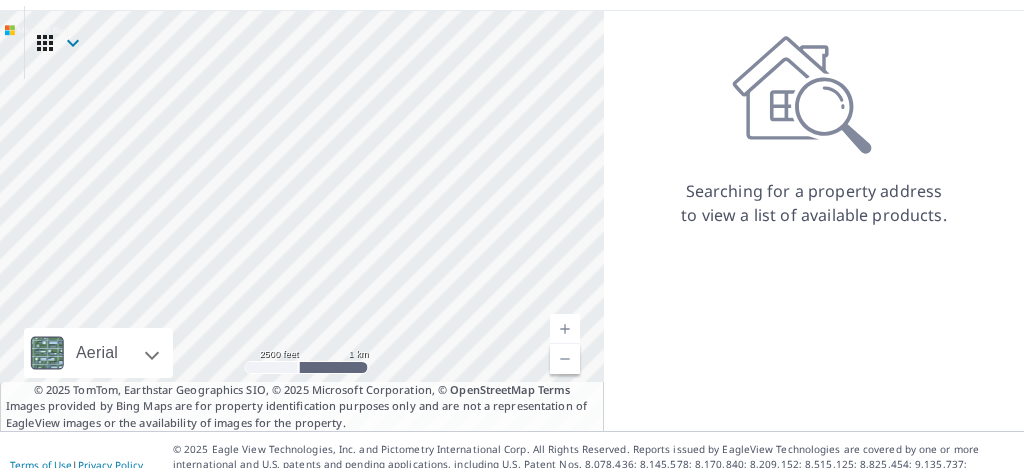 click at bounding box center (565, 359) 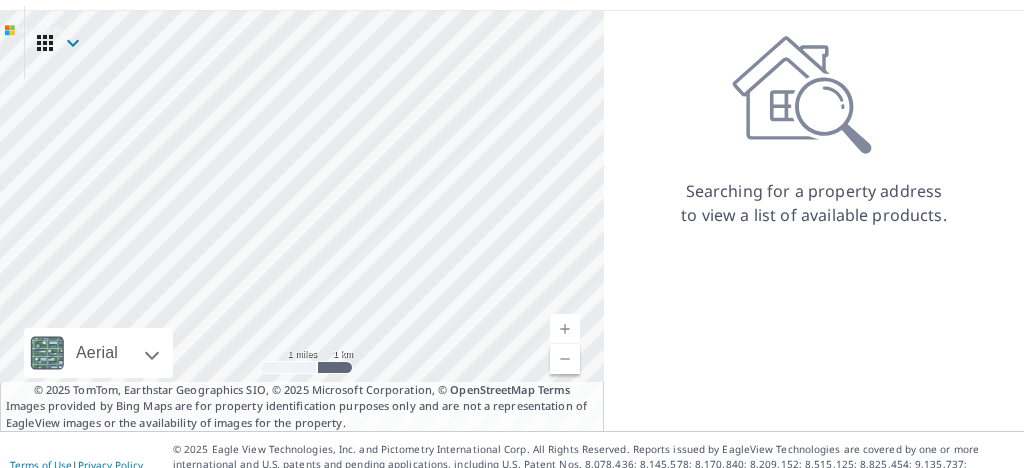 drag, startPoint x: 316, startPoint y: 114, endPoint x: 378, endPoint y: 186, distance: 95.015785 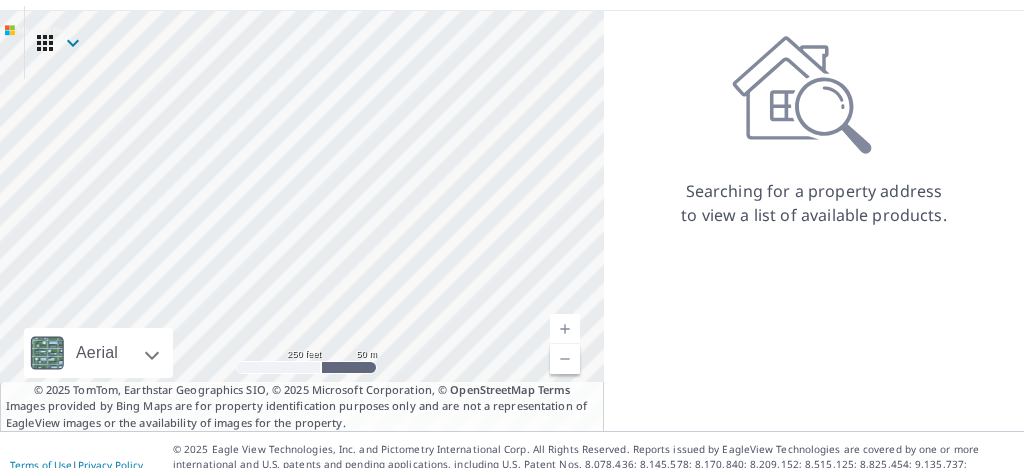 drag, startPoint x: 415, startPoint y: 264, endPoint x: 515, endPoint y: 211, distance: 113.17685 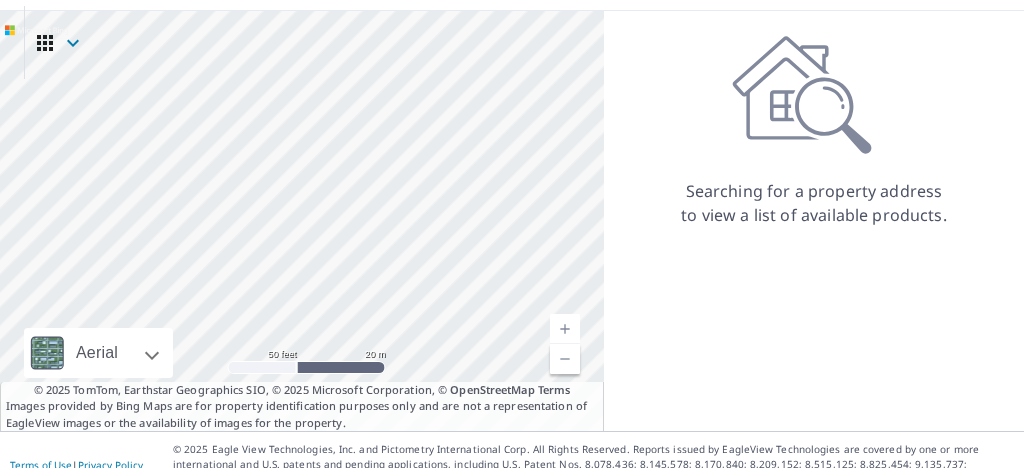 drag, startPoint x: 413, startPoint y: 133, endPoint x: 440, endPoint y: 250, distance: 120.074974 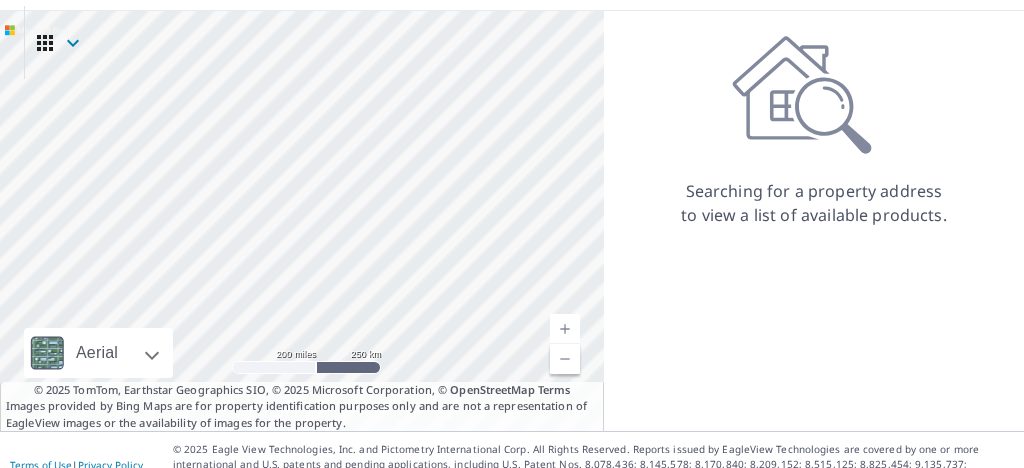 drag, startPoint x: 549, startPoint y: 247, endPoint x: 344, endPoint y: 253, distance: 205.08778 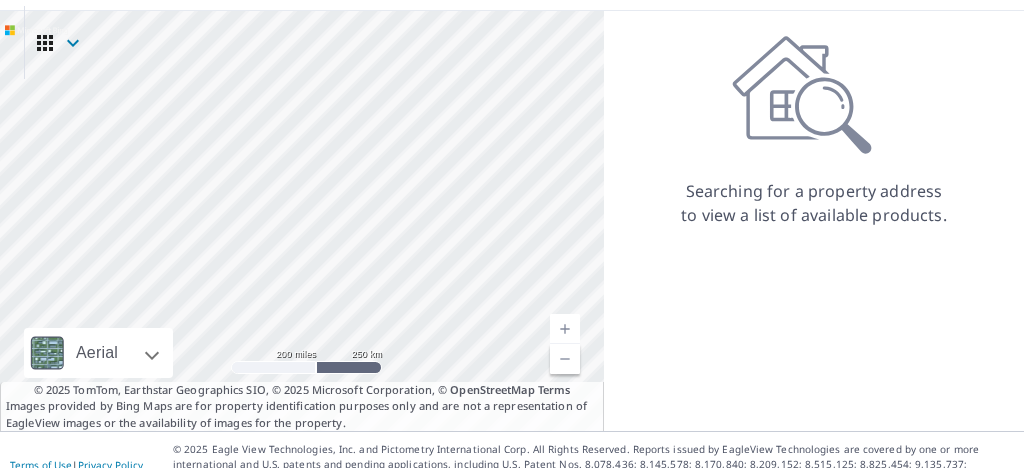 drag, startPoint x: 540, startPoint y: 172, endPoint x: 546, endPoint y: 186, distance: 15.231546 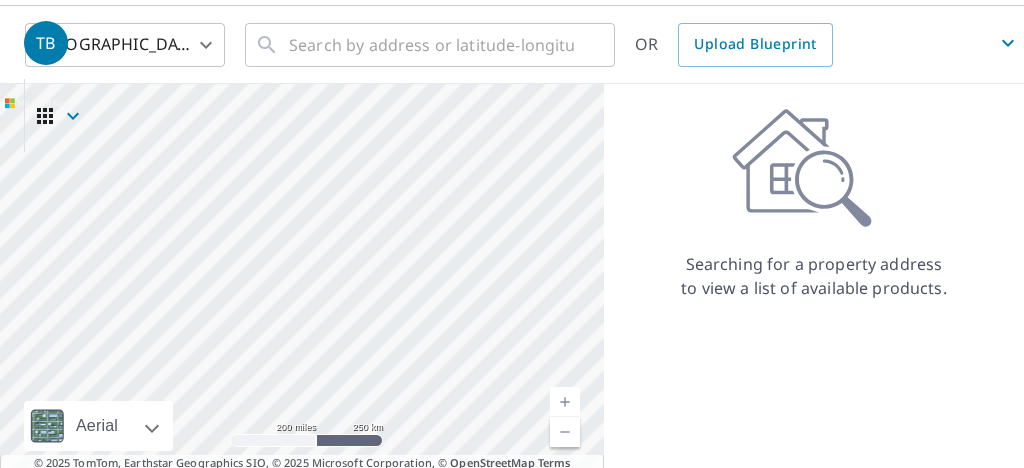 scroll, scrollTop: 65, scrollLeft: 0, axis: vertical 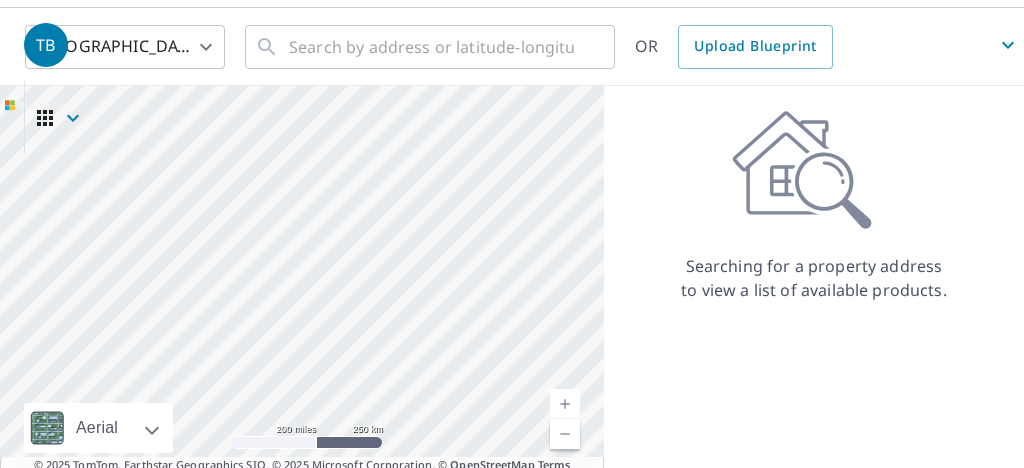 click on "Searching for a property address to view a list of available products." at bounding box center [814, 278] 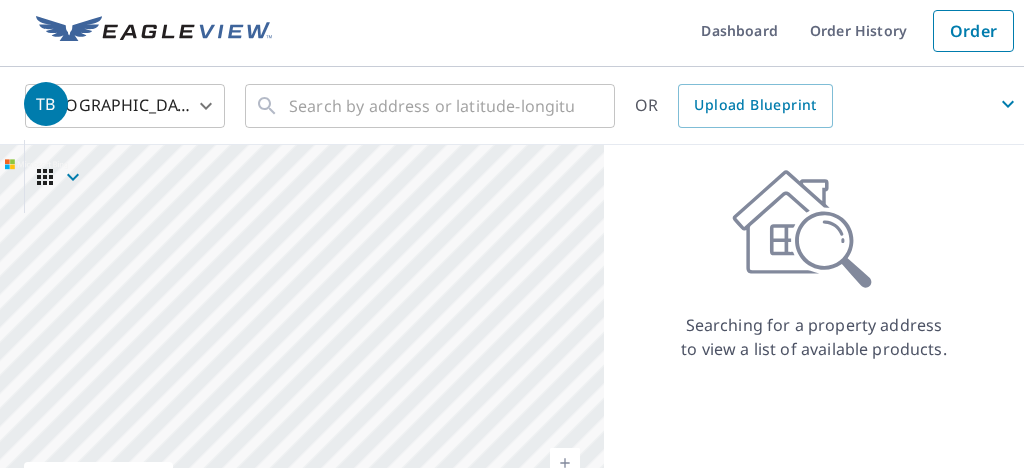 scroll, scrollTop: 0, scrollLeft: 0, axis: both 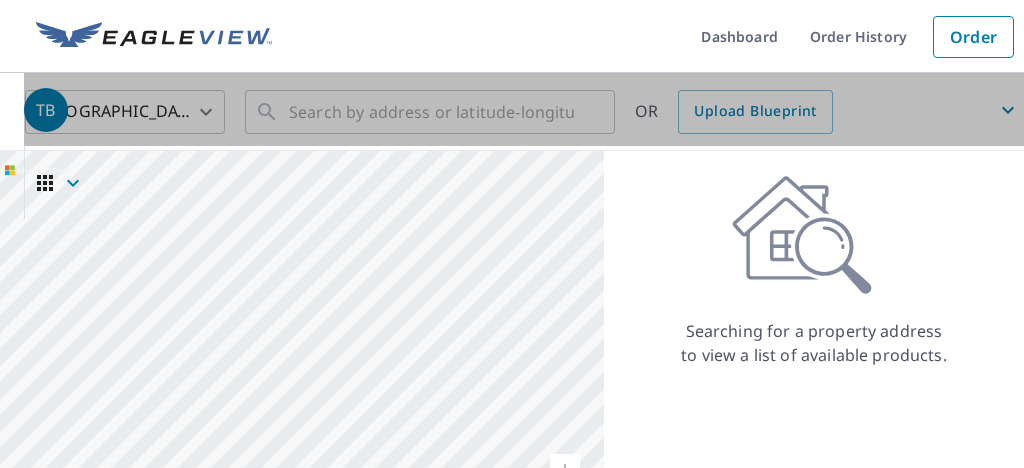 click on "TB" at bounding box center (524, 110) 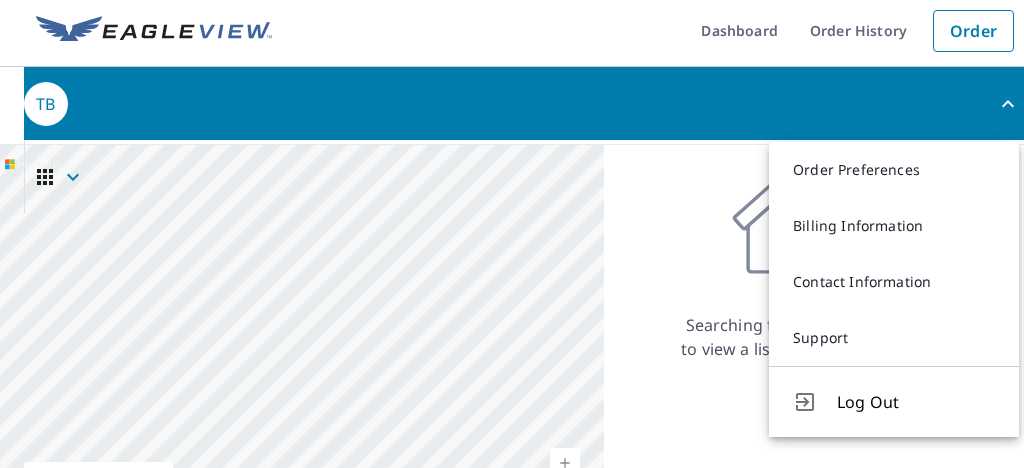 scroll, scrollTop: 8, scrollLeft: 0, axis: vertical 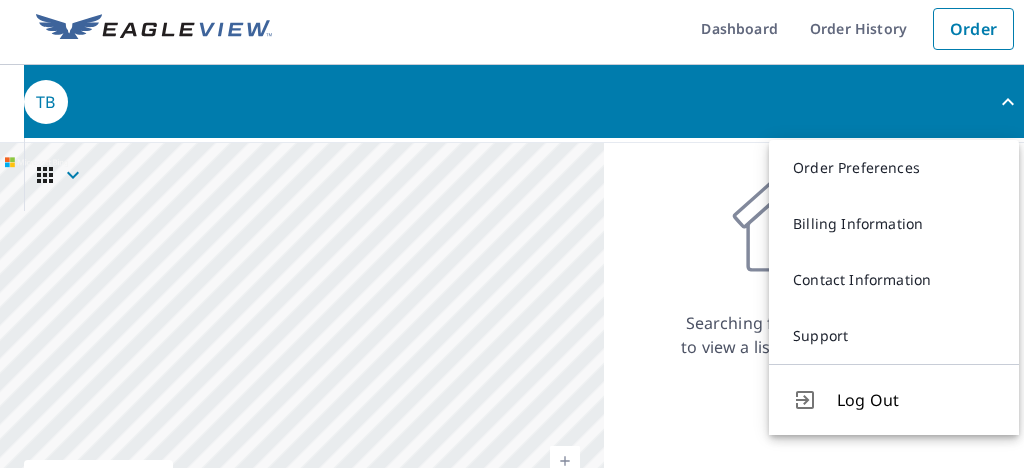 drag, startPoint x: 686, startPoint y: 254, endPoint x: 686, endPoint y: 157, distance: 97 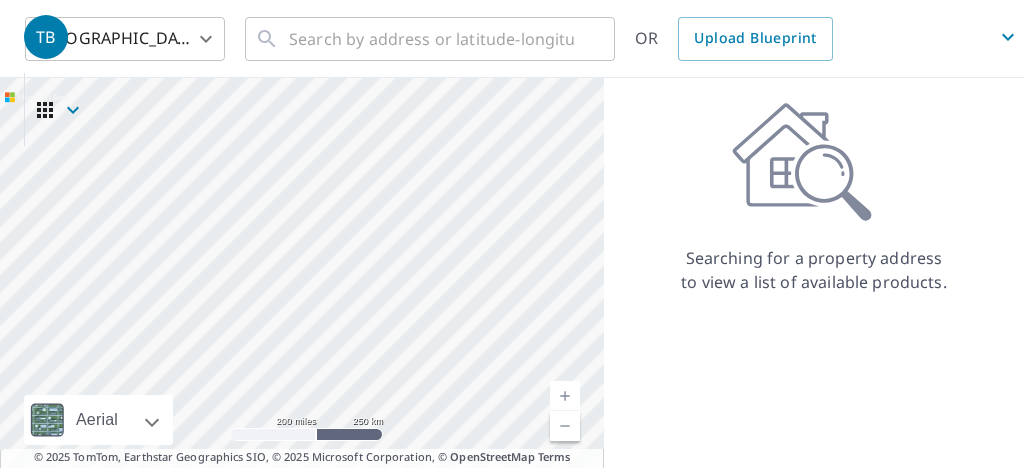 scroll, scrollTop: 81, scrollLeft: 0, axis: vertical 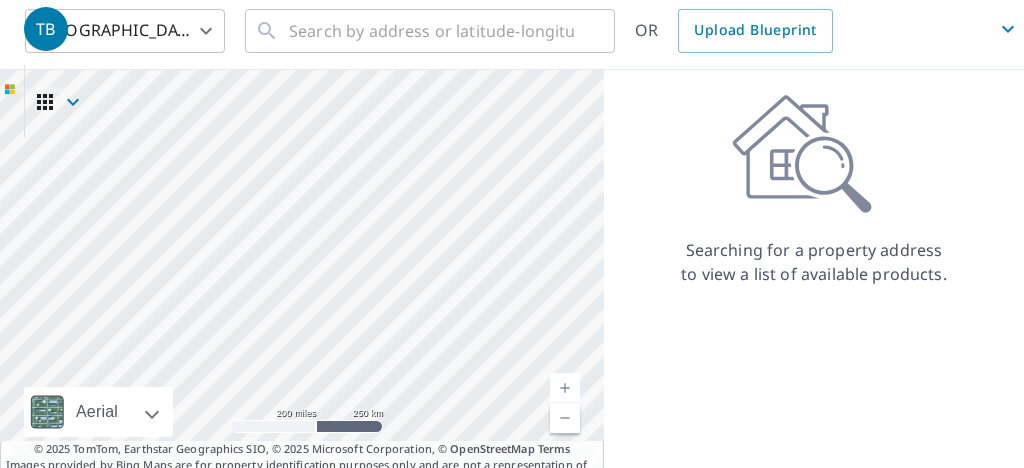 click on "TB" at bounding box center [524, 29] 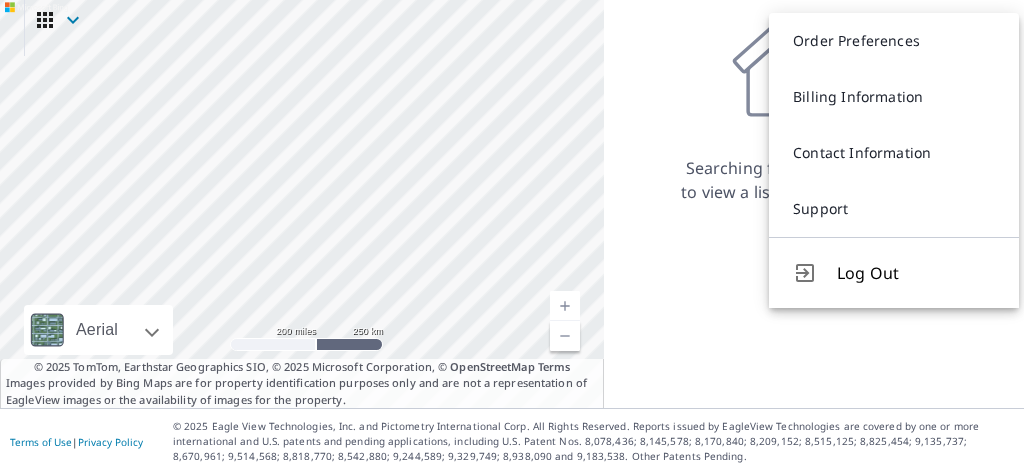 scroll, scrollTop: 168, scrollLeft: 0, axis: vertical 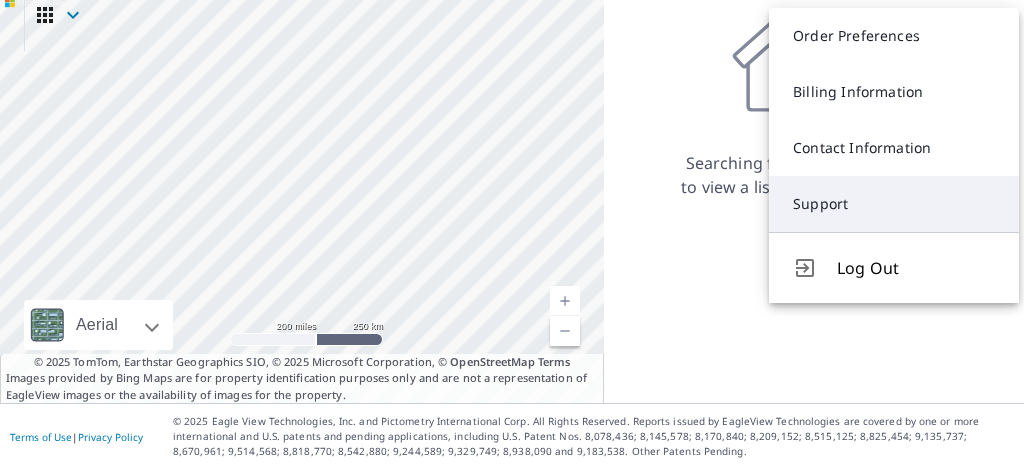 click on "Support" at bounding box center (894, 204) 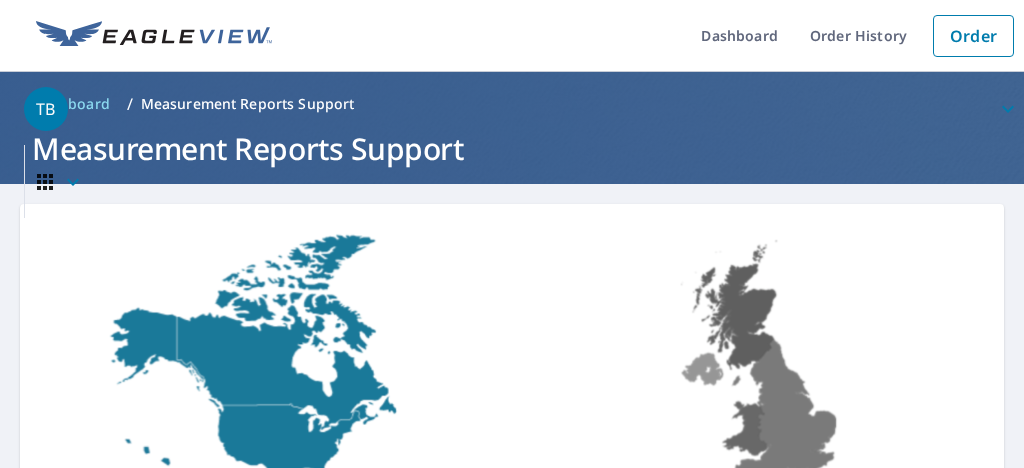 scroll, scrollTop: 0, scrollLeft: 0, axis: both 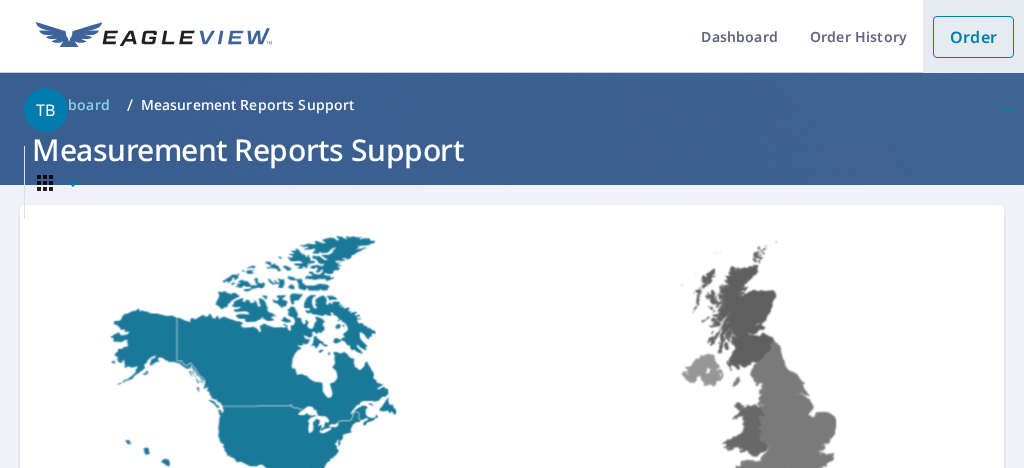 click on "Order" at bounding box center [973, 37] 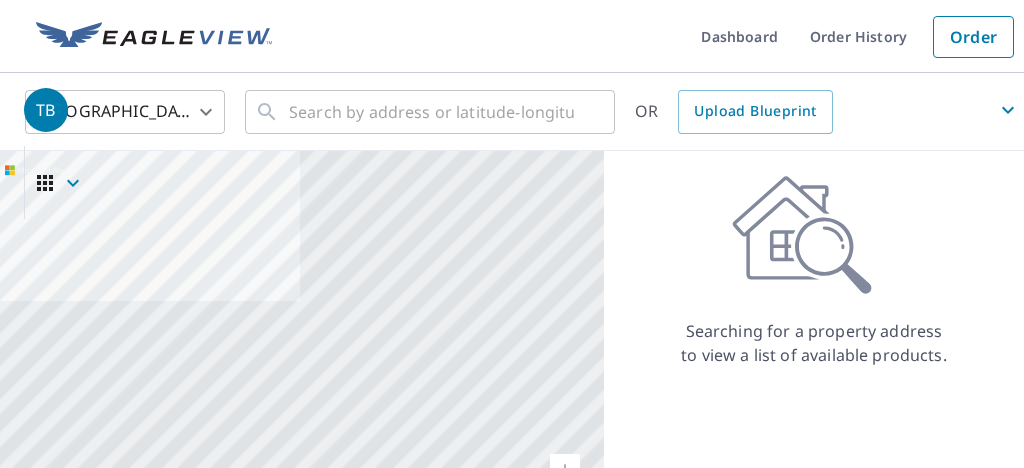 click on "TB" at bounding box center [524, 110] 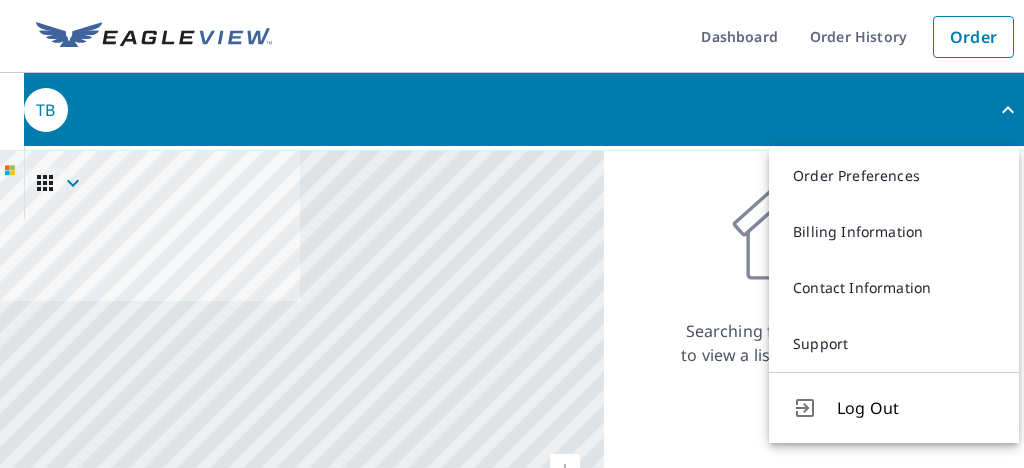 click on "Searching for a property address to view a list of available products." at bounding box center [814, 271] 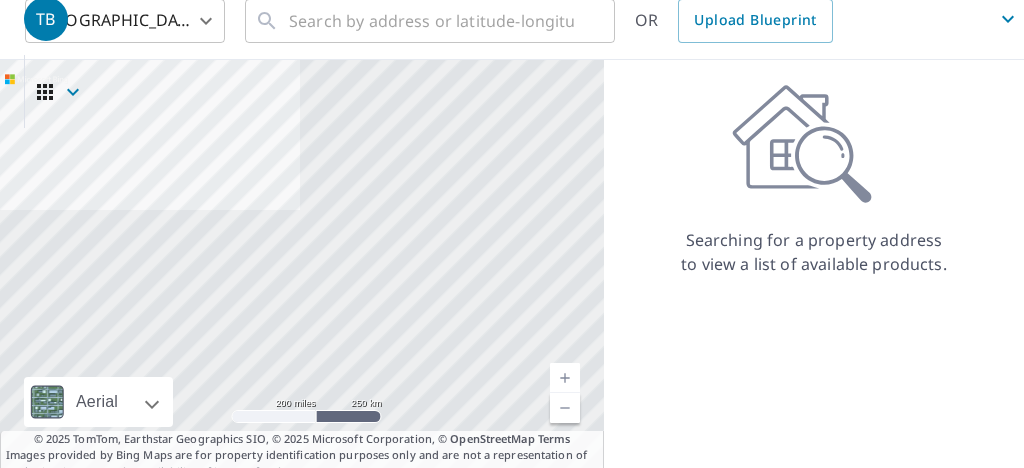 scroll, scrollTop: 0, scrollLeft: 0, axis: both 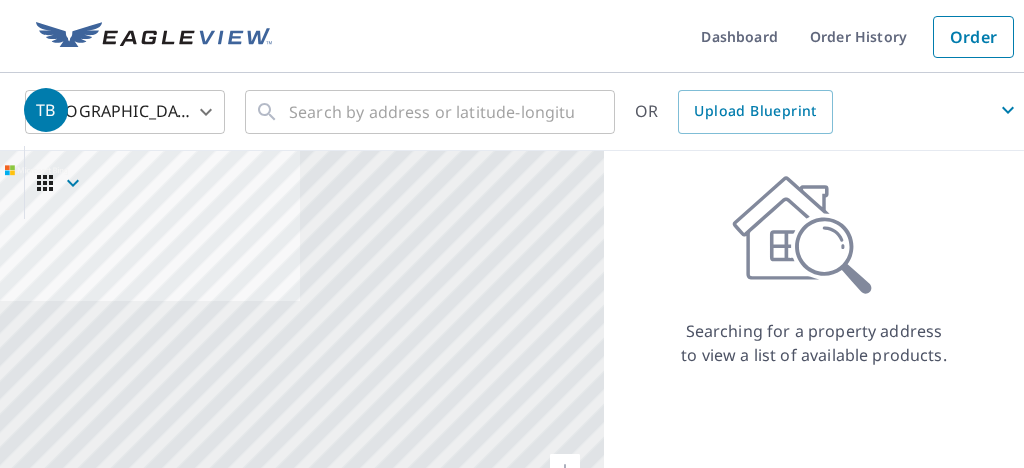 click on "TB" at bounding box center [524, 110] 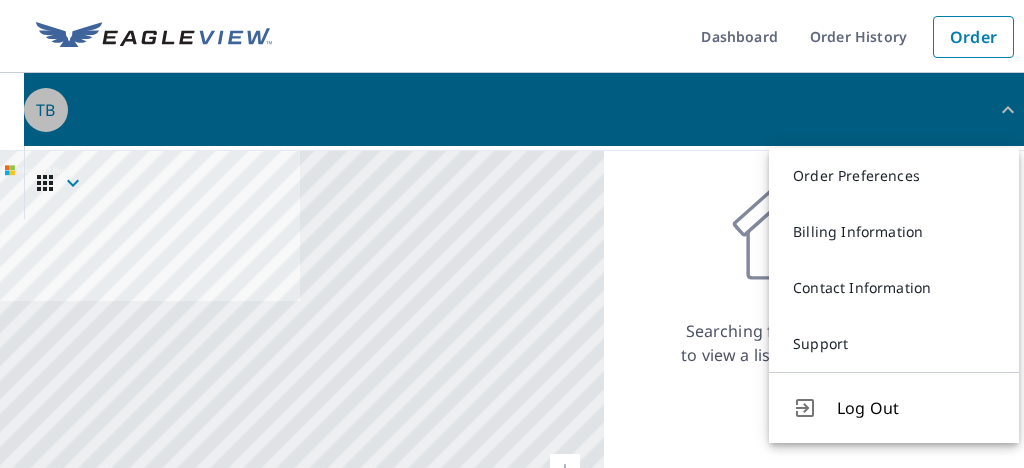 click on "TB" at bounding box center [524, 110] 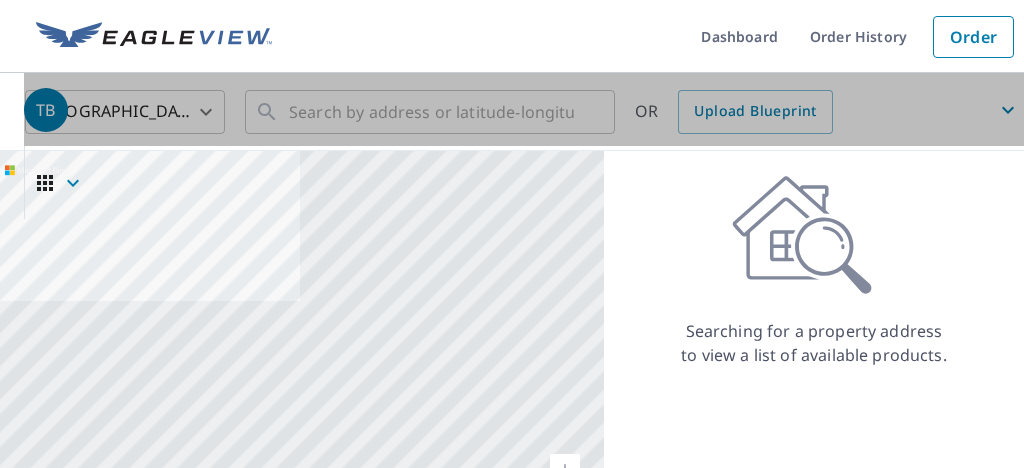 click on "TB" at bounding box center [524, 110] 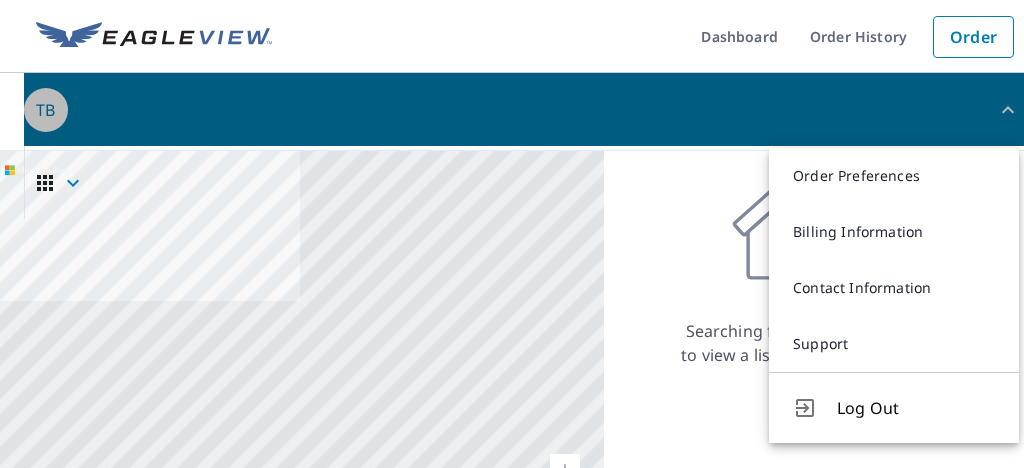 click on "TB" at bounding box center (524, 110) 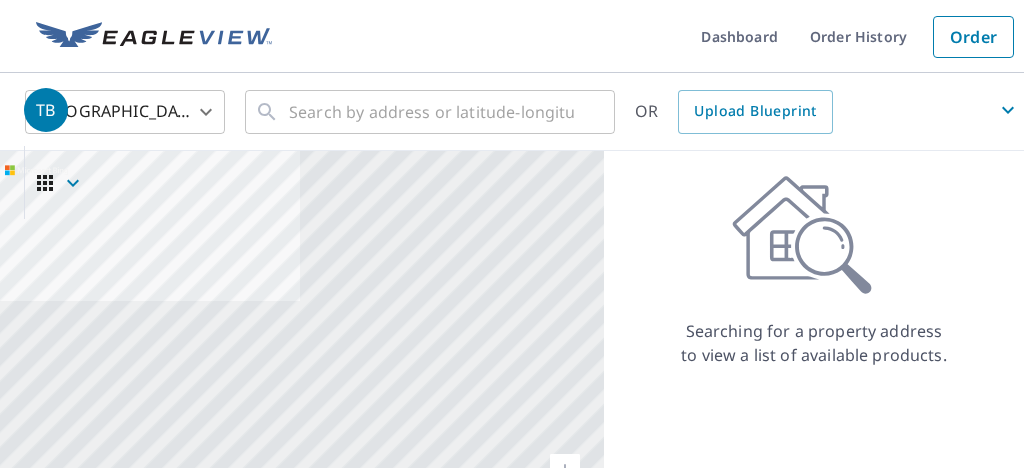 click on "TB" at bounding box center (524, 110) 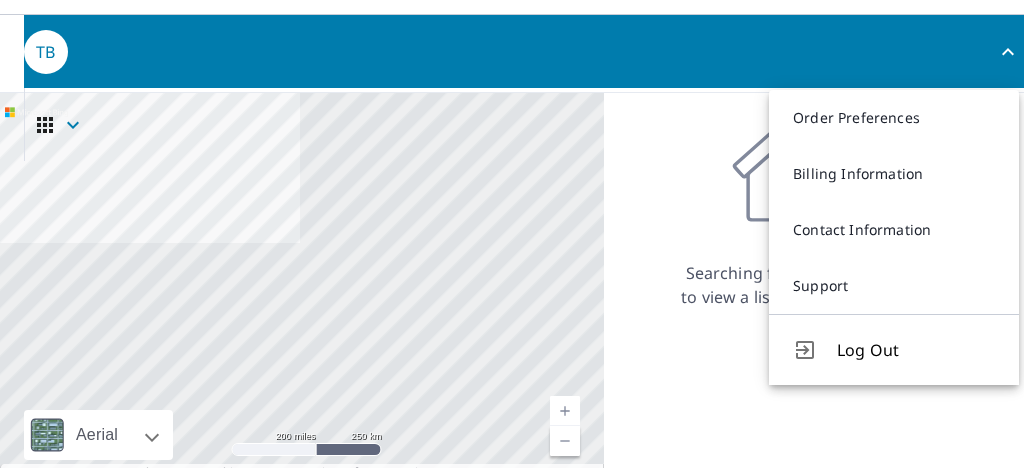 scroll, scrollTop: 76, scrollLeft: 0, axis: vertical 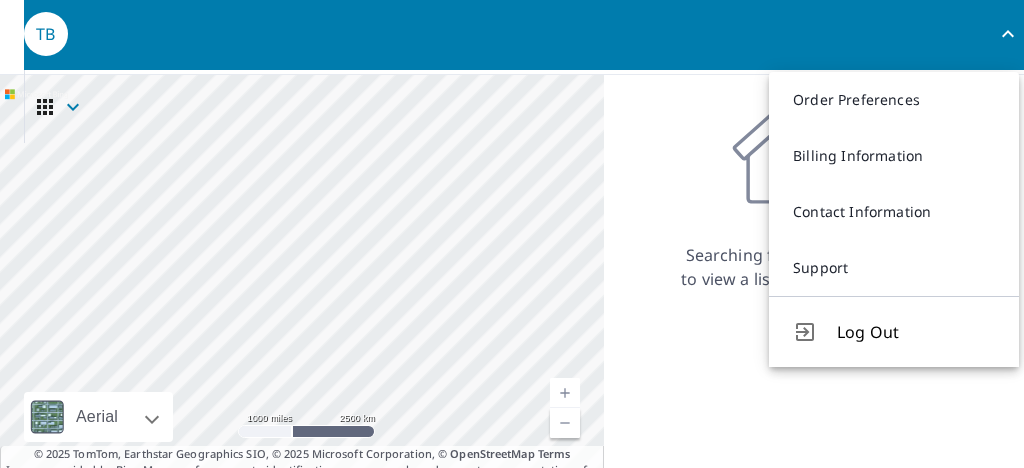 drag, startPoint x: 530, startPoint y: 319, endPoint x: 316, endPoint y: 267, distance: 220.22716 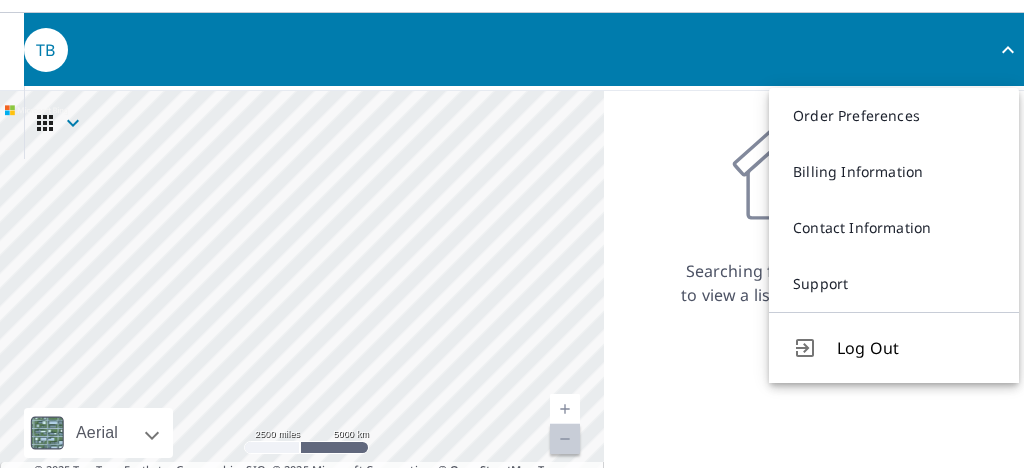 scroll, scrollTop: 60, scrollLeft: 0, axis: vertical 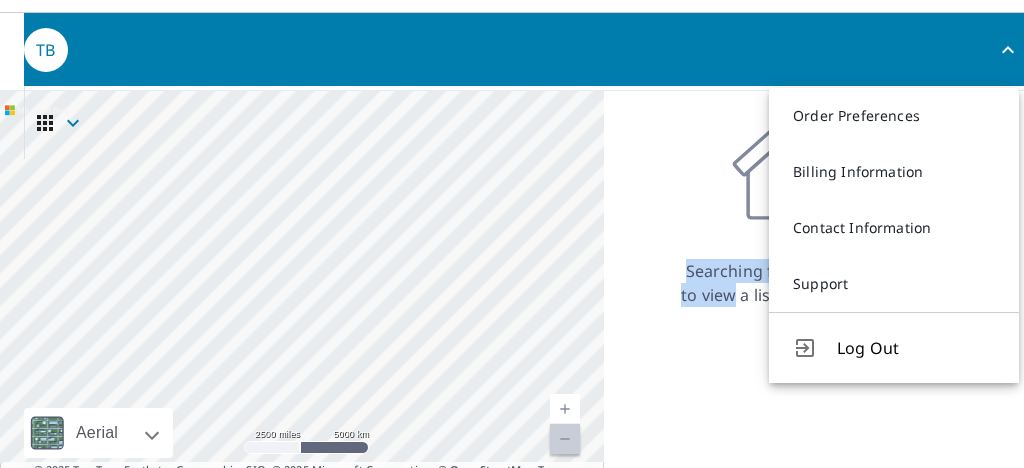 drag, startPoint x: 728, startPoint y: 196, endPoint x: 733, endPoint y: 348, distance: 152.08221 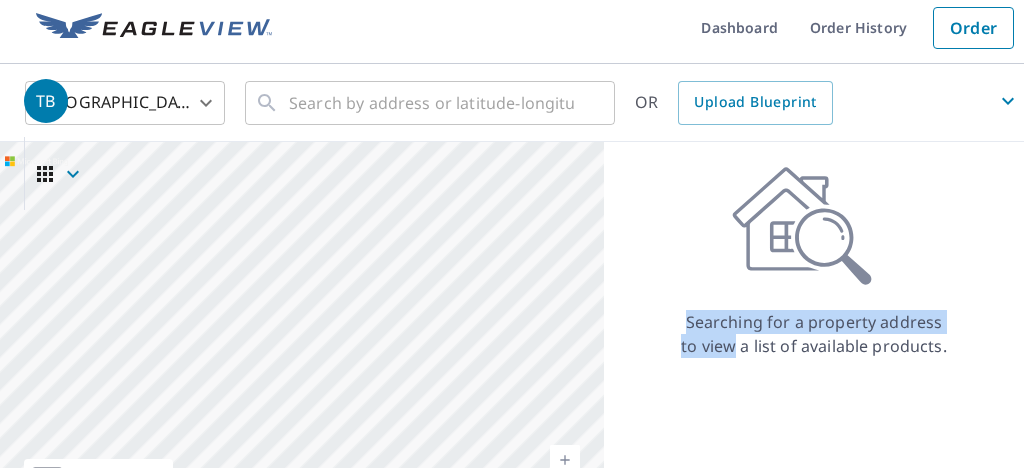 scroll, scrollTop: 0, scrollLeft: 0, axis: both 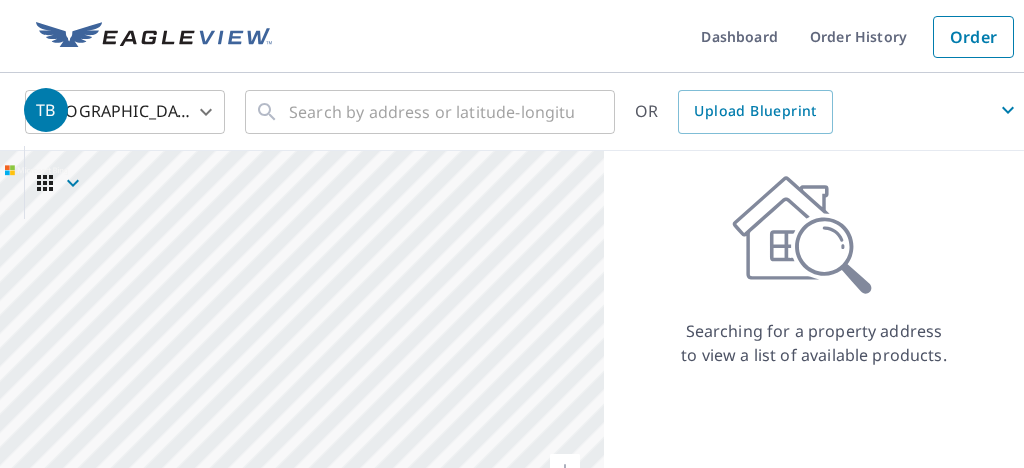 drag, startPoint x: 690, startPoint y: 254, endPoint x: 693, endPoint y: 264, distance: 10.440307 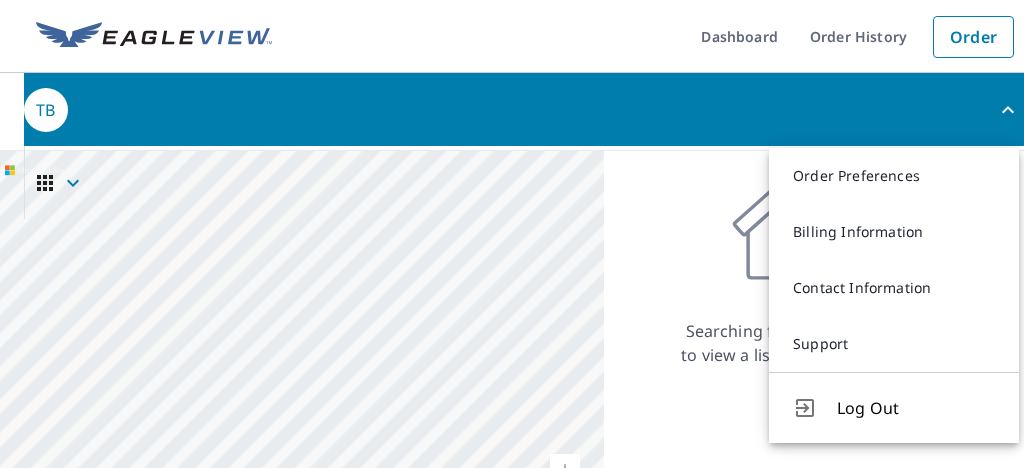 click on "TB" at bounding box center [46, 110] 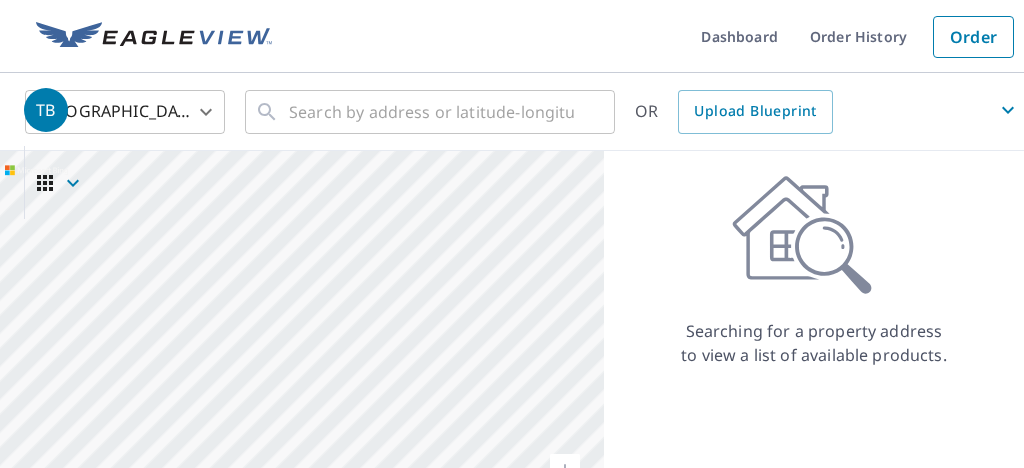 click on "TB" at bounding box center [46, 110] 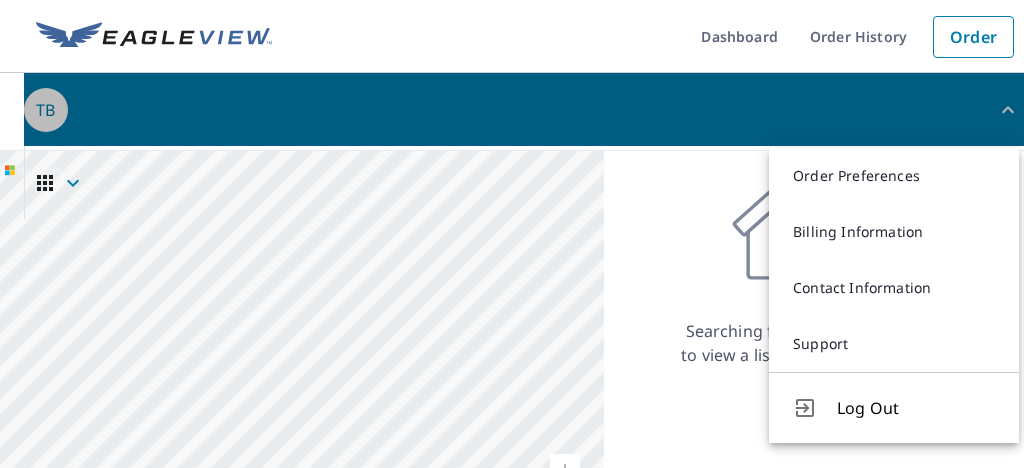 click on "TB" at bounding box center (46, 110) 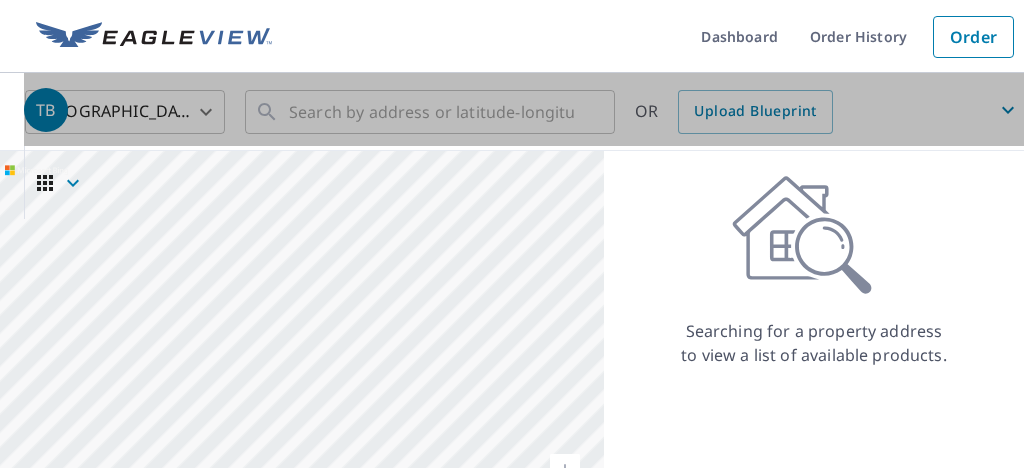 click on "TB" at bounding box center (46, 110) 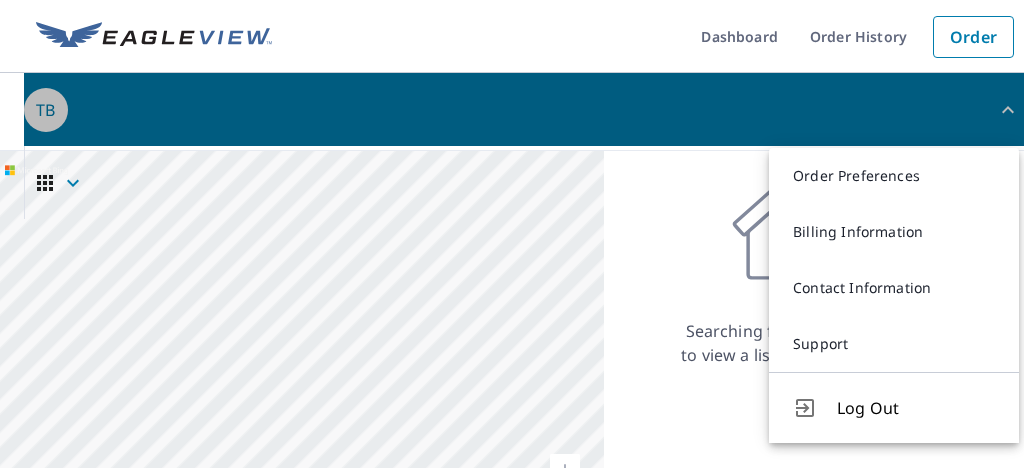 drag, startPoint x: 55, startPoint y: 109, endPoint x: 462, endPoint y: 107, distance: 407.0049 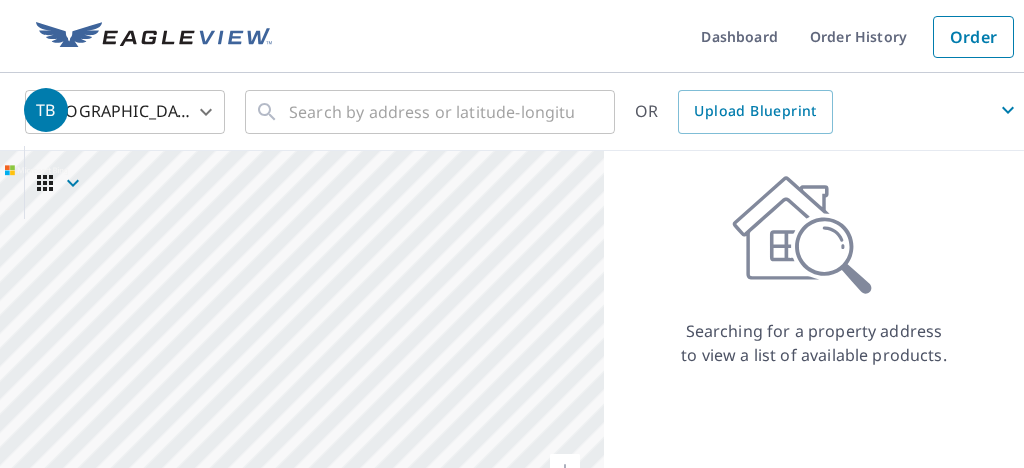 click on "TB" at bounding box center (524, 110) 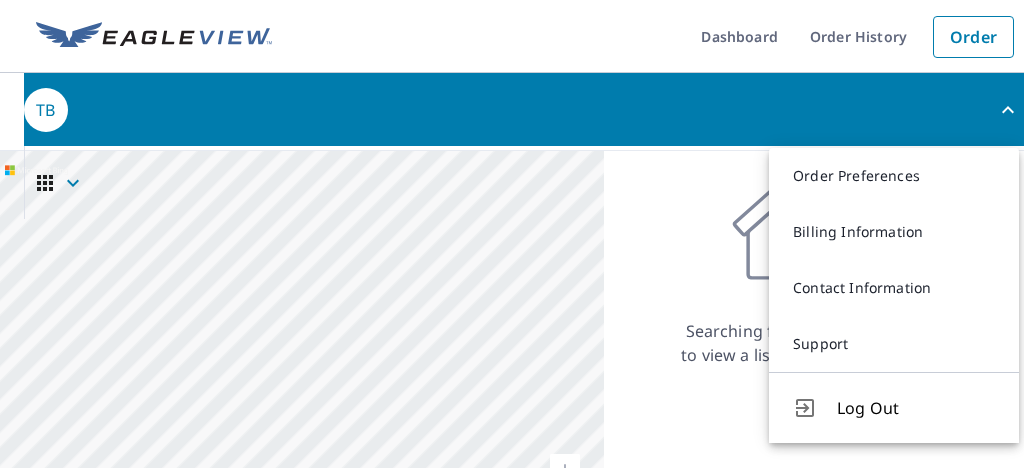 click on "TB" at bounding box center (524, 110) 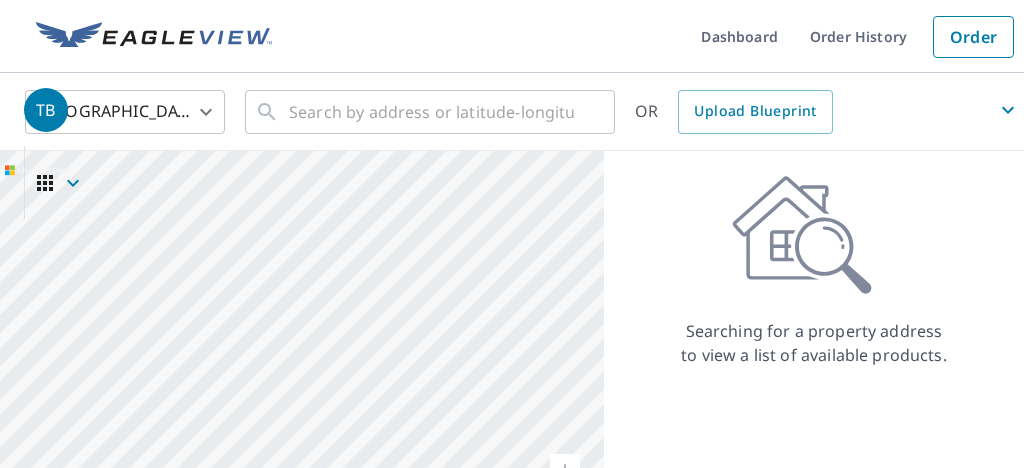 click on "TB" at bounding box center [524, 110] 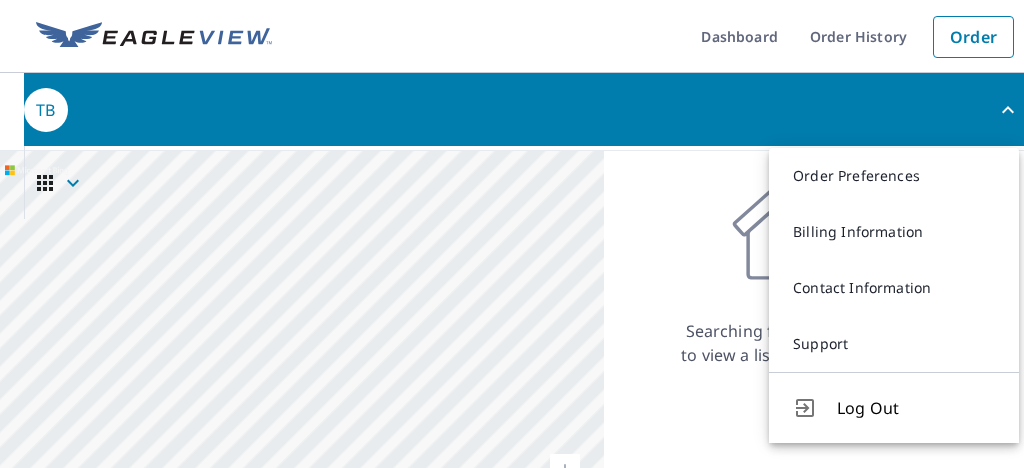 click on "TB" at bounding box center [524, 110] 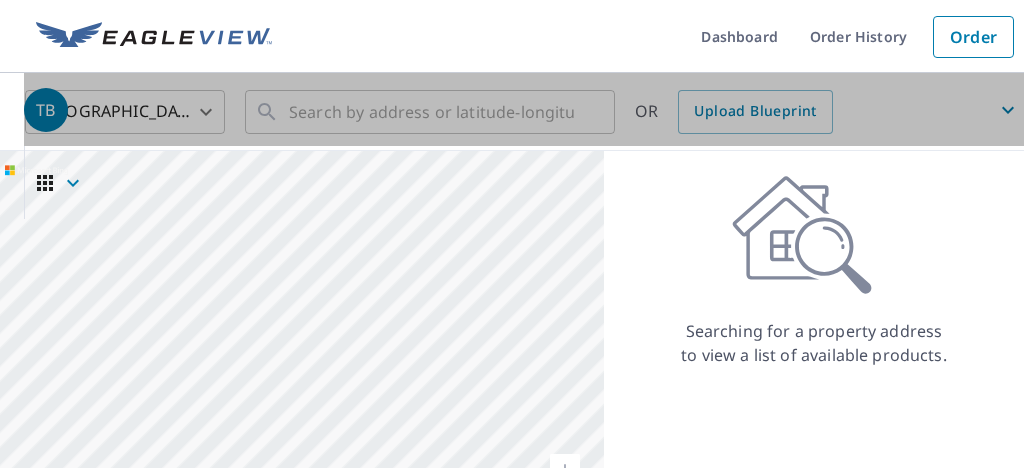 click on "TB" at bounding box center [524, 110] 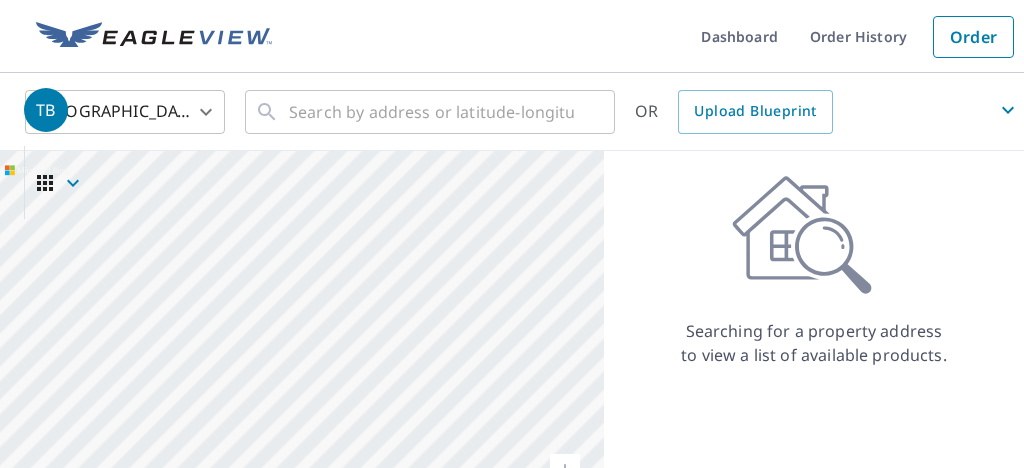 click on "TB" at bounding box center [524, 110] 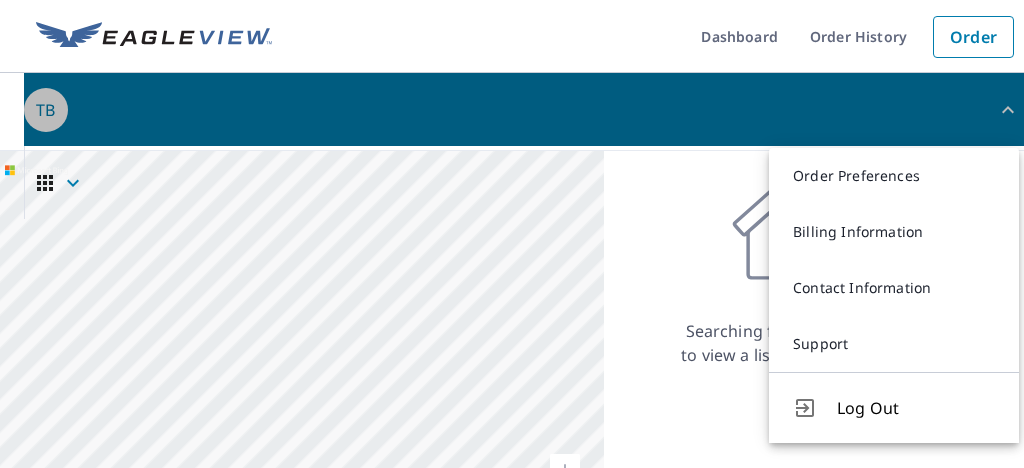 click on "TB" at bounding box center [524, 110] 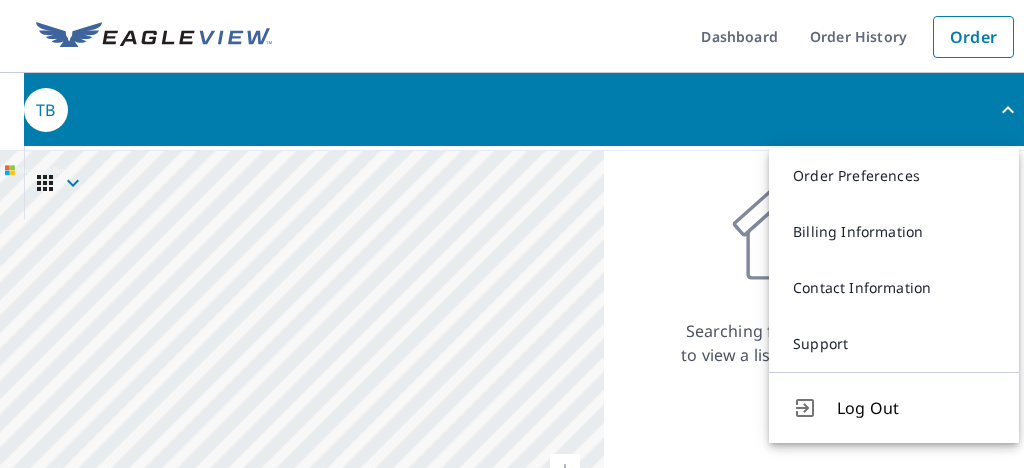 click on "TB" at bounding box center [524, 110] 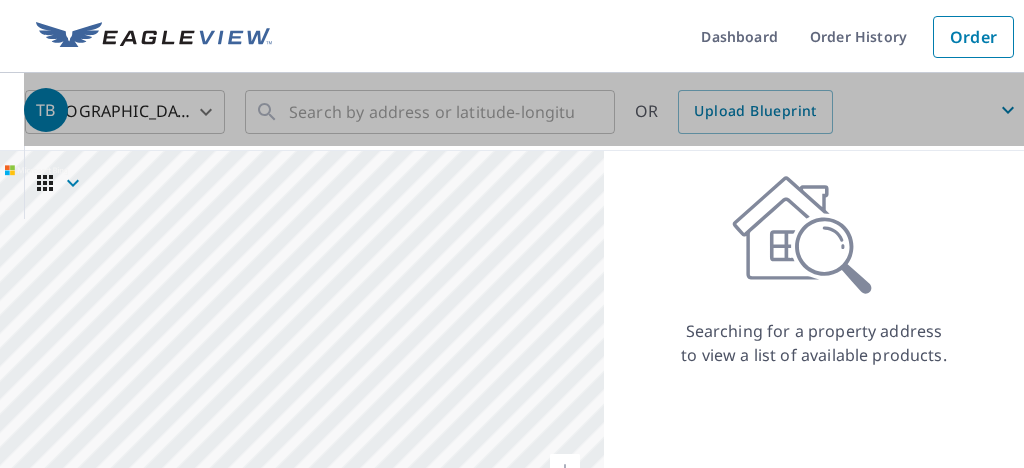 click on "TB" at bounding box center [524, 110] 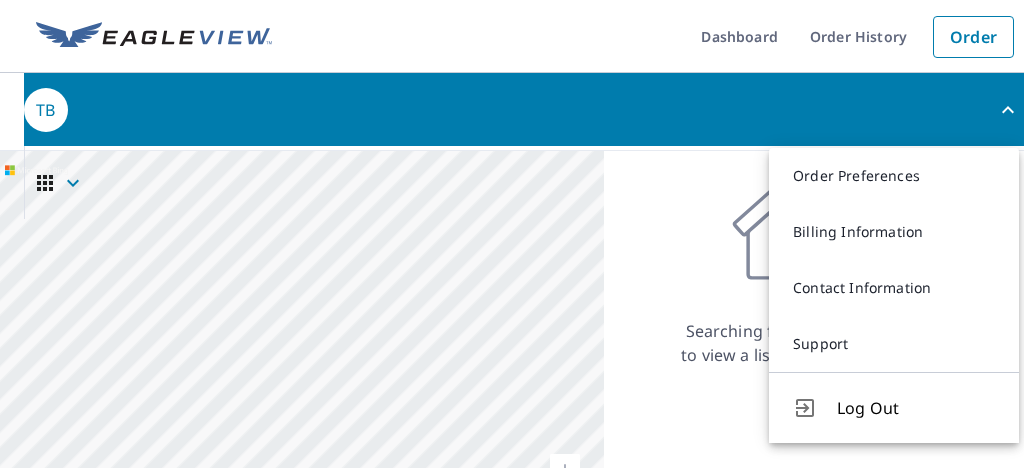 click on "TB" at bounding box center [524, 110] 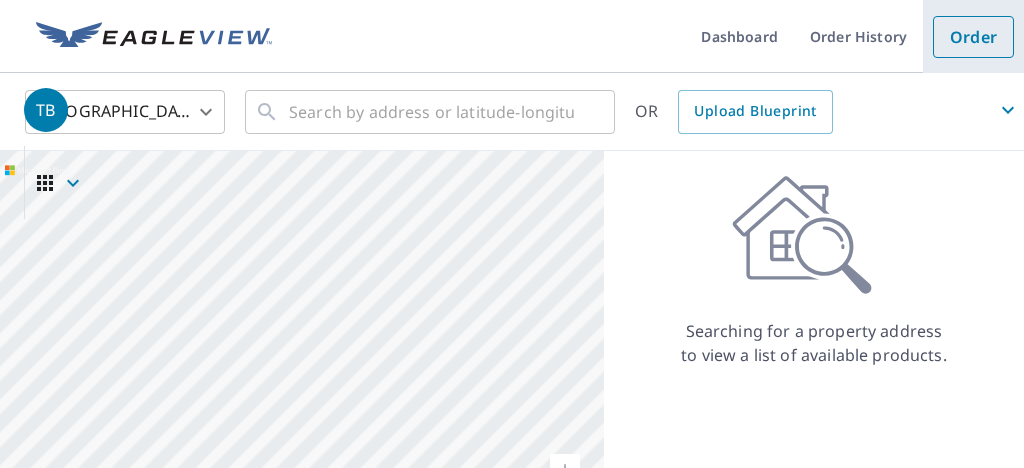 click on "Order" at bounding box center (973, 37) 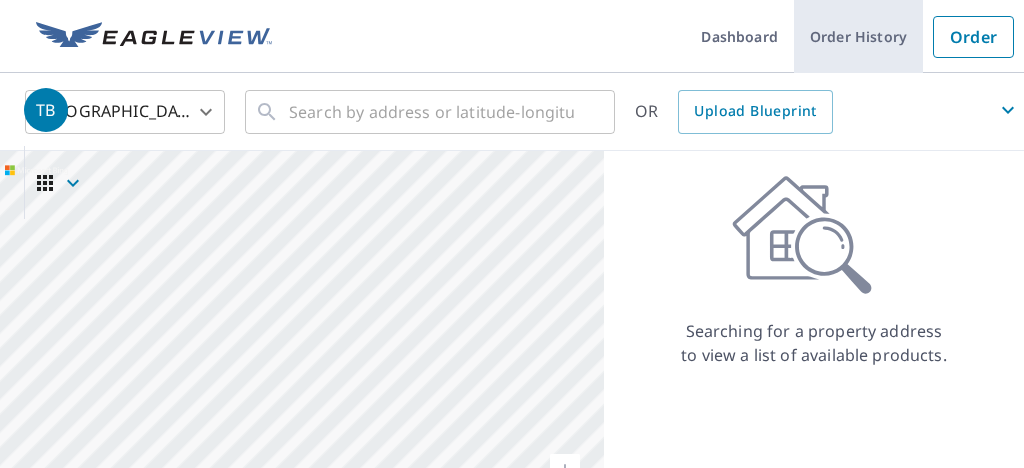 click on "Order History" at bounding box center [858, 36] 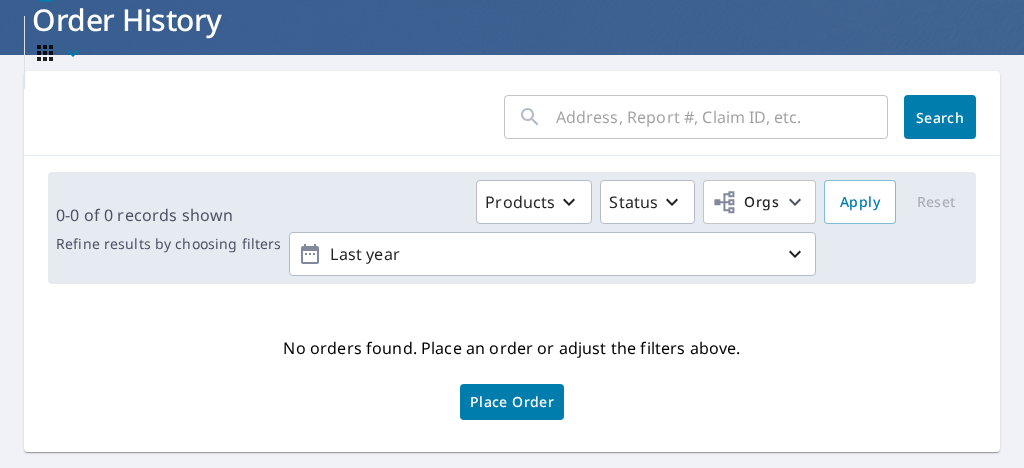 scroll, scrollTop: 124, scrollLeft: 0, axis: vertical 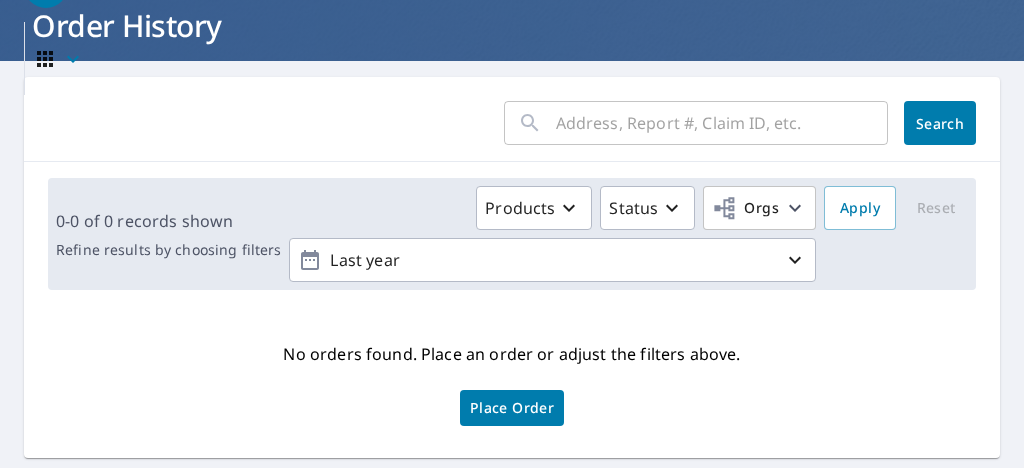 click at bounding box center [722, 123] 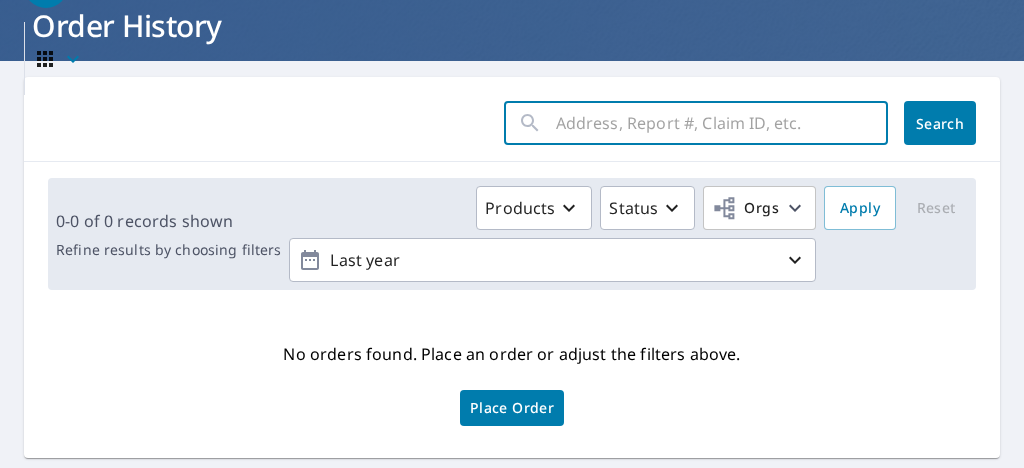 click at bounding box center (722, 123) 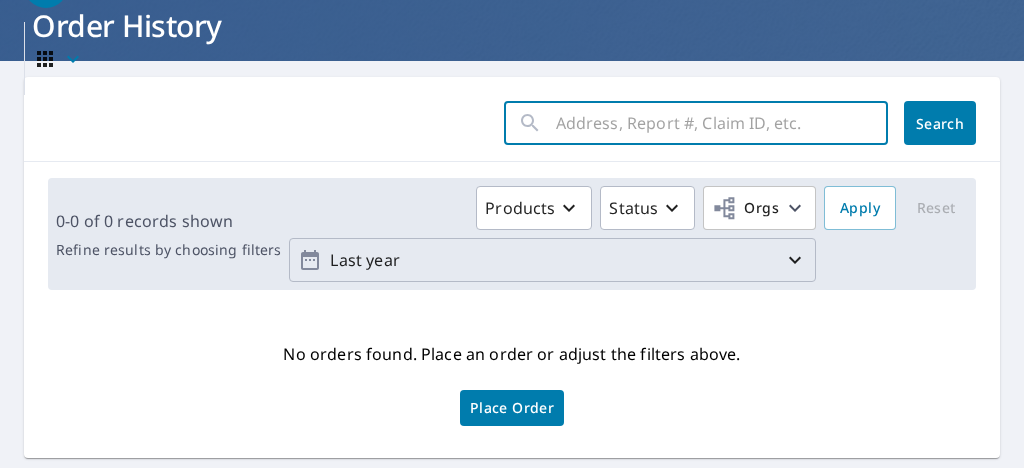 type on "910 Allentown Rd, Sellersville, PA 18960" 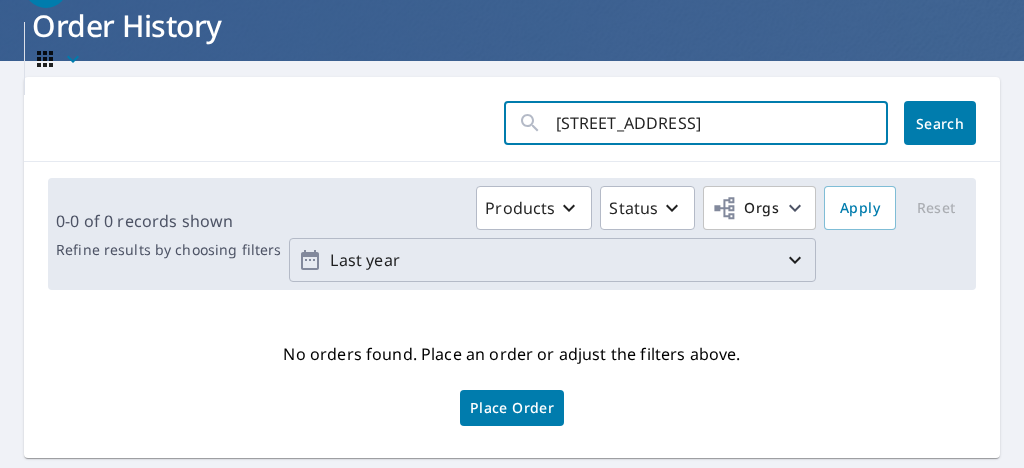 scroll, scrollTop: 0, scrollLeft: 7, axis: horizontal 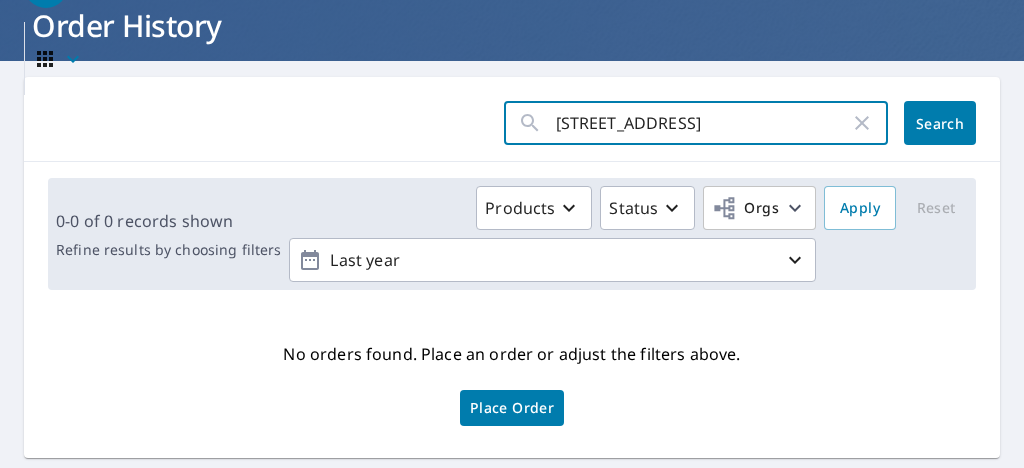 click on "Search" at bounding box center [940, 123] 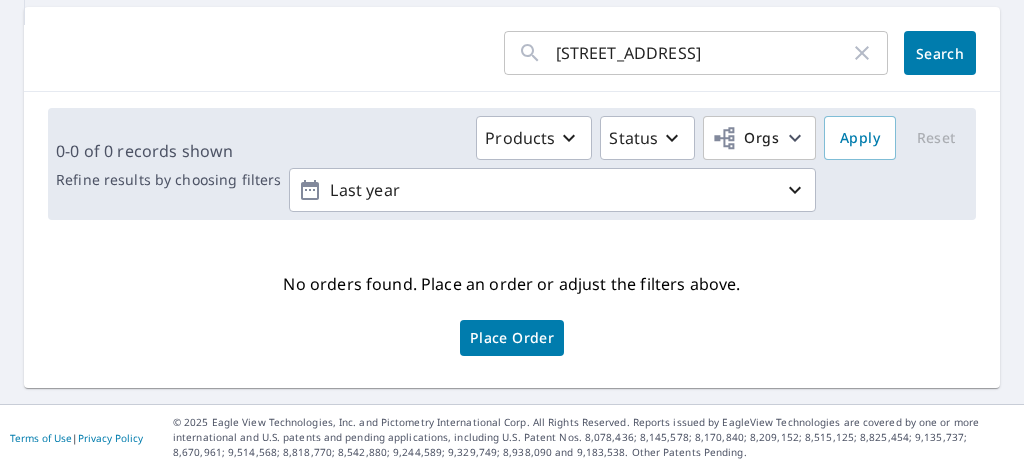 scroll, scrollTop: 194, scrollLeft: 0, axis: vertical 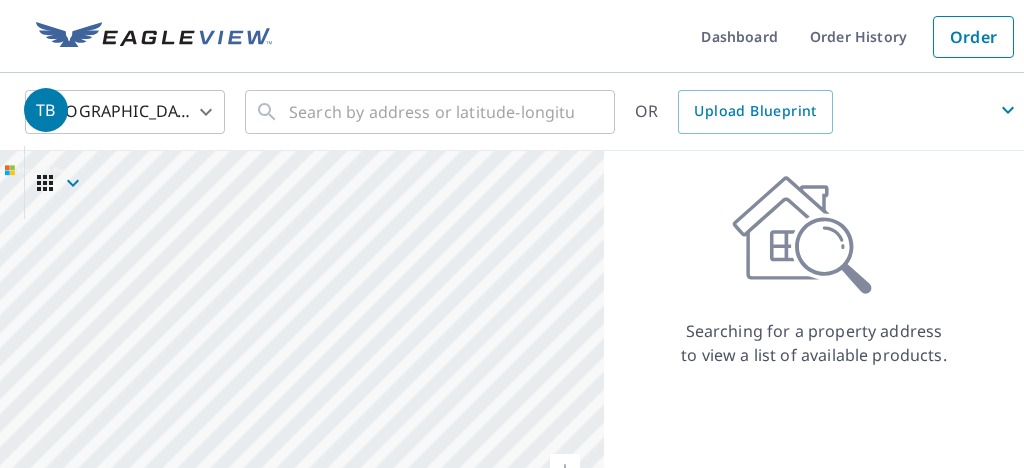 click on "TB" at bounding box center [524, 110] 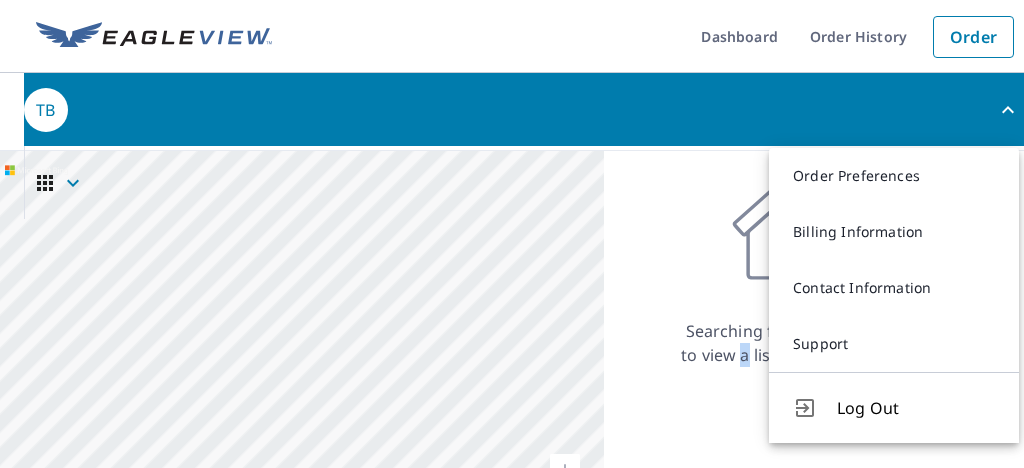 drag, startPoint x: 746, startPoint y: 372, endPoint x: 719, endPoint y: 372, distance: 27 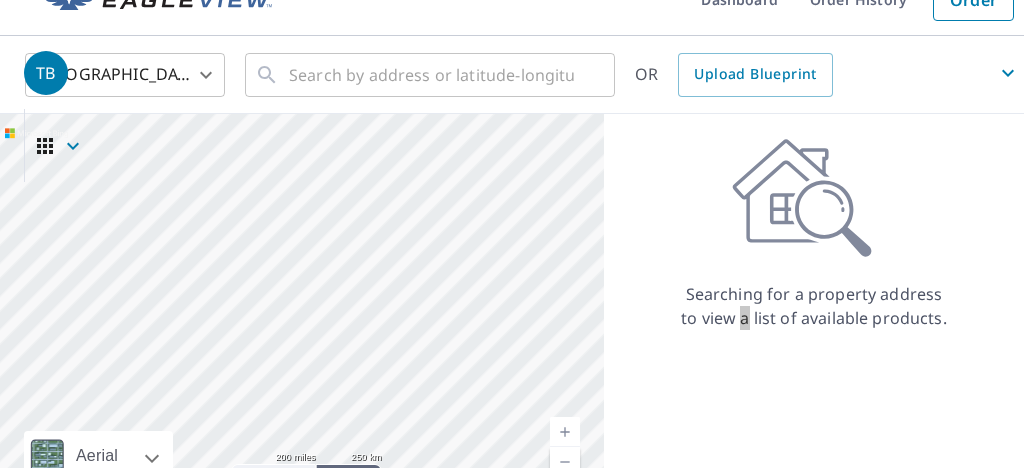 scroll, scrollTop: 0, scrollLeft: 0, axis: both 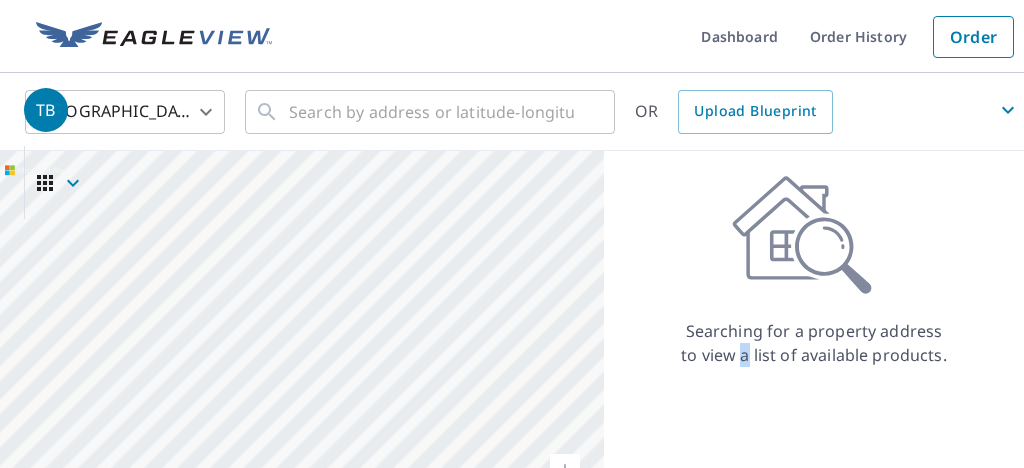 click on "TB" at bounding box center [524, 110] 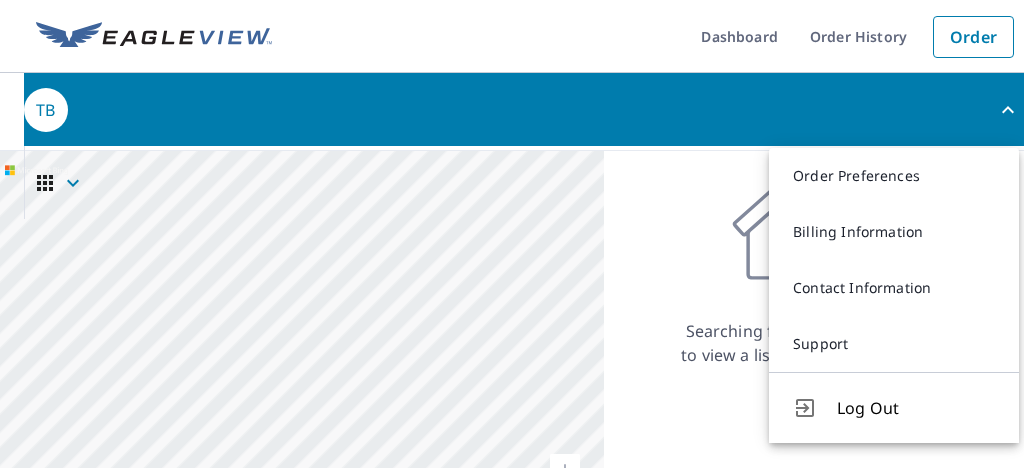 click on "Searching for a property address to view a list of available products." at bounding box center (814, 271) 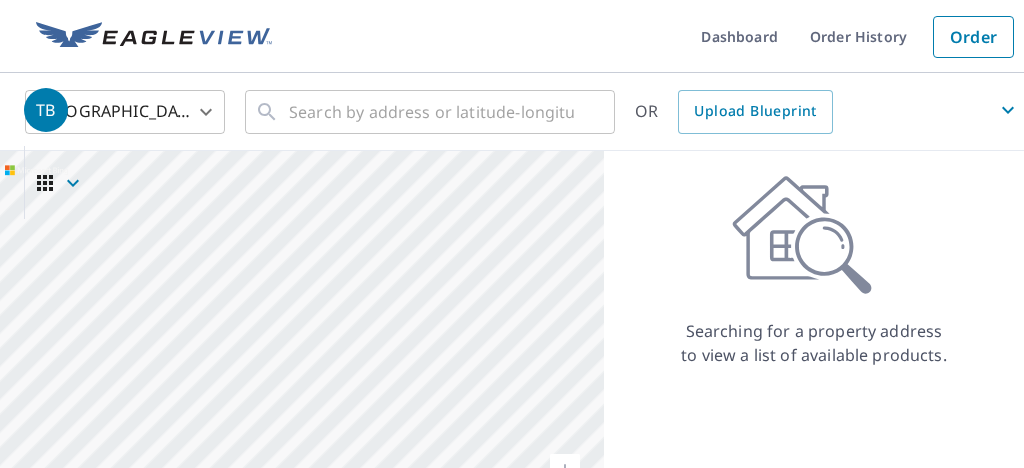 click on "TB" at bounding box center [524, 110] 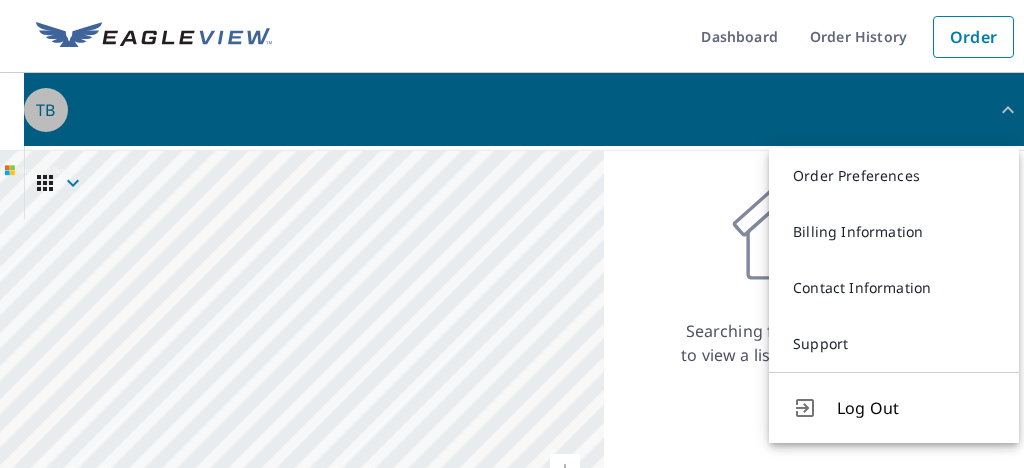 click on "TB" at bounding box center [524, 110] 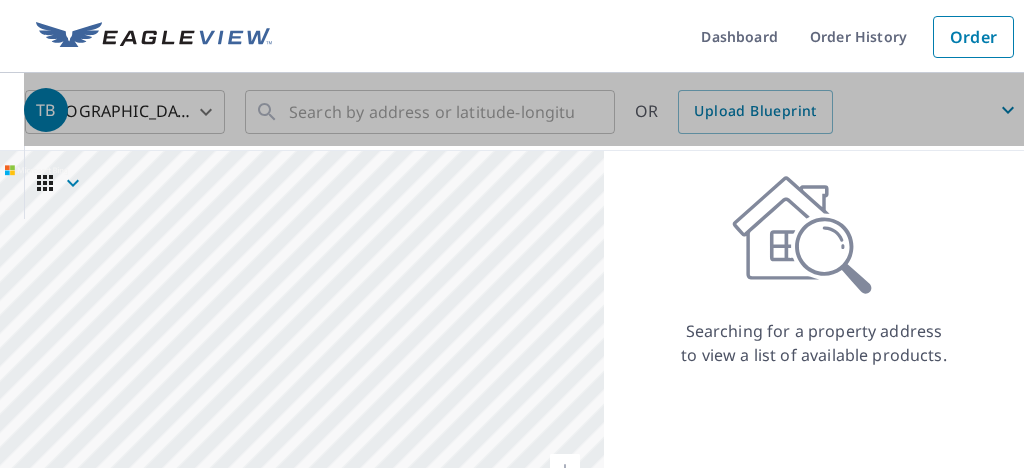 click on "TB" at bounding box center [524, 110] 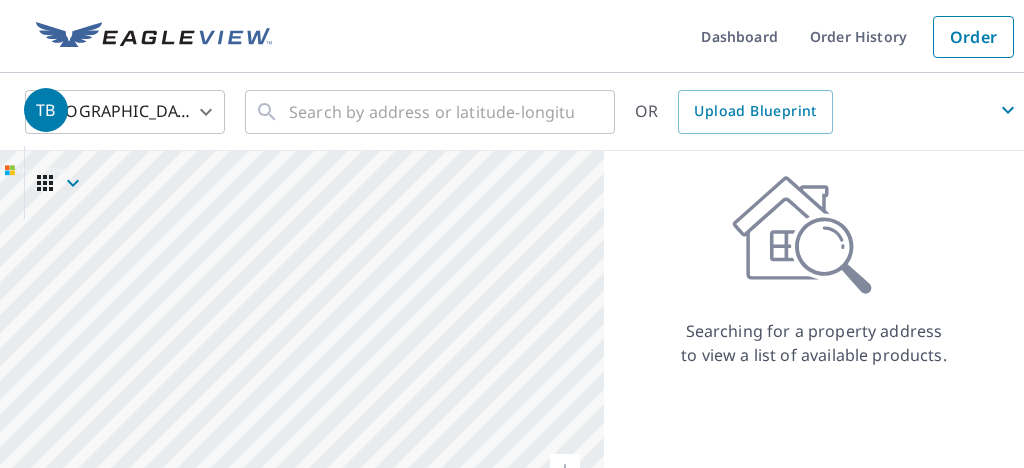 click on "TB" at bounding box center (524, 110) 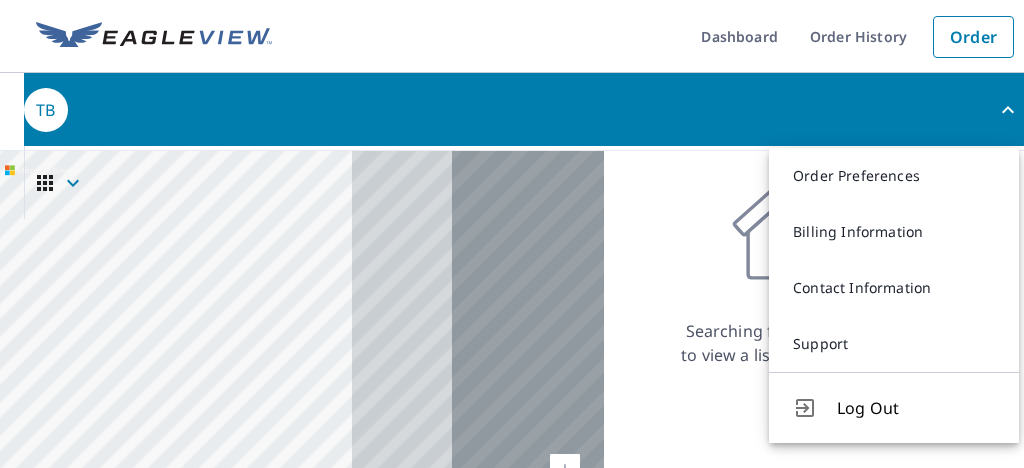 drag, startPoint x: 504, startPoint y: 335, endPoint x: 0, endPoint y: 299, distance: 505.2841 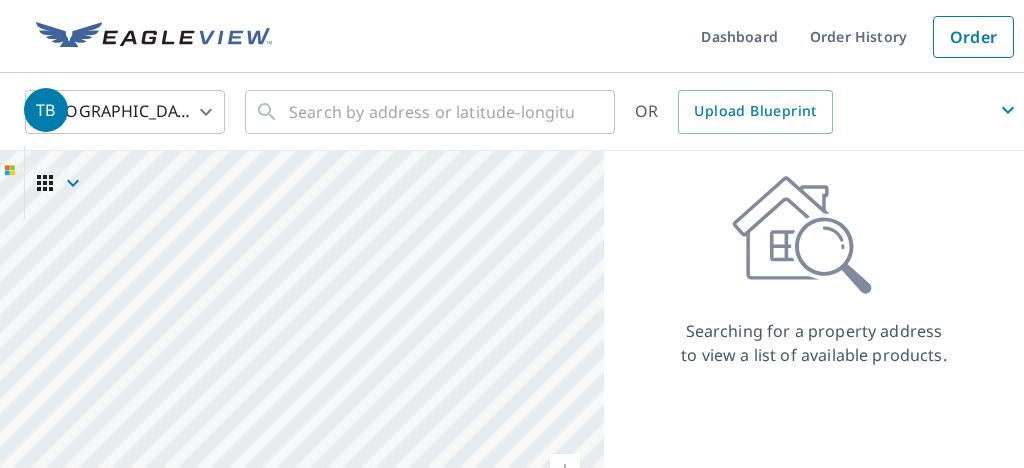 click at bounding box center [302, 361] 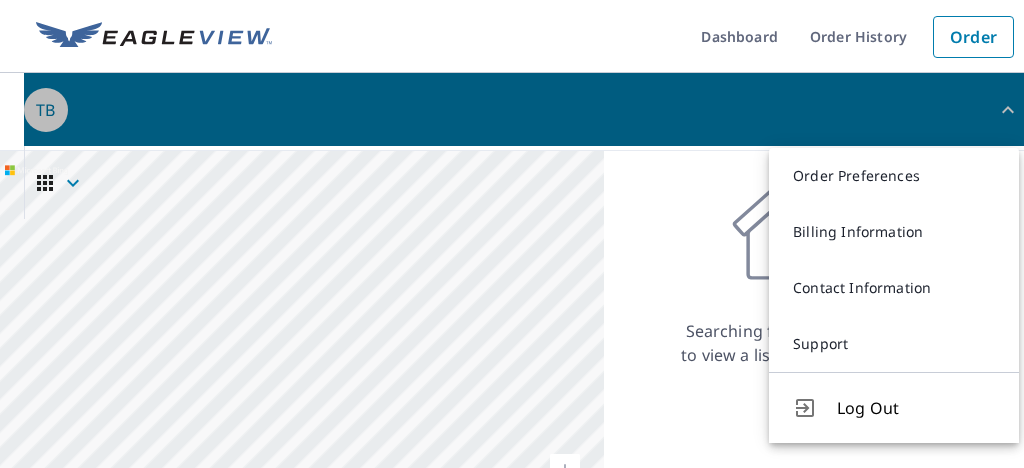 click on "TB" at bounding box center (524, 110) 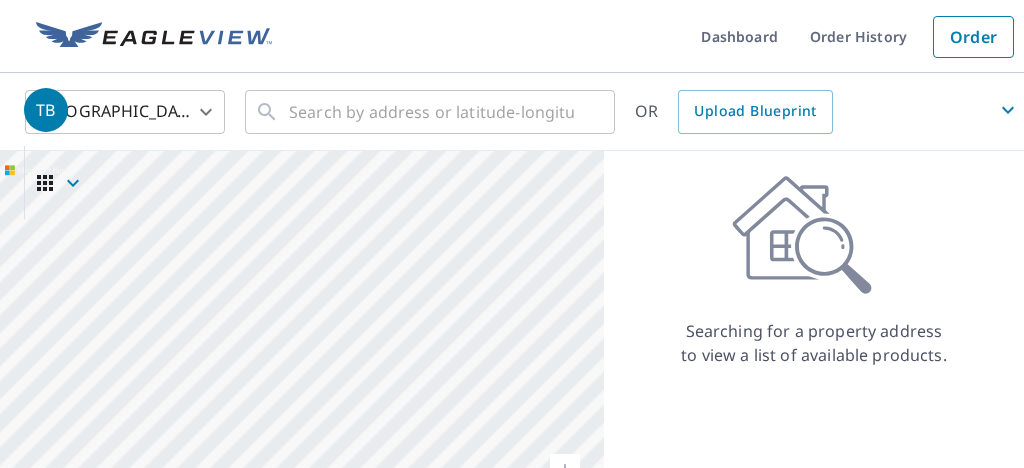click on "TB" at bounding box center (524, 110) 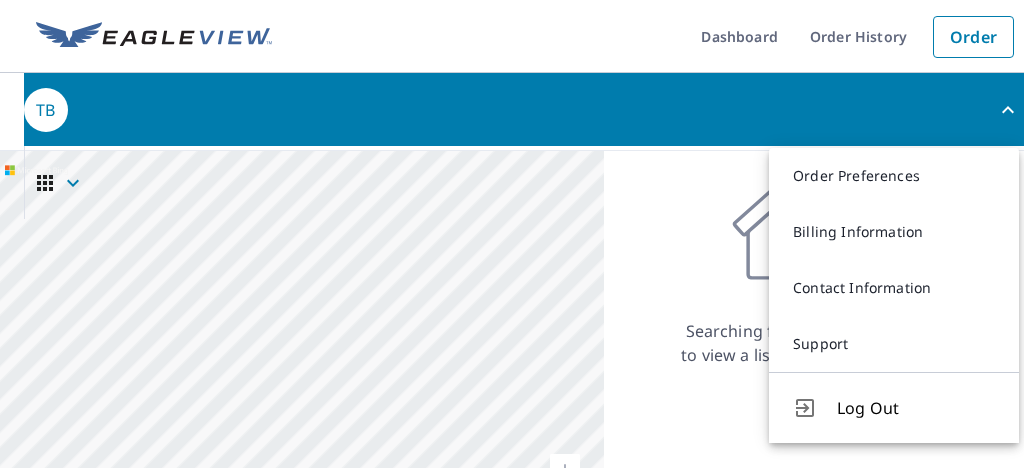 click on "TB" at bounding box center (524, 110) 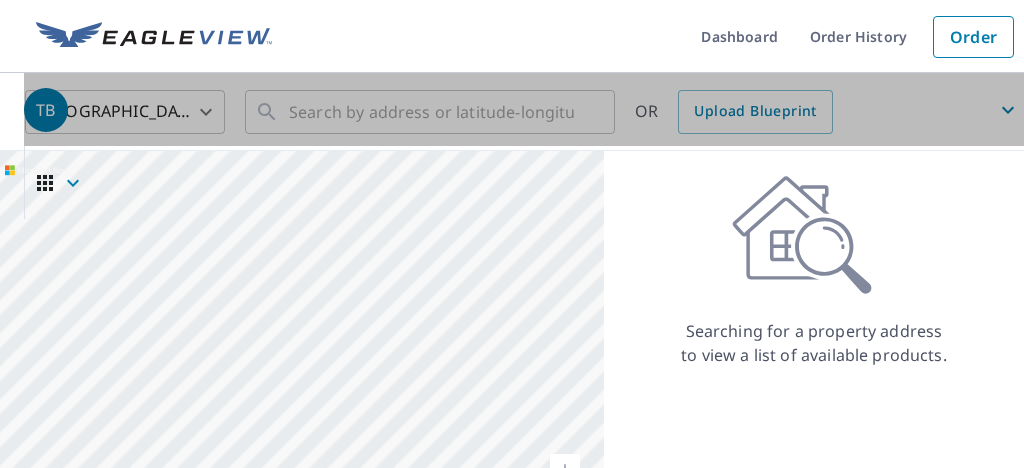 click on "TB" at bounding box center [524, 110] 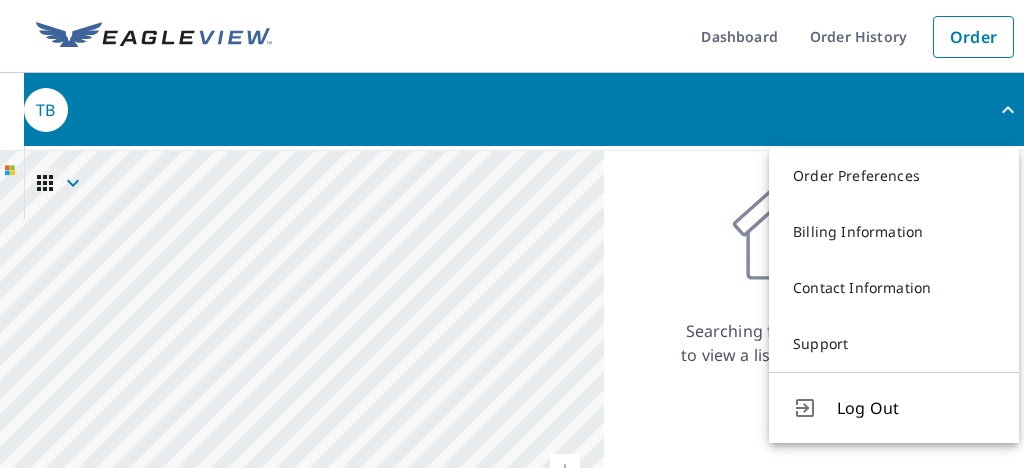click on "TB" at bounding box center (524, 110) 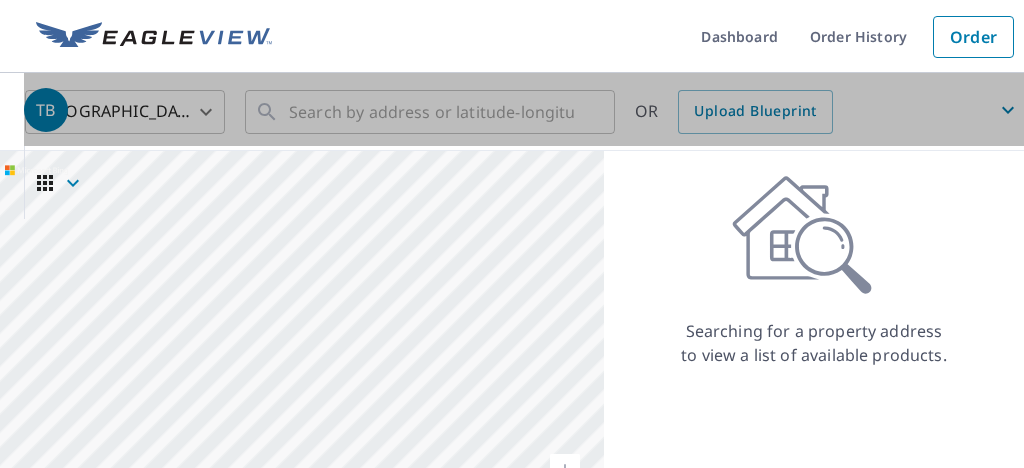 click on "TB" at bounding box center (524, 110) 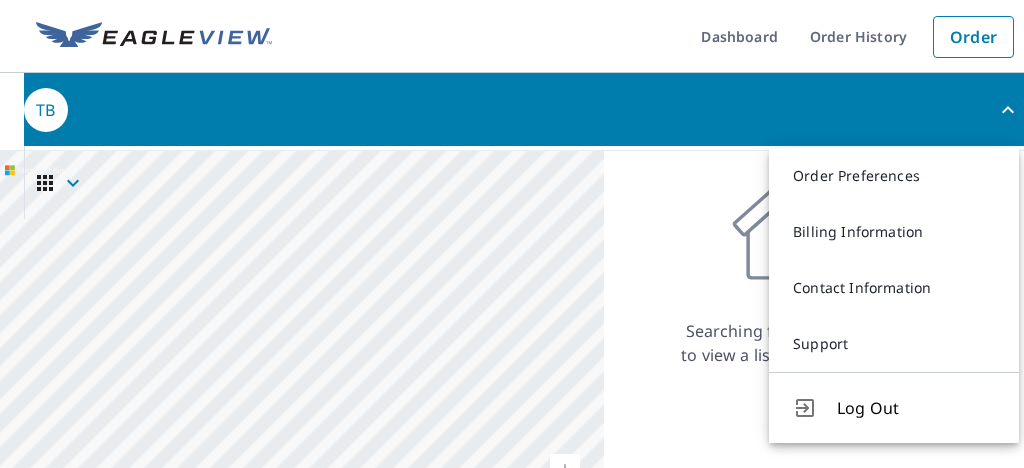 click on "TB" at bounding box center [524, 110] 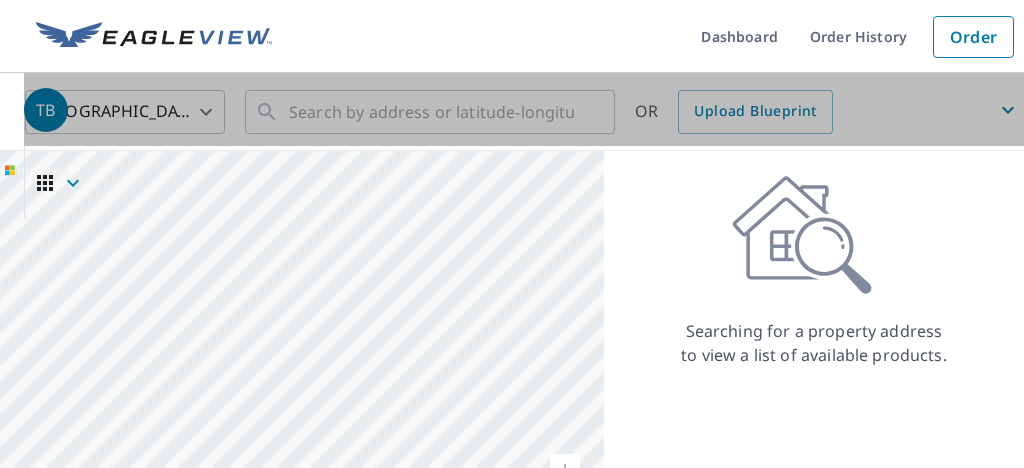 click on "TB" at bounding box center [524, 110] 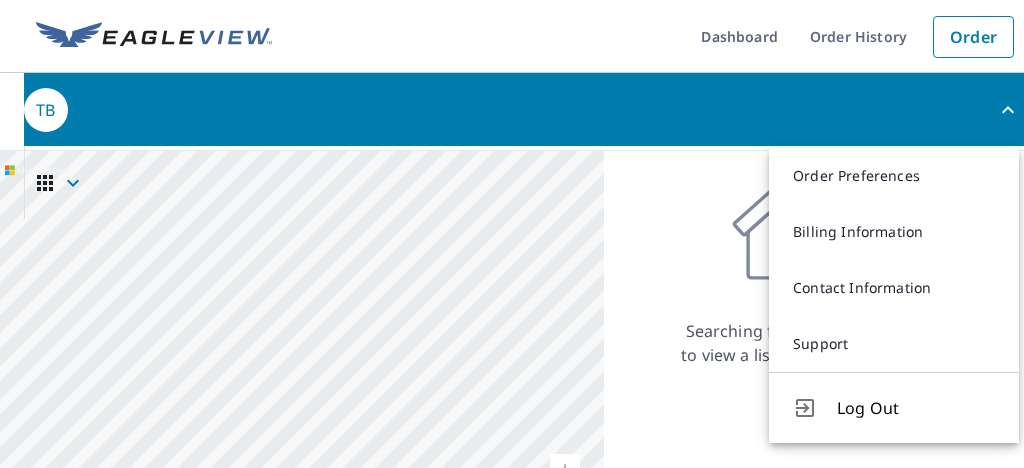 click on "TB" at bounding box center (524, 110) 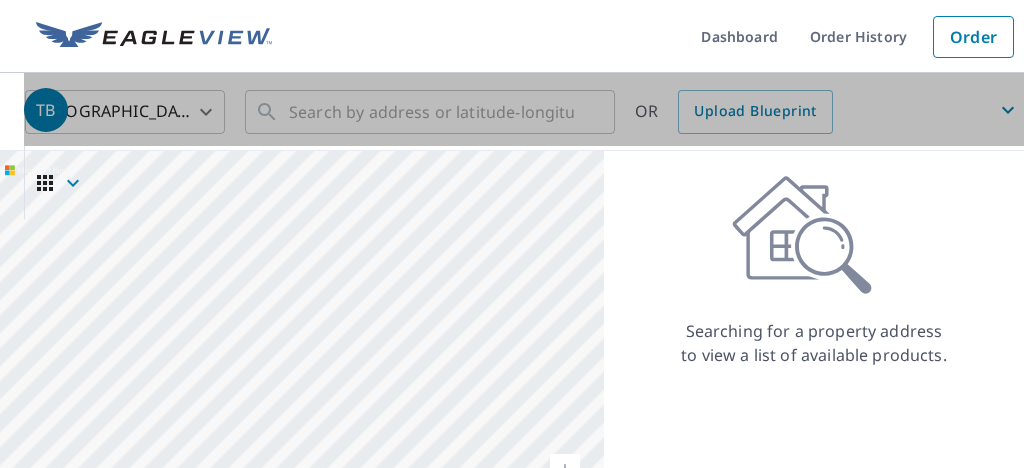 click on "TB" at bounding box center (524, 110) 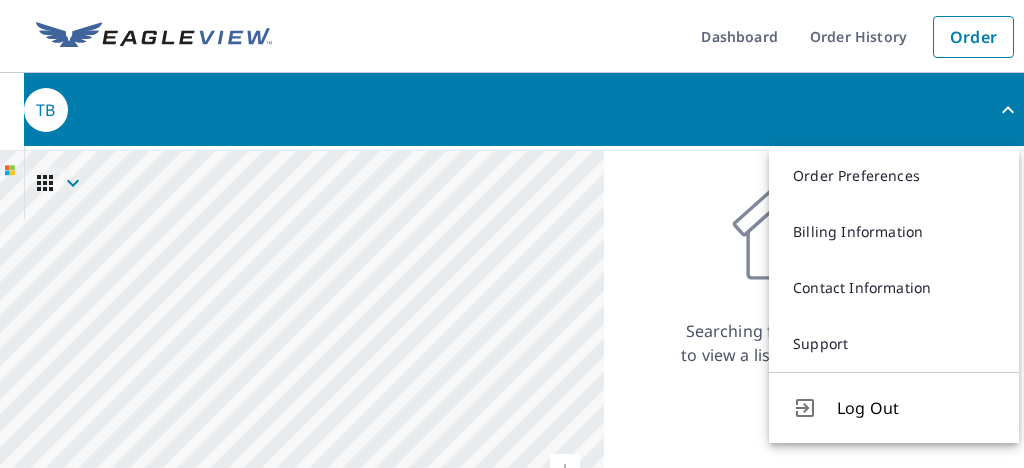 click on "TB" at bounding box center [524, 110] 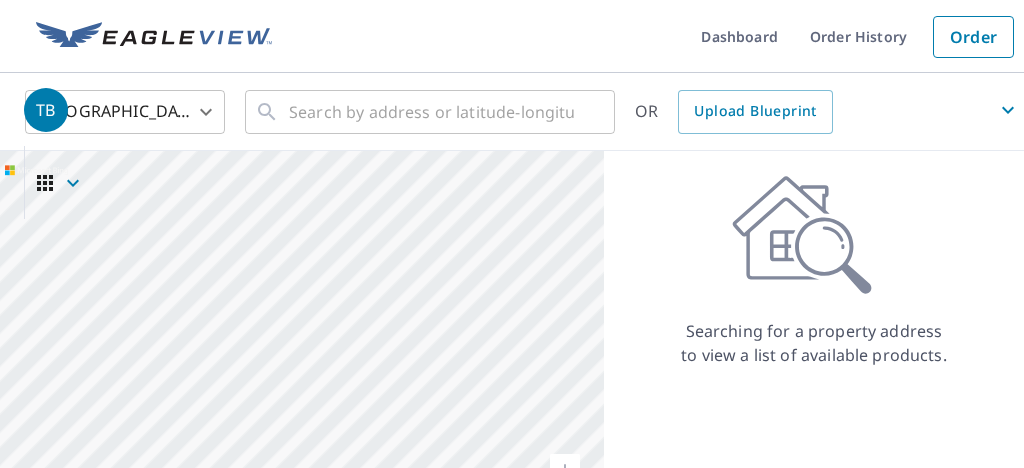 click on "TB" at bounding box center [524, 110] 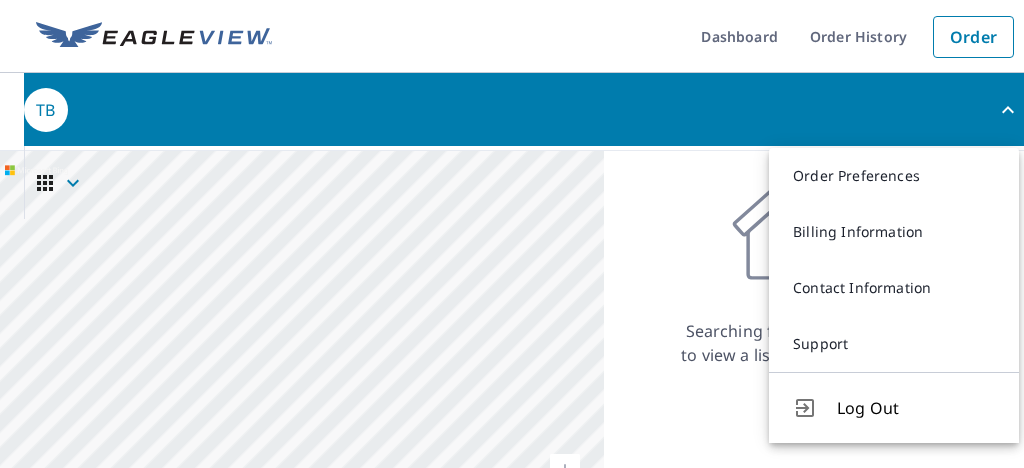 click on "TB" at bounding box center [524, 110] 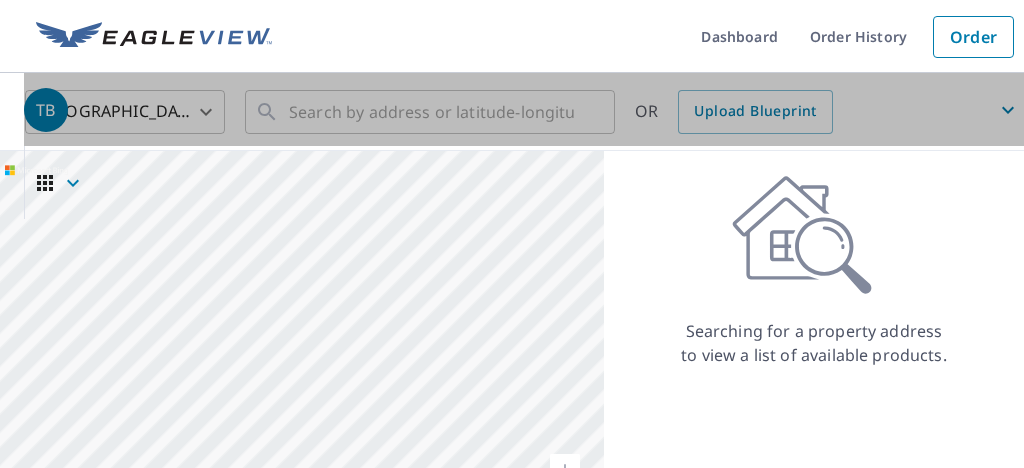 click on "TB" at bounding box center [524, 110] 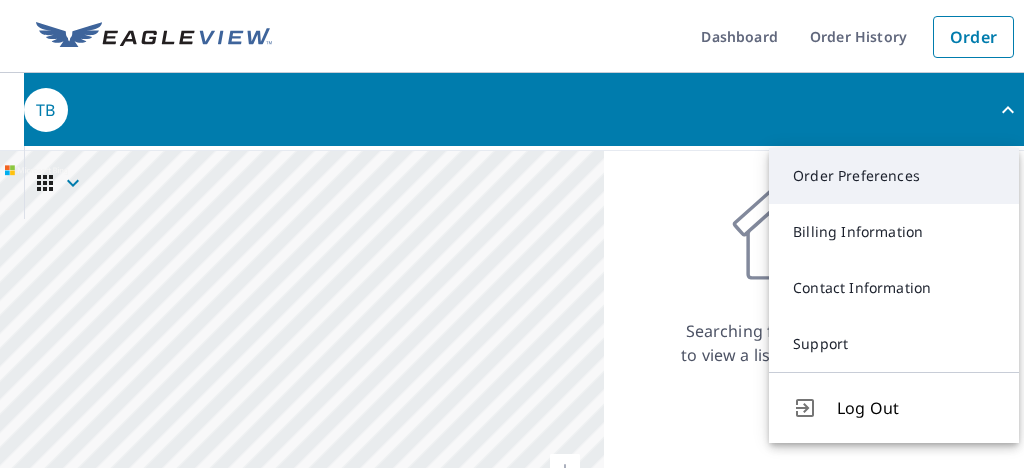 click on "Order Preferences" at bounding box center (894, 176) 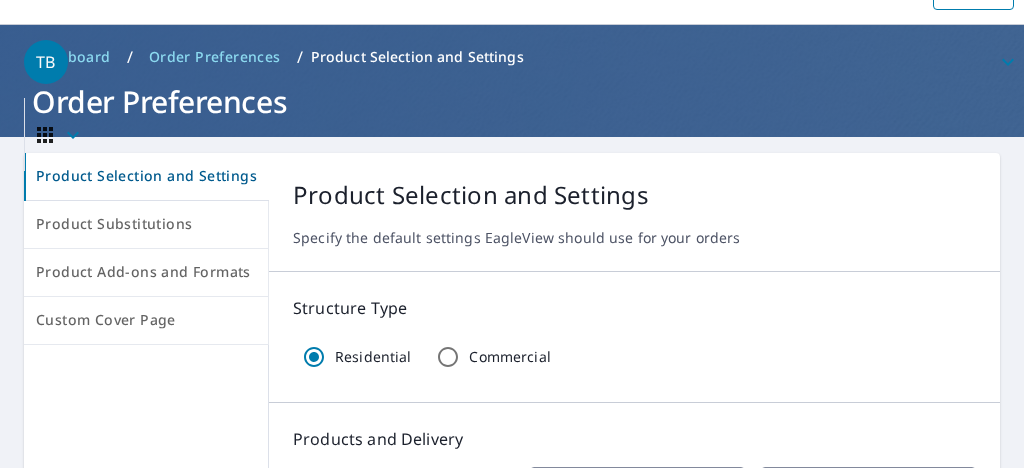 scroll, scrollTop: 0, scrollLeft: 0, axis: both 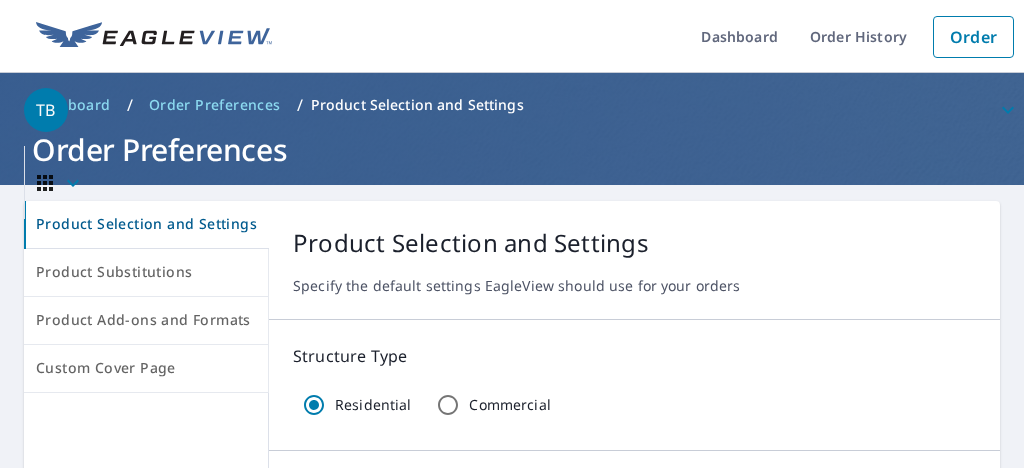 click on "TB" at bounding box center (524, 110) 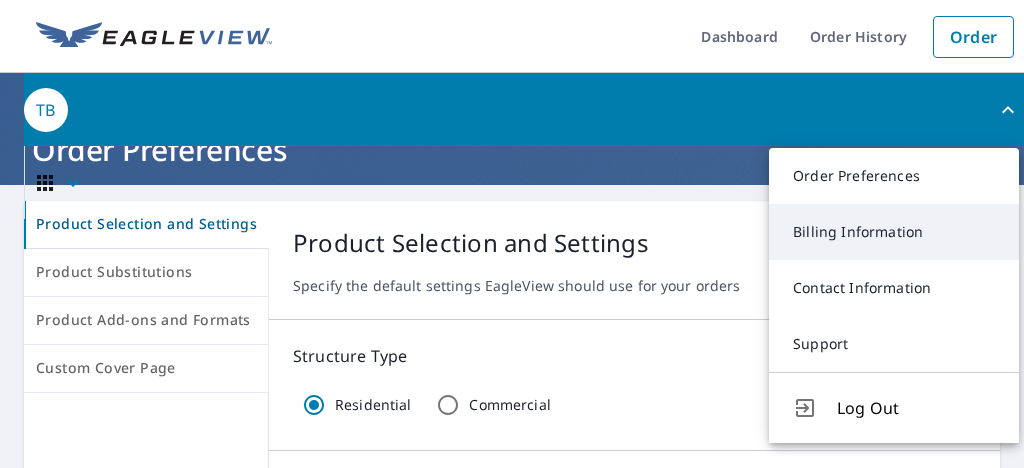 click on "Billing Information" at bounding box center [894, 232] 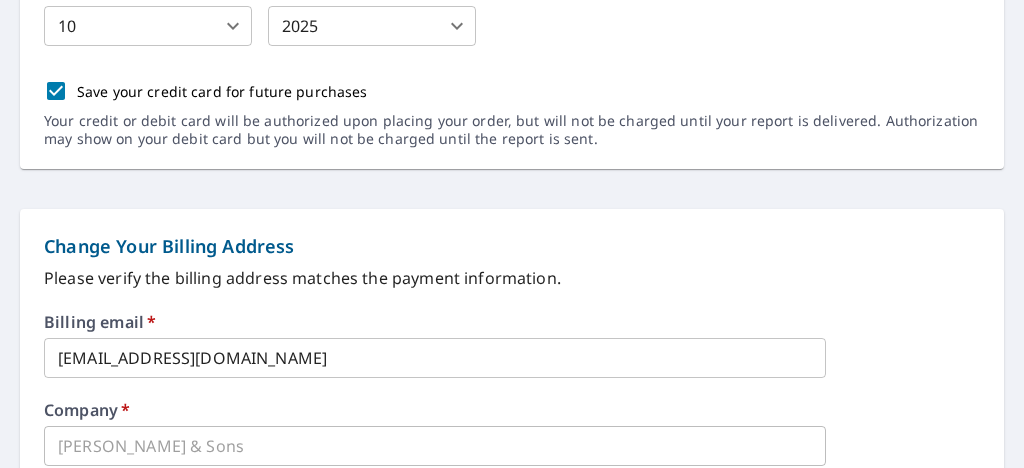 scroll, scrollTop: 628, scrollLeft: 0, axis: vertical 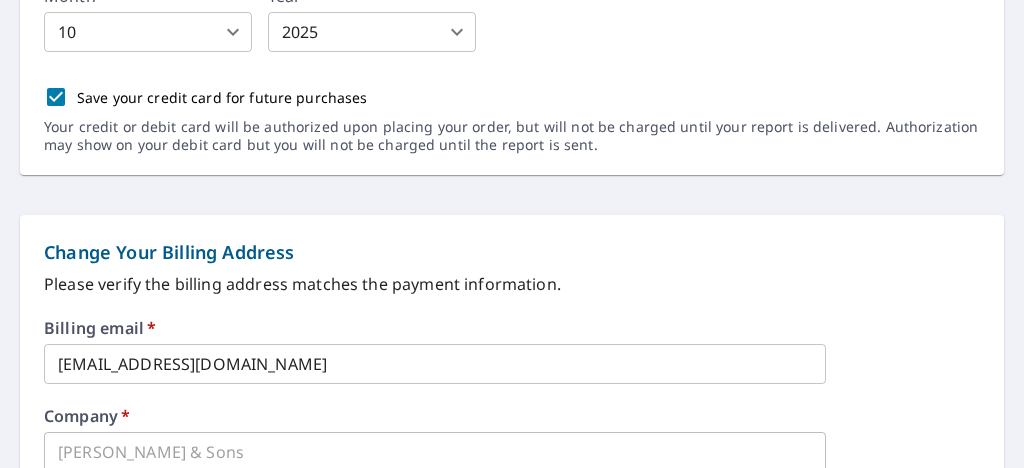 drag, startPoint x: 325, startPoint y: 215, endPoint x: 817, endPoint y: 270, distance: 495.06464 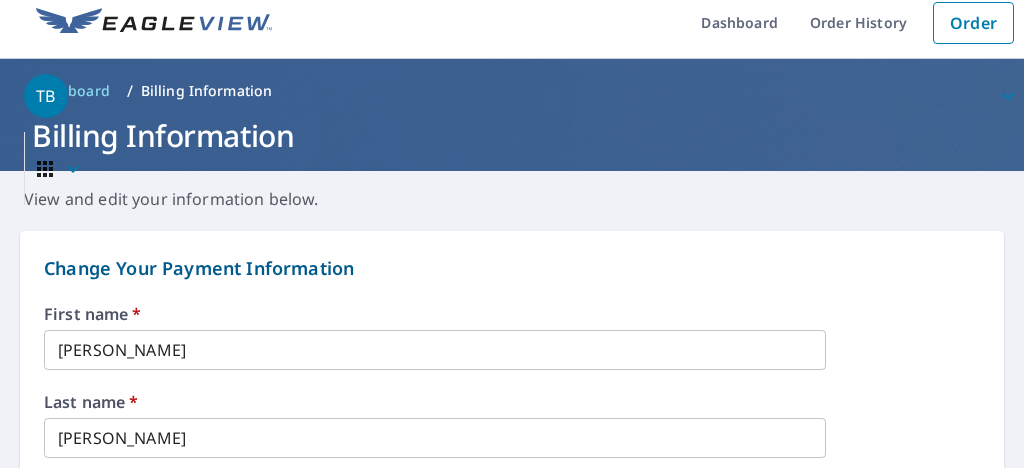 scroll, scrollTop: 0, scrollLeft: 0, axis: both 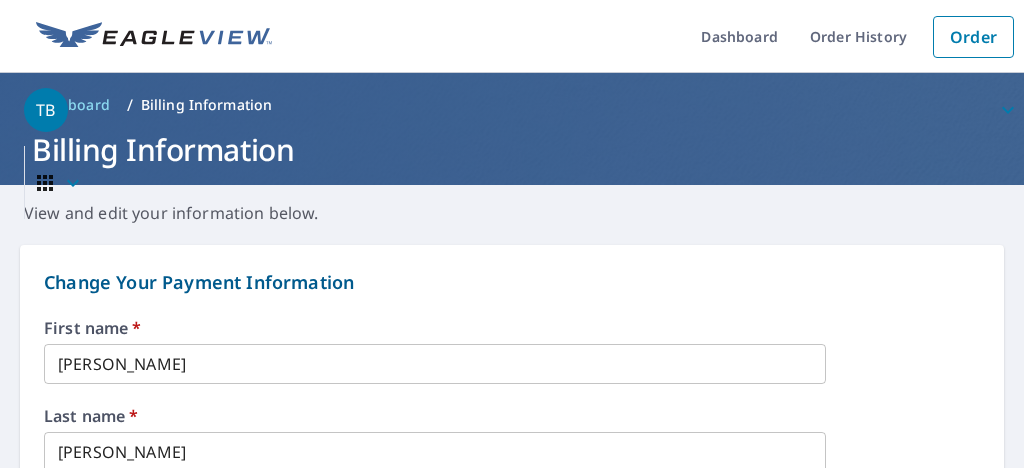 click on "TB" at bounding box center [524, 110] 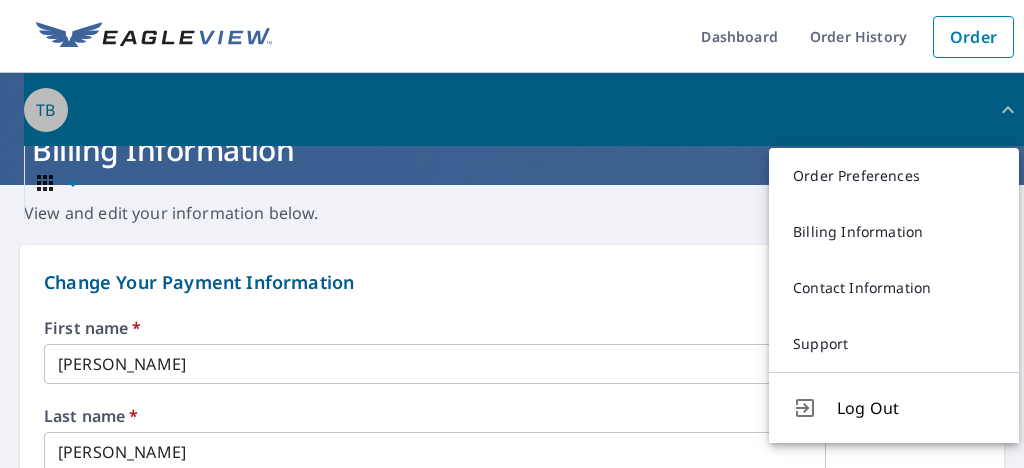 click on "TB" at bounding box center (524, 110) 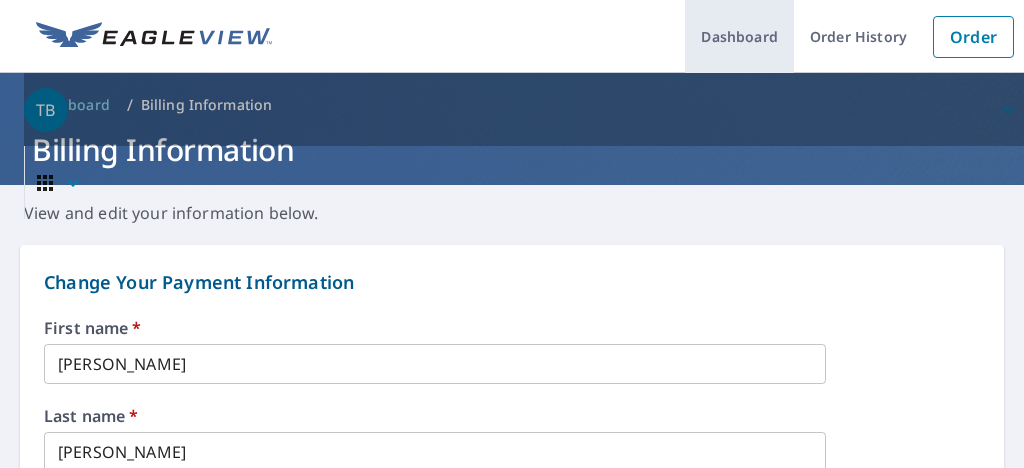 drag, startPoint x: 74, startPoint y: 109, endPoint x: 758, endPoint y: 44, distance: 687.0815 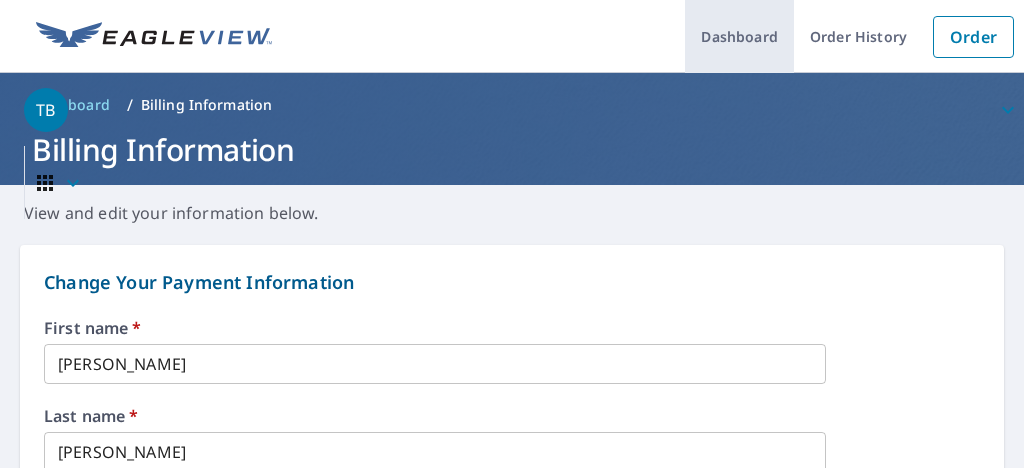 click on "Dashboard" at bounding box center (739, 36) 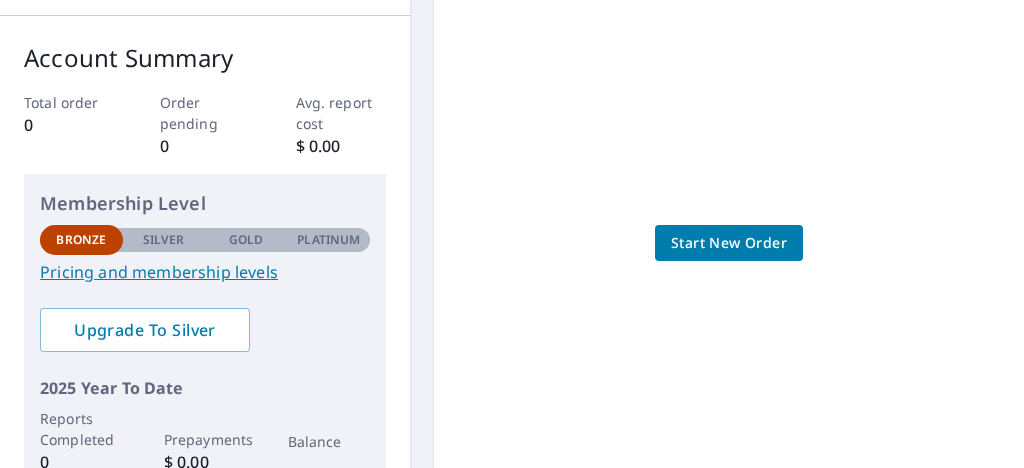 scroll, scrollTop: 322, scrollLeft: 0, axis: vertical 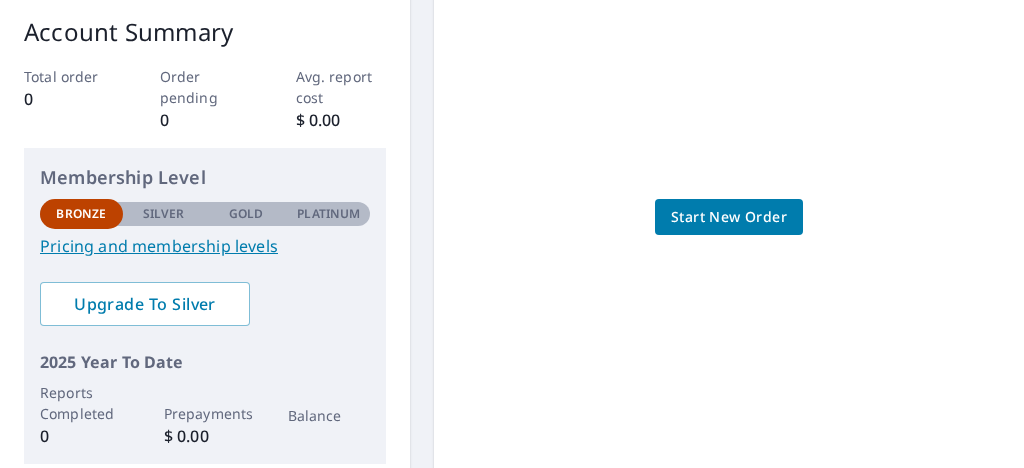 click on "Start New Order" at bounding box center [729, 217] 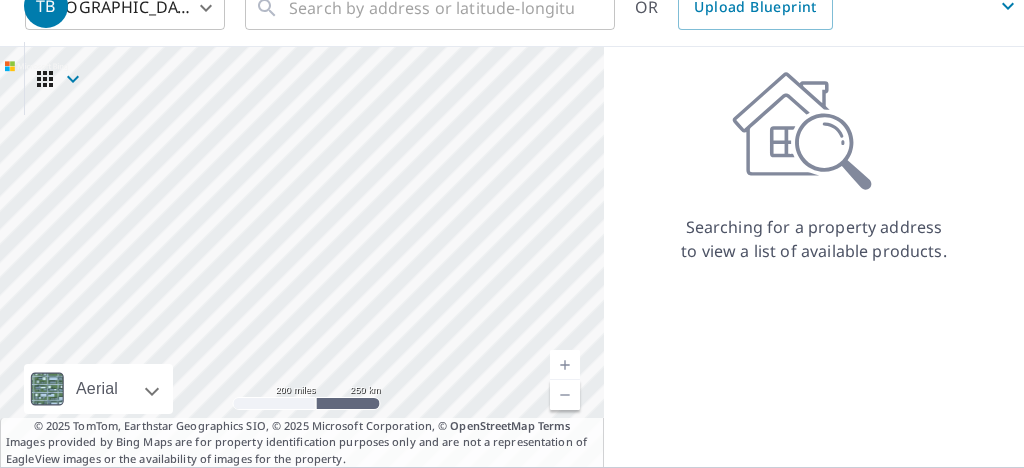 scroll, scrollTop: 0, scrollLeft: 0, axis: both 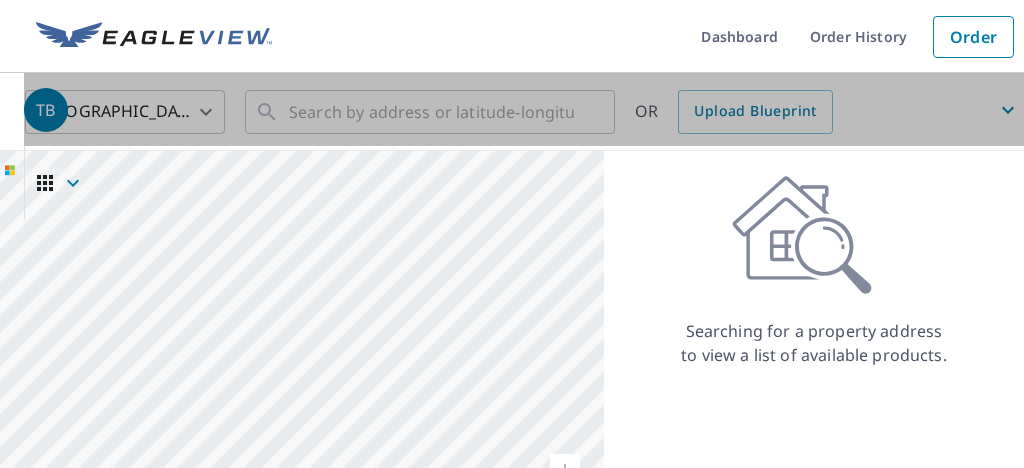 click on "TB" at bounding box center (524, 110) 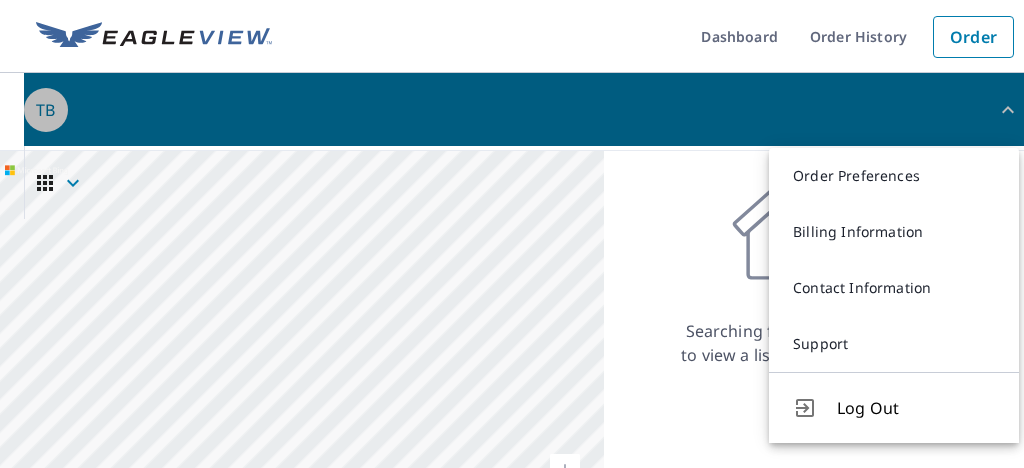 click on "TB" at bounding box center [524, 110] 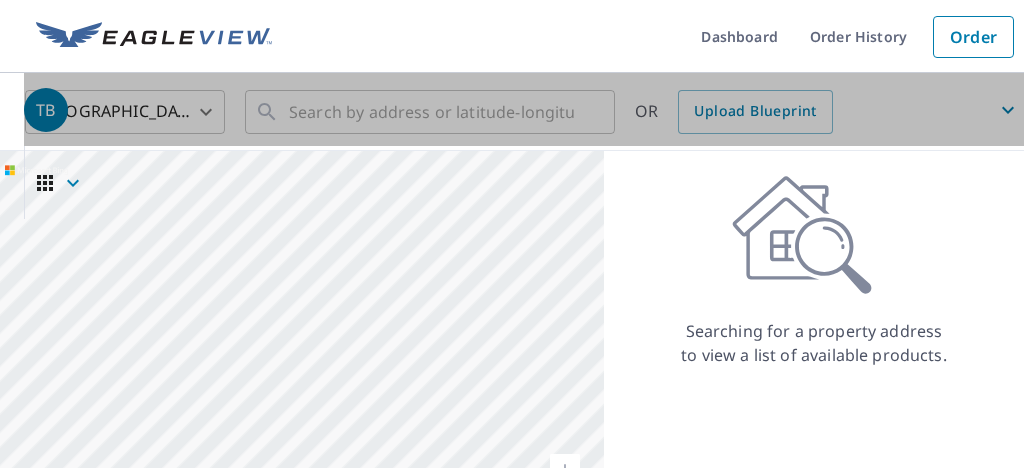 click on "TB" at bounding box center (524, 109) 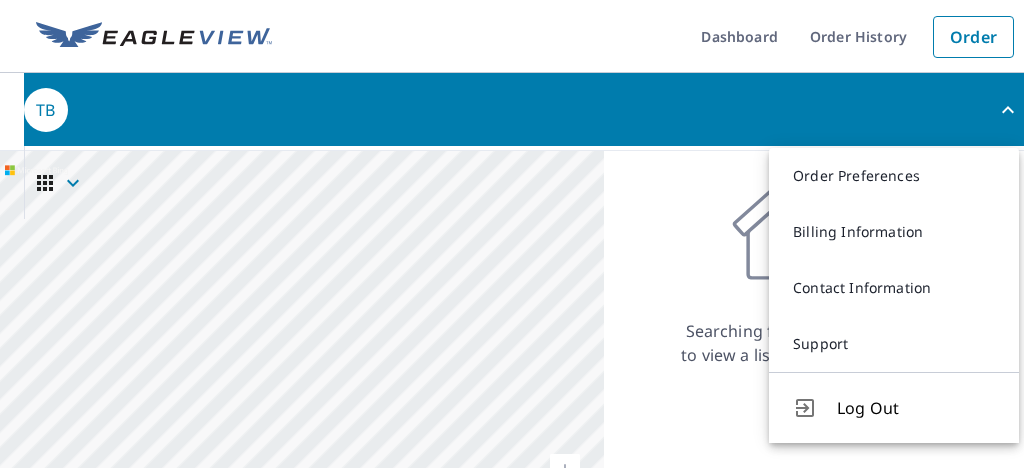 click on "TB" at bounding box center [524, 110] 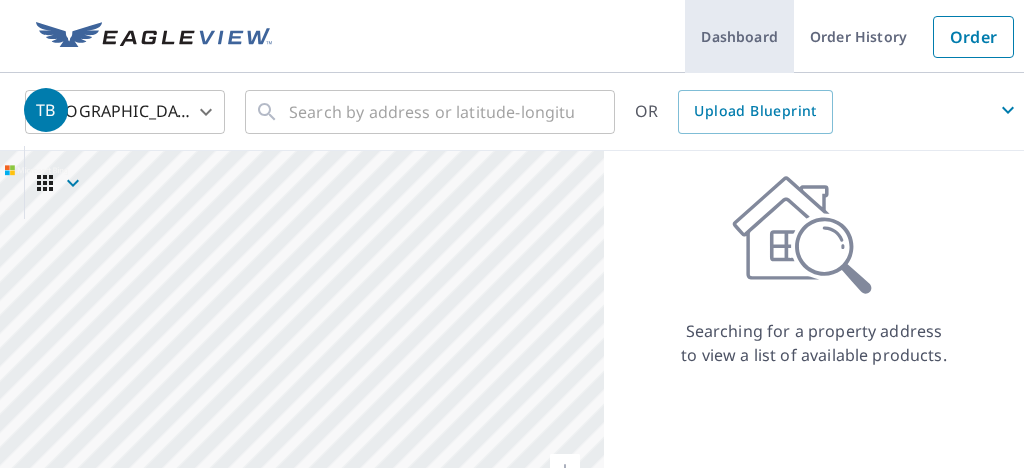 click on "Dashboard" at bounding box center [739, 36] 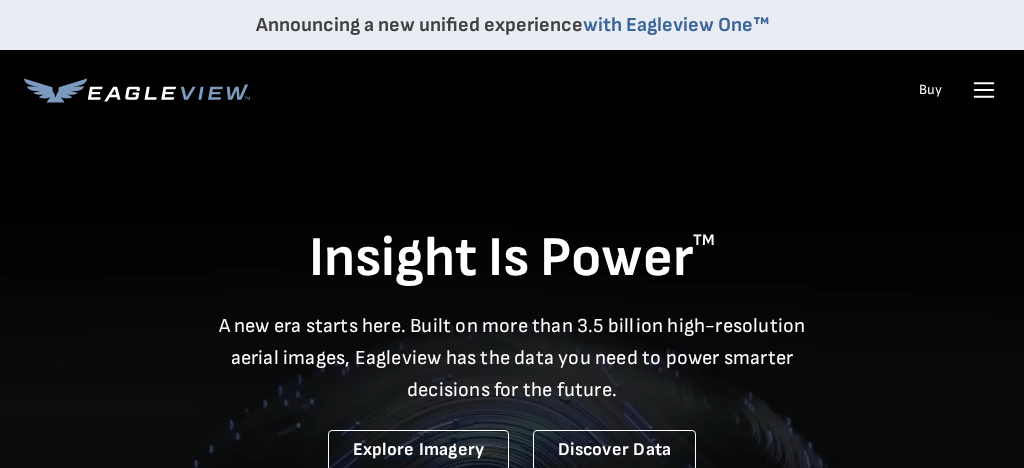 scroll, scrollTop: 0, scrollLeft: 0, axis: both 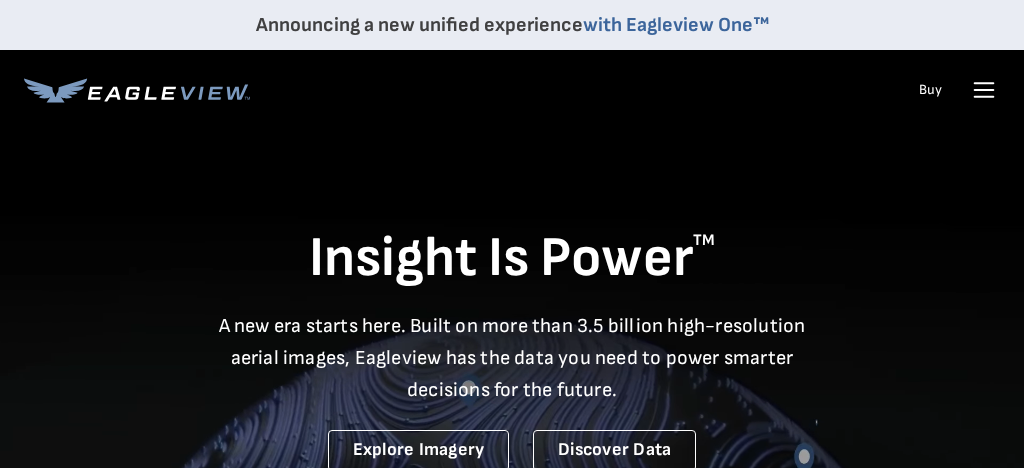 click 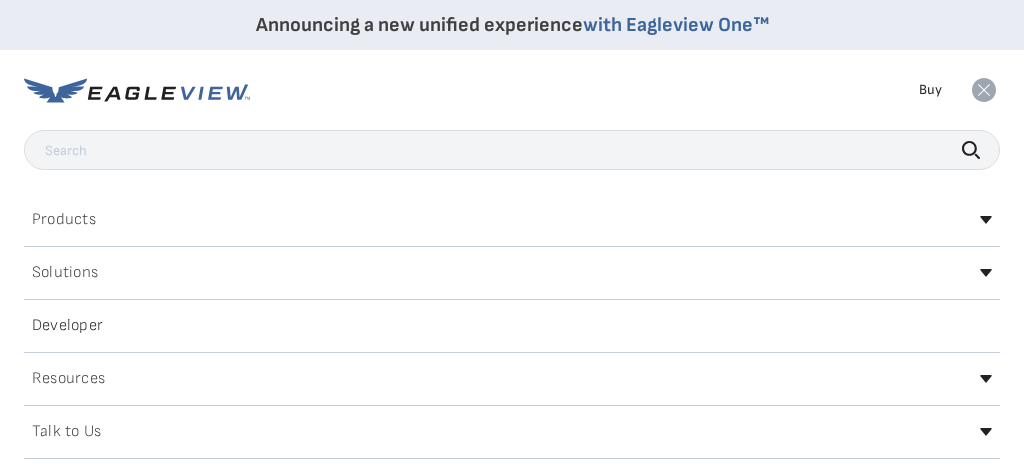 click at bounding box center (512, 150) 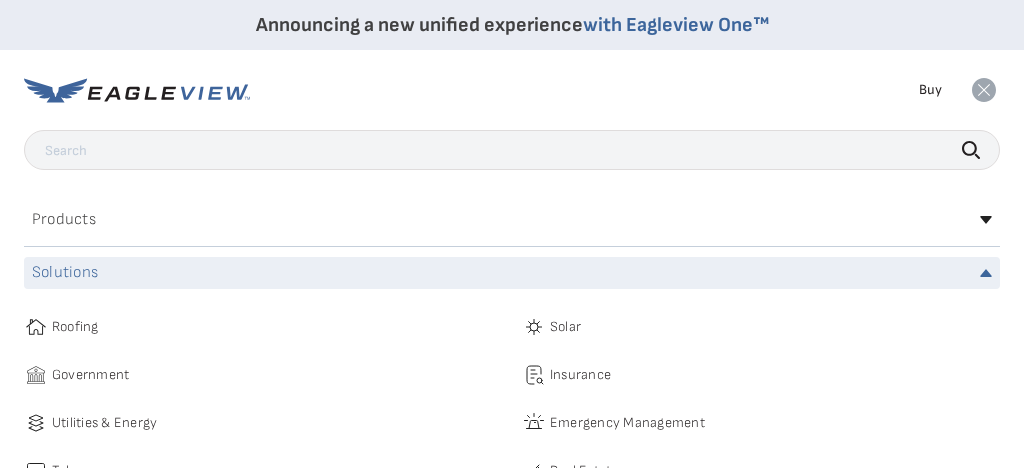 click on "Roofing" at bounding box center [263, 327] 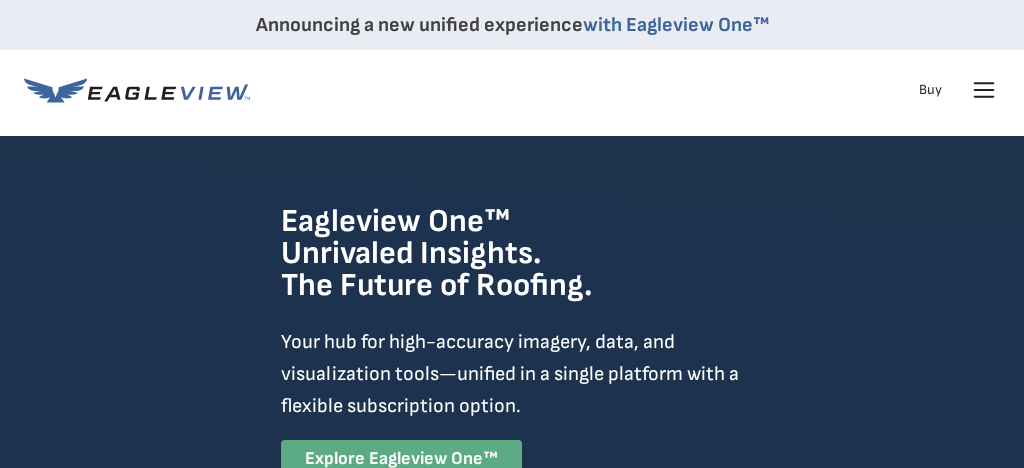 scroll, scrollTop: 0, scrollLeft: 0, axis: both 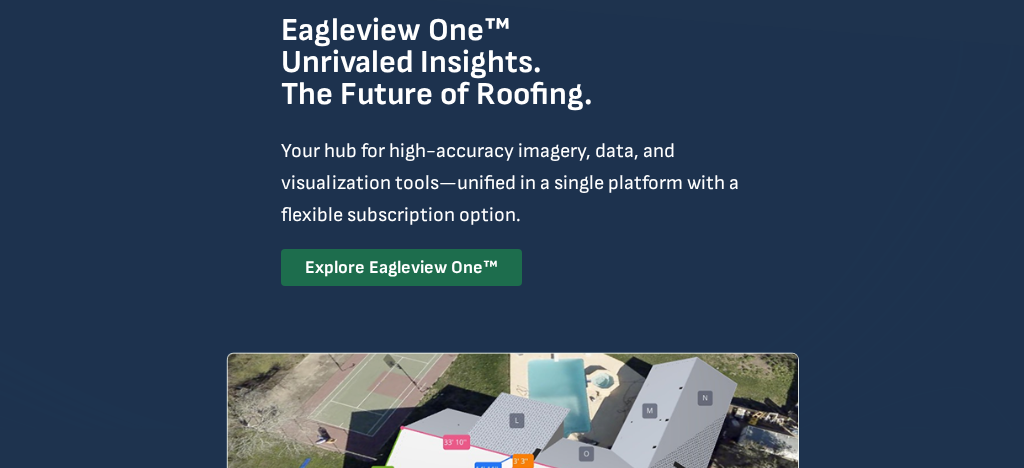 click on "Explore Eagleview One™" at bounding box center (401, 267) 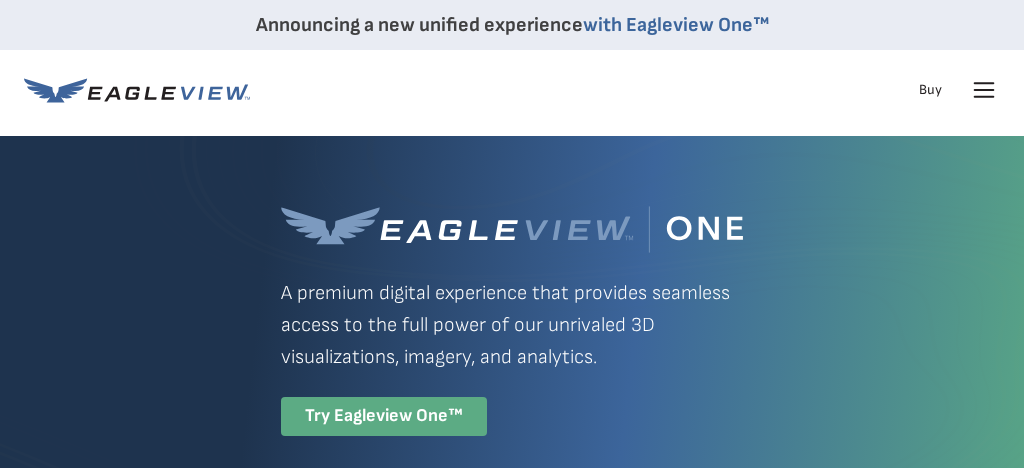 scroll, scrollTop: 0, scrollLeft: 0, axis: both 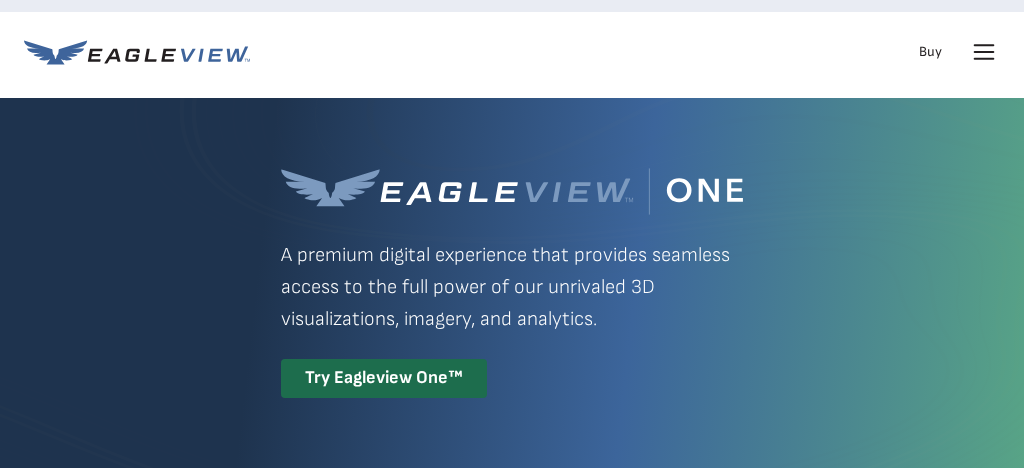 click on "Try Eagleview One™" at bounding box center (384, 378) 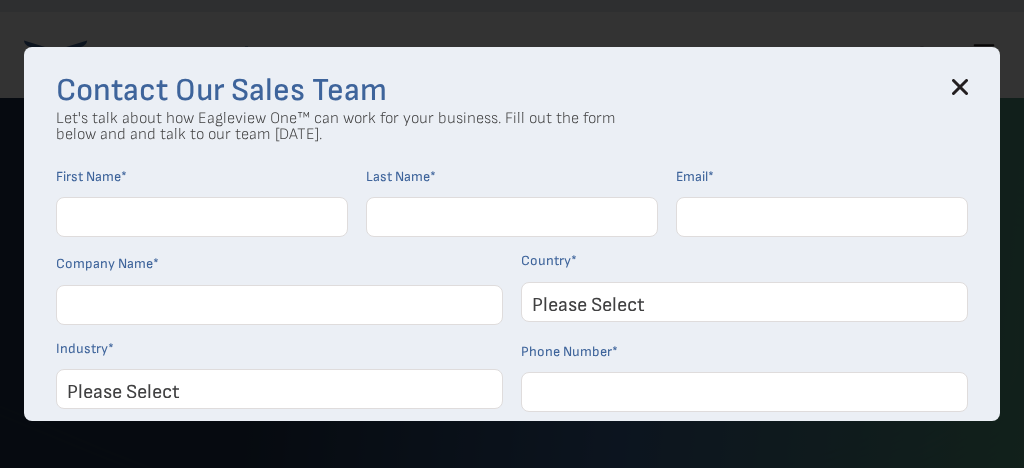 click 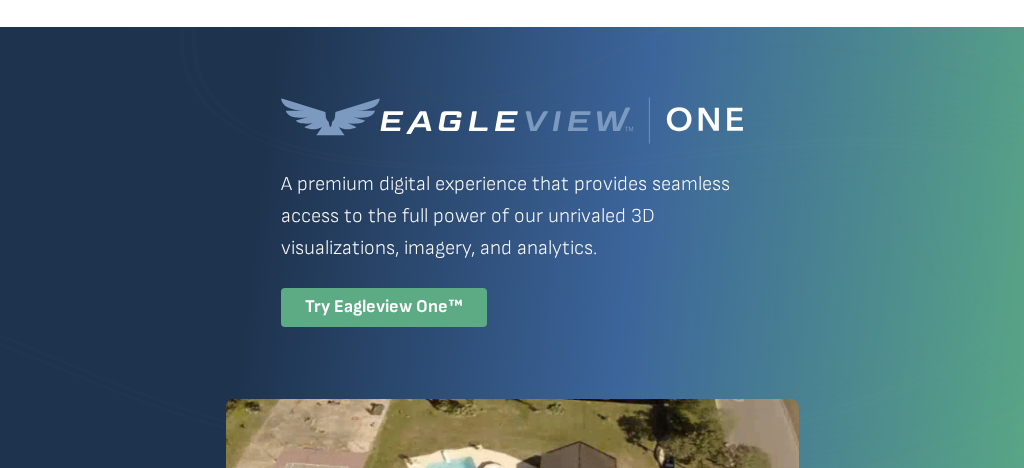 scroll, scrollTop: 0, scrollLeft: 0, axis: both 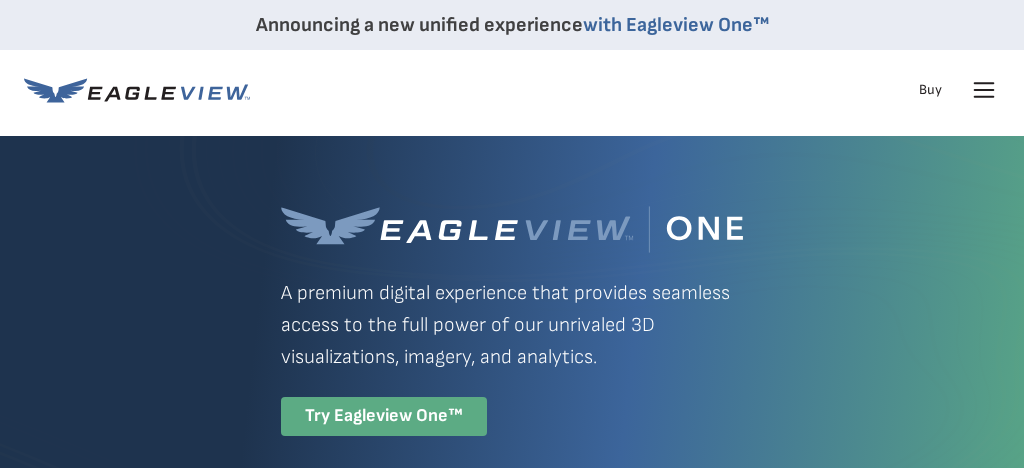 click 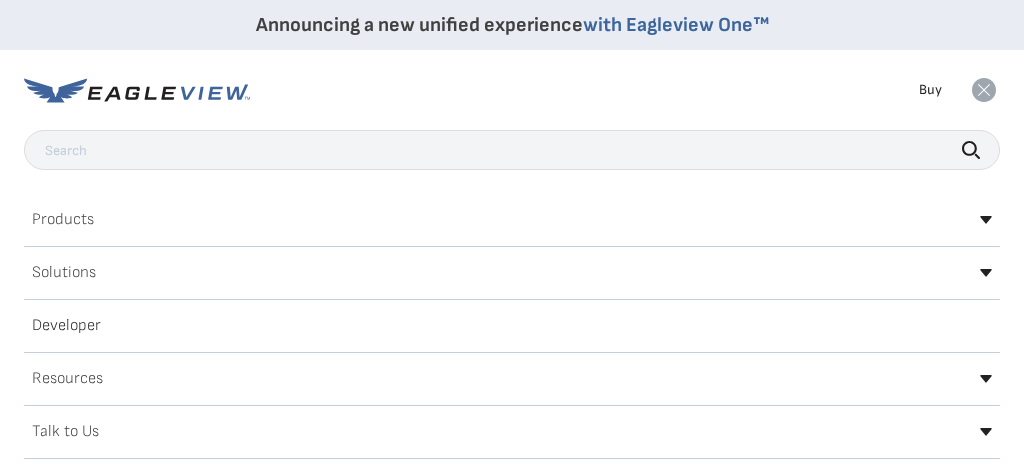 click 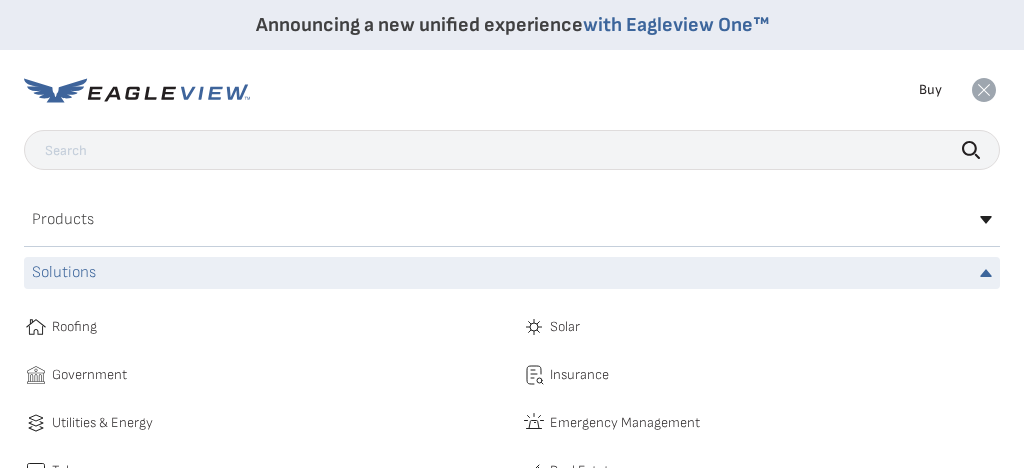 click on "Roofing" at bounding box center [74, 327] 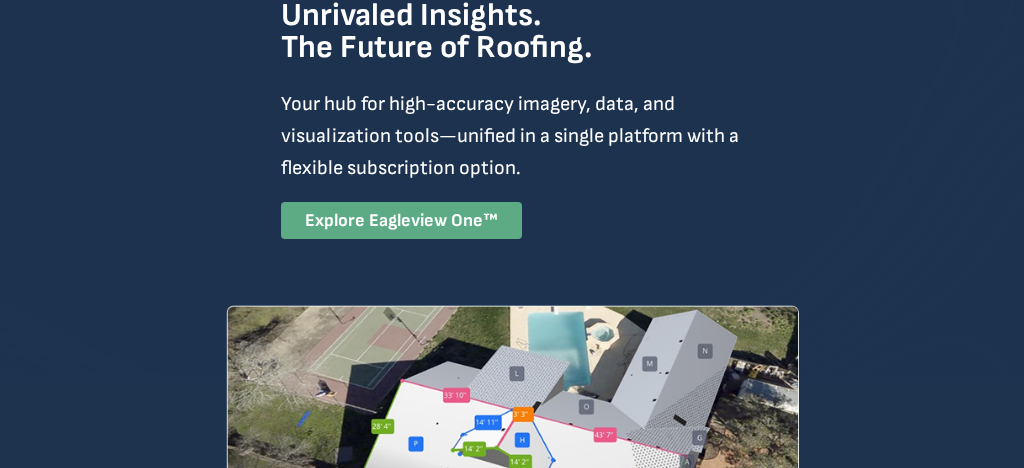 scroll, scrollTop: 293, scrollLeft: 0, axis: vertical 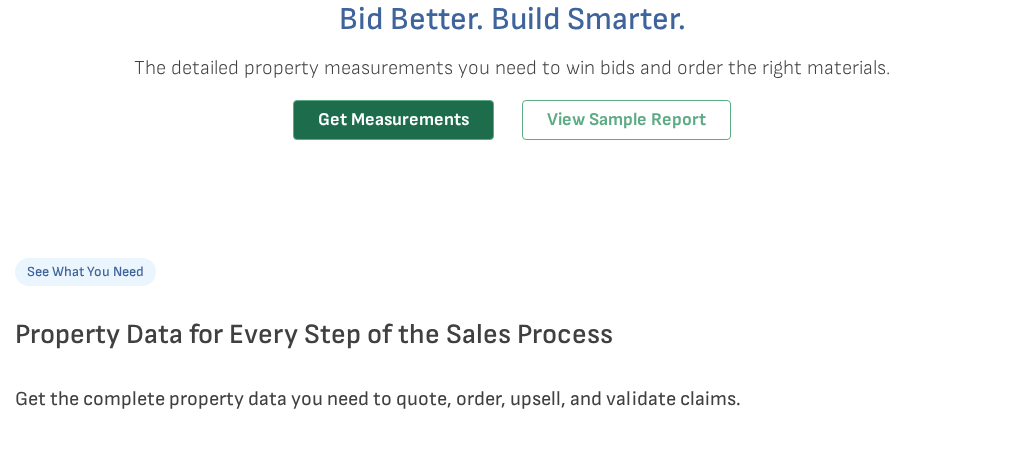 click on "Get Measurements" at bounding box center [393, 120] 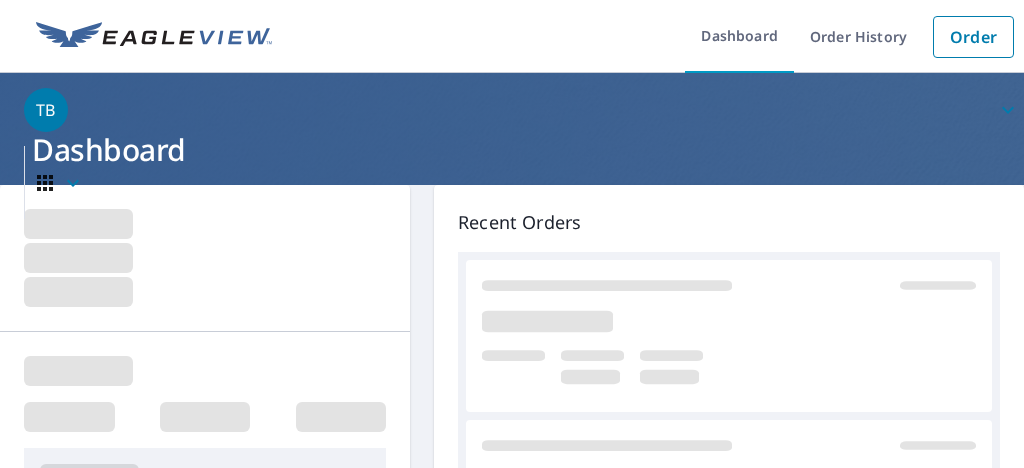 scroll, scrollTop: 0, scrollLeft: 0, axis: both 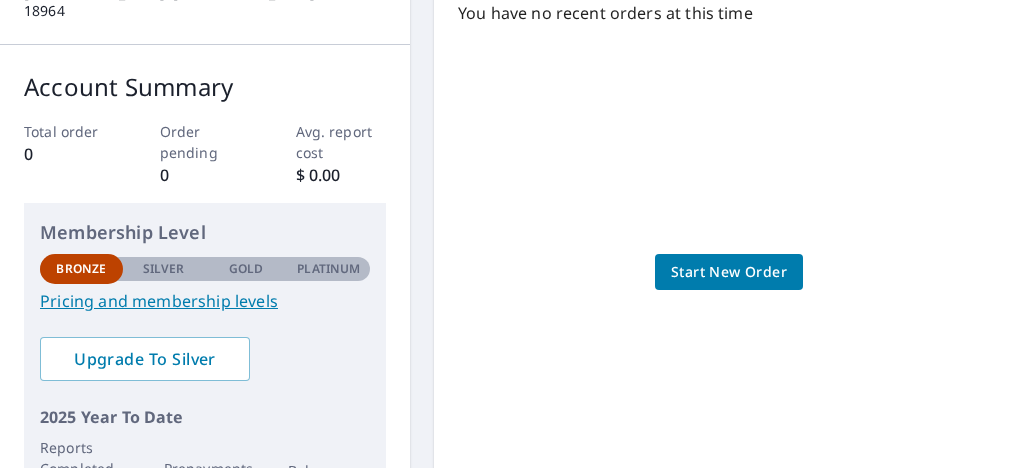 click on "Pricing and membership levels" at bounding box center [205, 301] 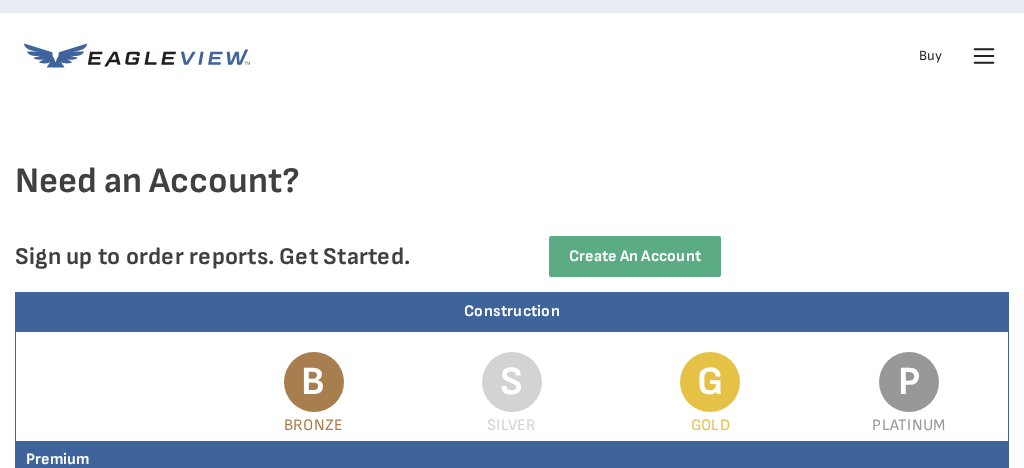scroll, scrollTop: 0, scrollLeft: 0, axis: both 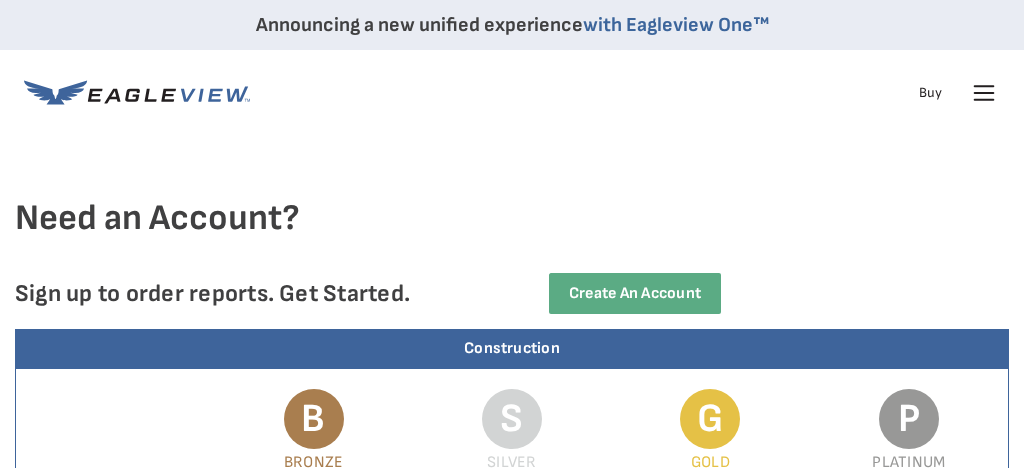 click 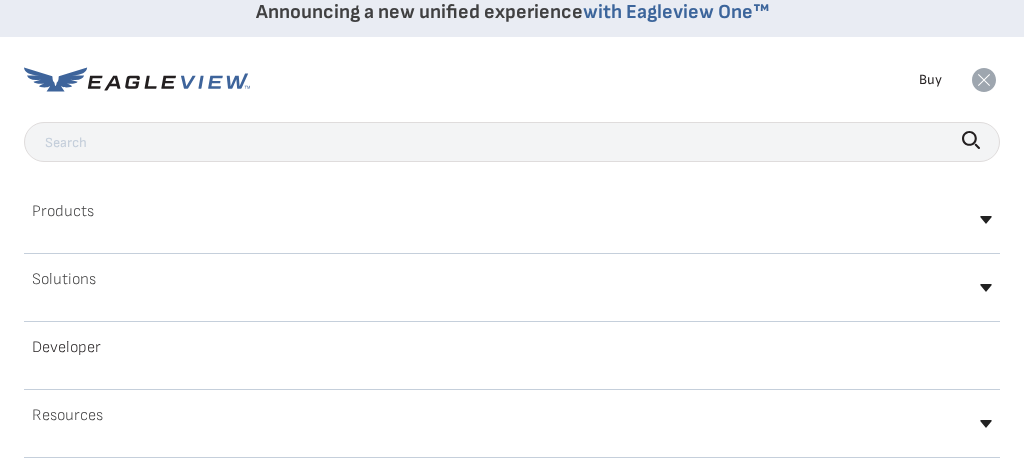 scroll, scrollTop: 0, scrollLeft: 0, axis: both 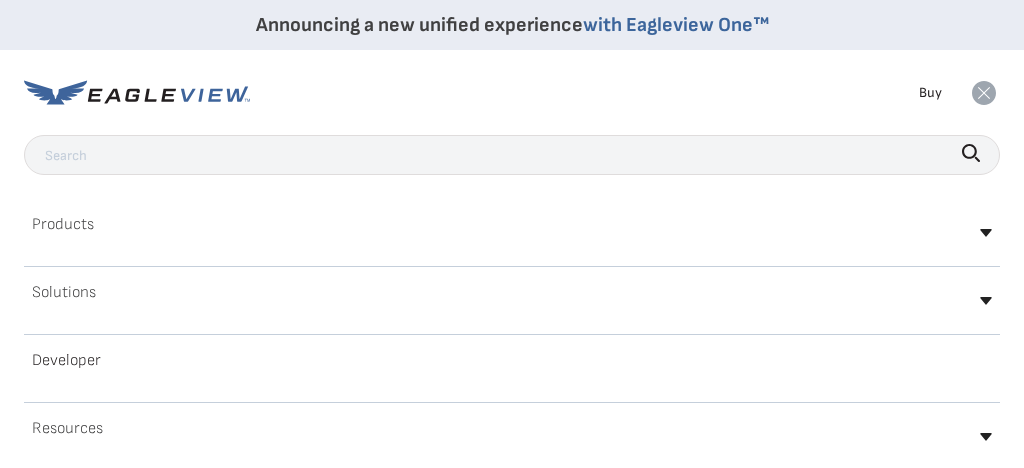 click 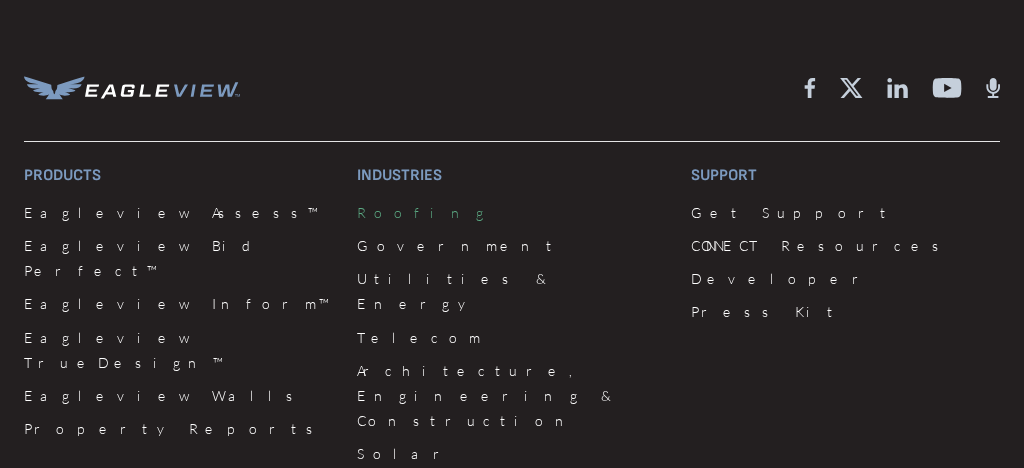 scroll, scrollTop: 1812, scrollLeft: 0, axis: vertical 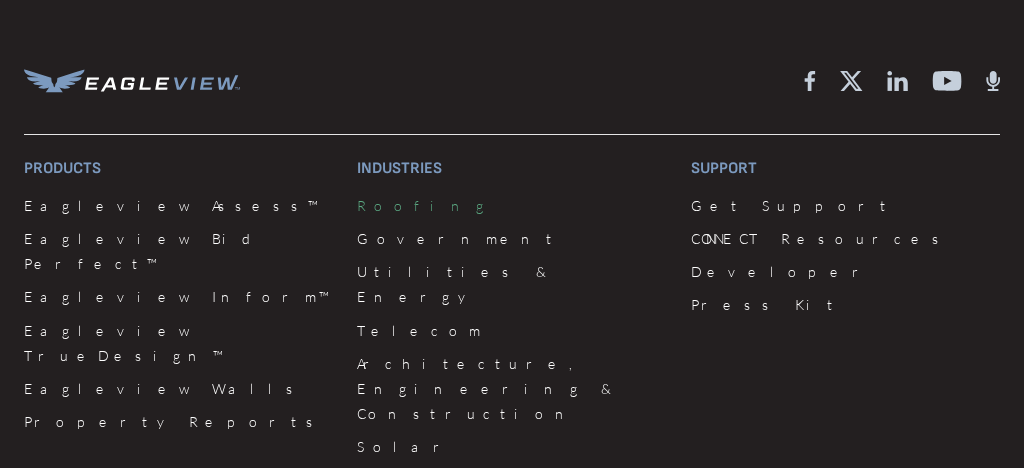 click on "Roofing" at bounding box center (511, 205) 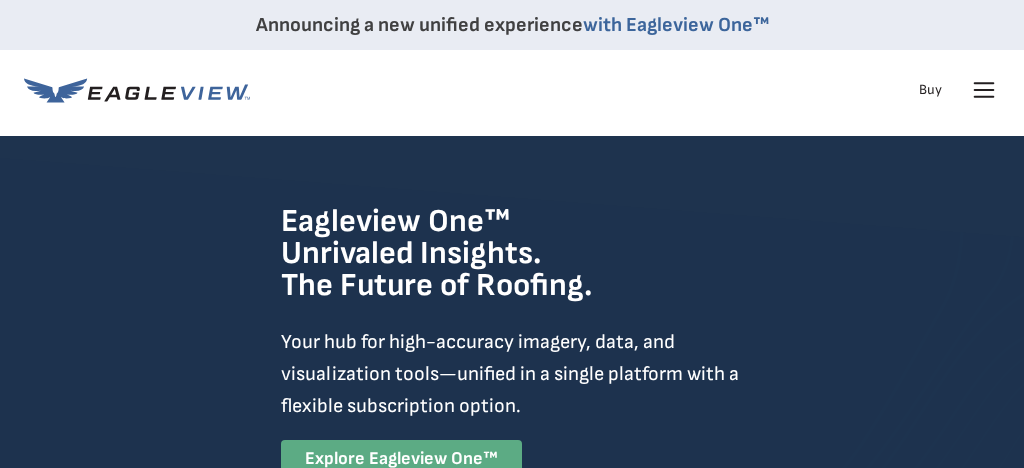 scroll, scrollTop: 442, scrollLeft: 0, axis: vertical 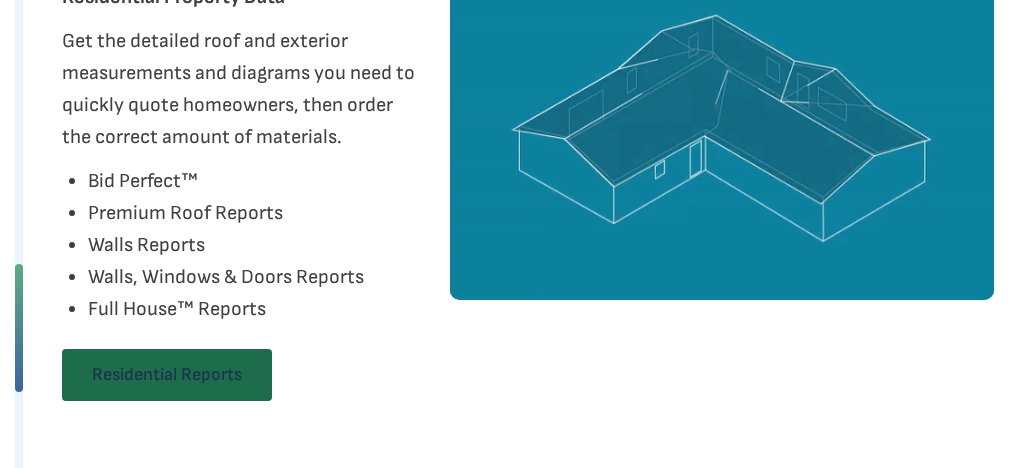 click on "Residential Reports" at bounding box center (167, 375) 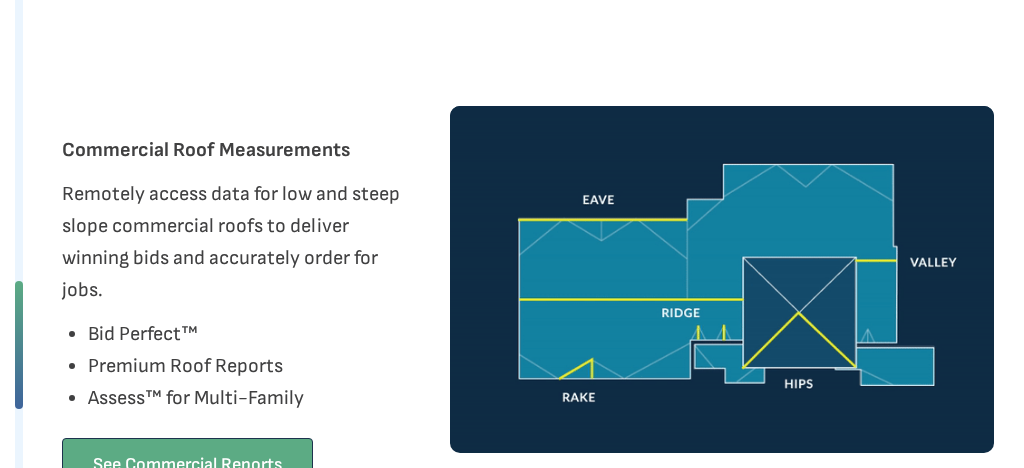 scroll, scrollTop: 2169, scrollLeft: 0, axis: vertical 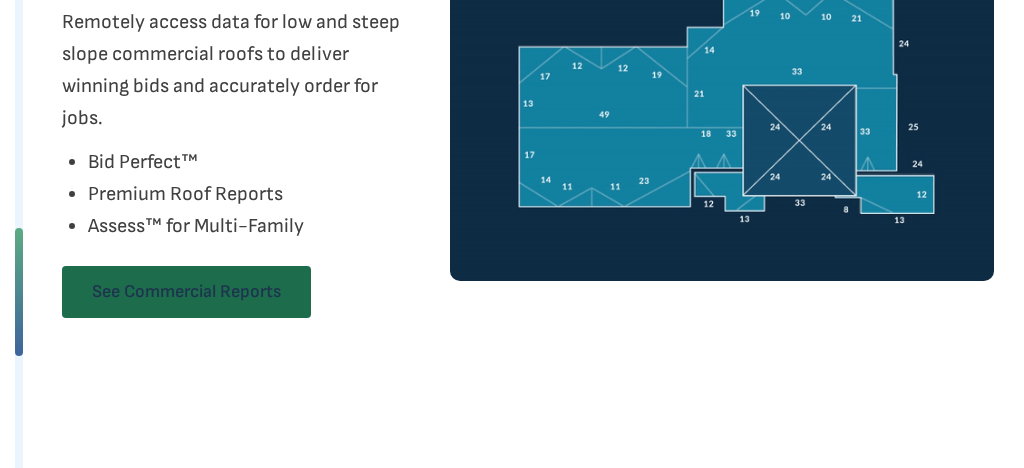 click on "See Commercial Reports" at bounding box center (186, 292) 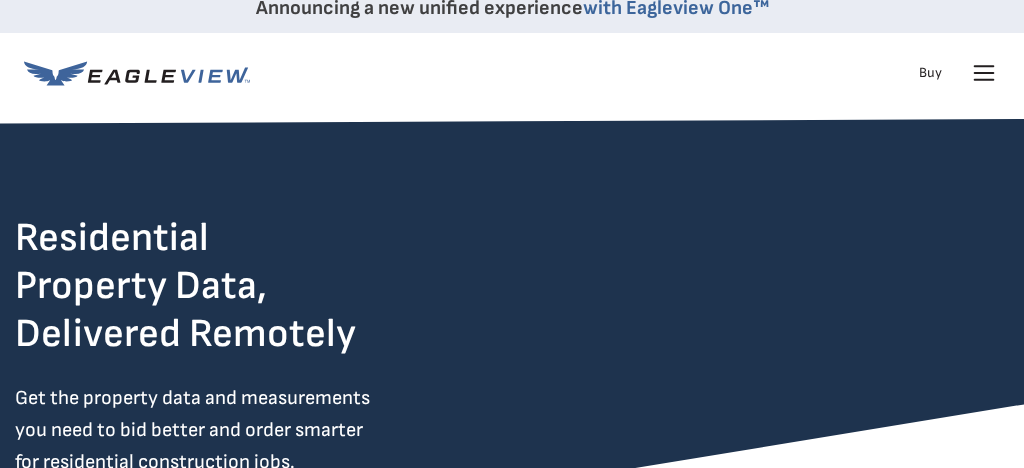 scroll, scrollTop: 0, scrollLeft: 0, axis: both 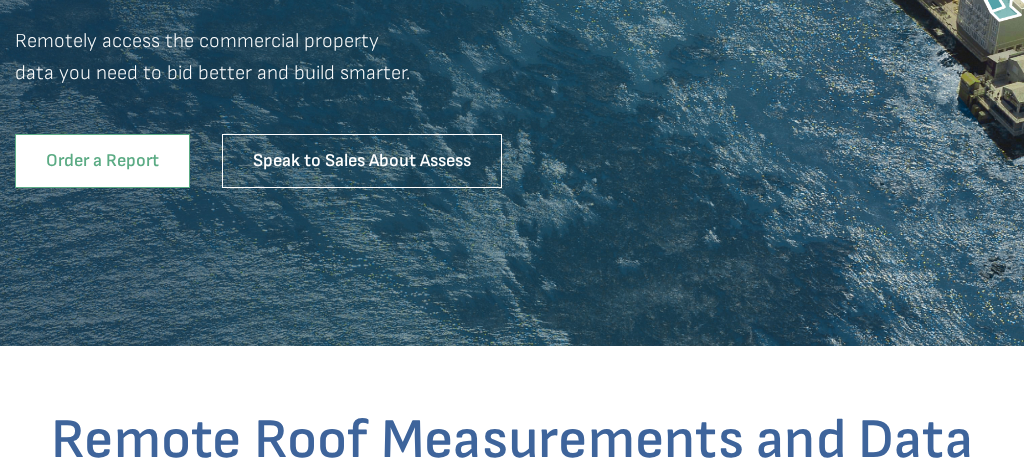 click on "Order a Report" at bounding box center [102, 161] 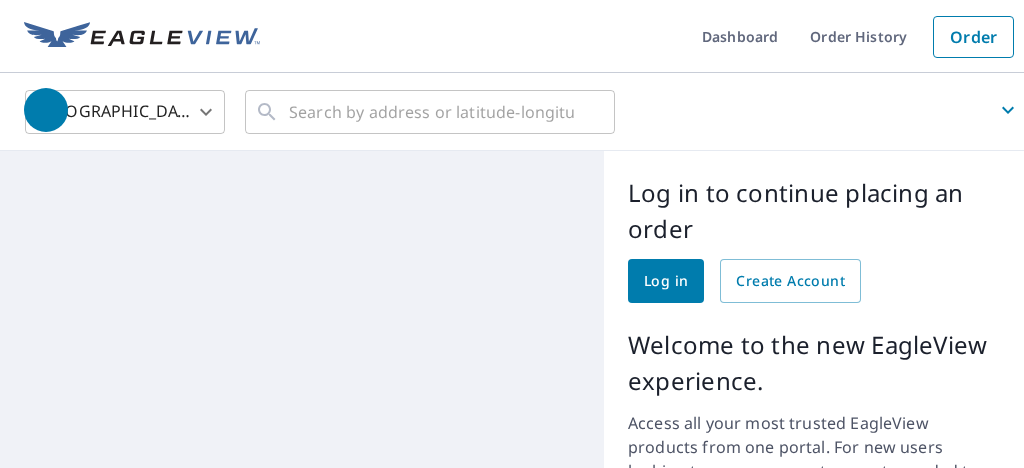 scroll, scrollTop: 0, scrollLeft: 0, axis: both 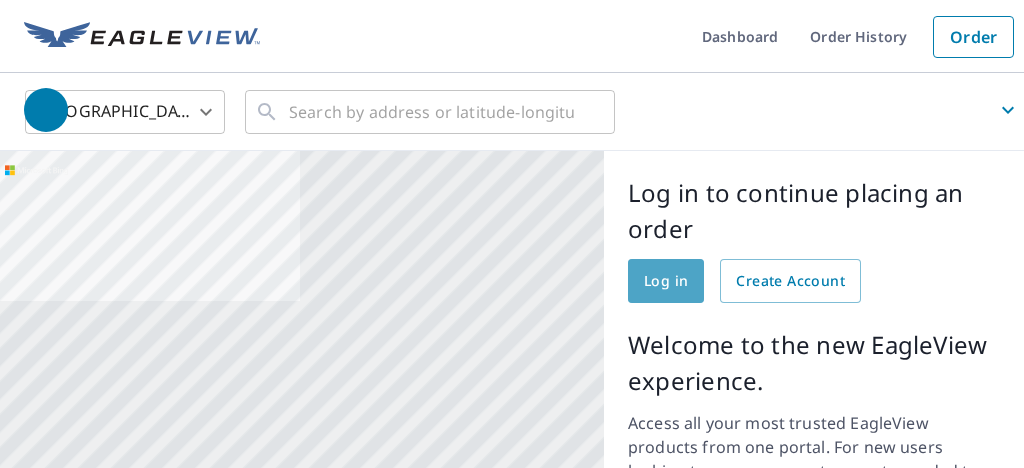 click on "Log in" at bounding box center [666, 281] 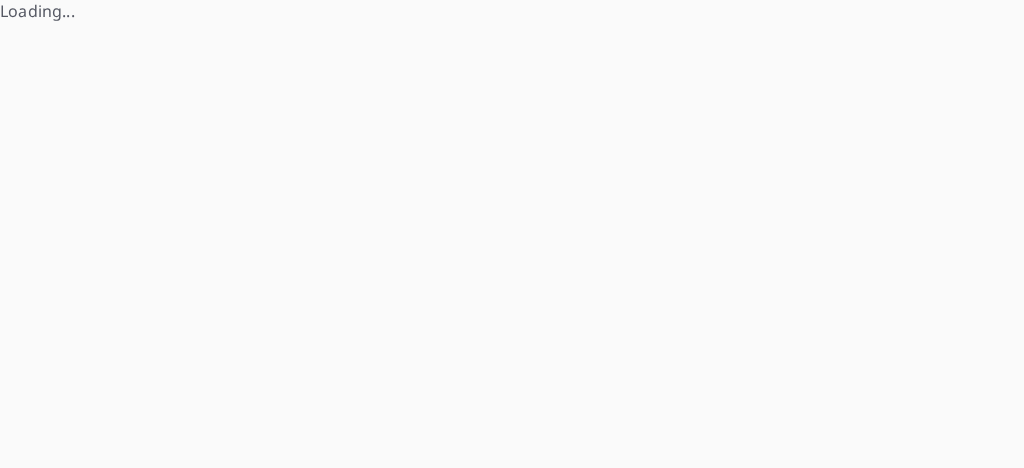 scroll, scrollTop: 0, scrollLeft: 0, axis: both 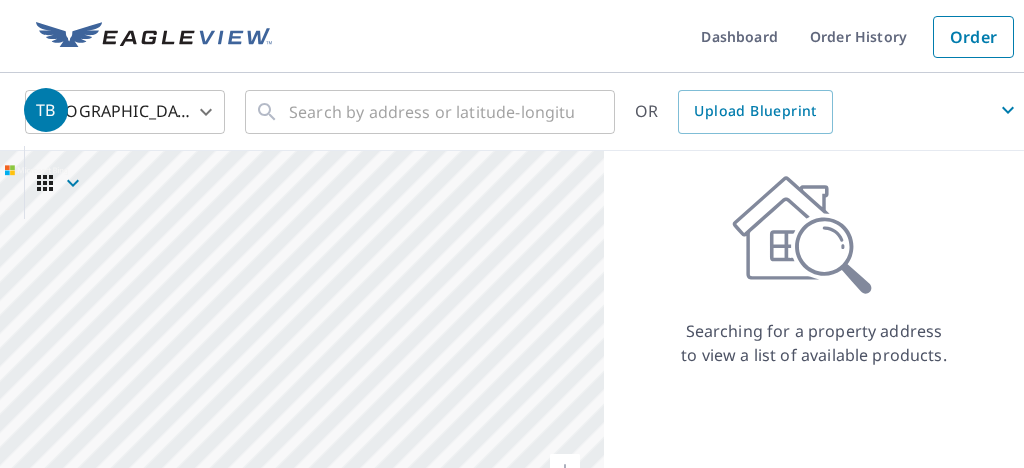 click on "TB" at bounding box center (524, 110) 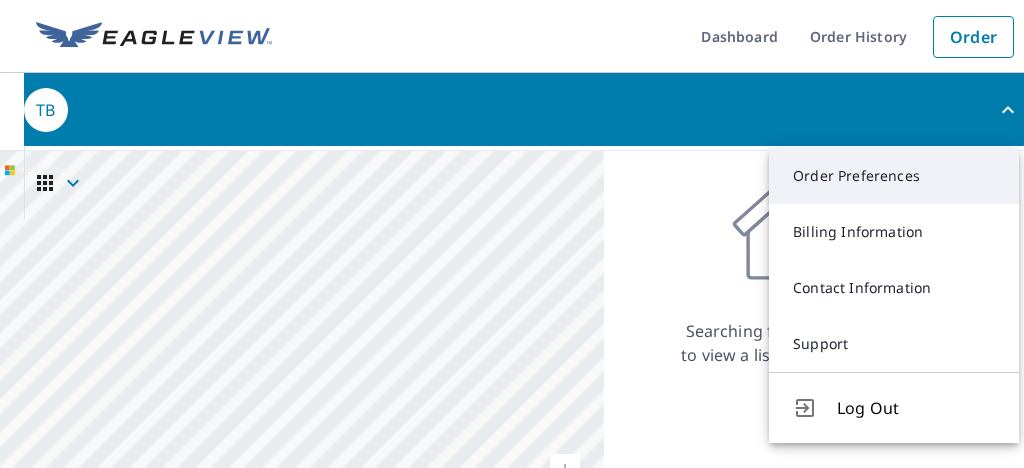 click on "Order Preferences" at bounding box center (894, 176) 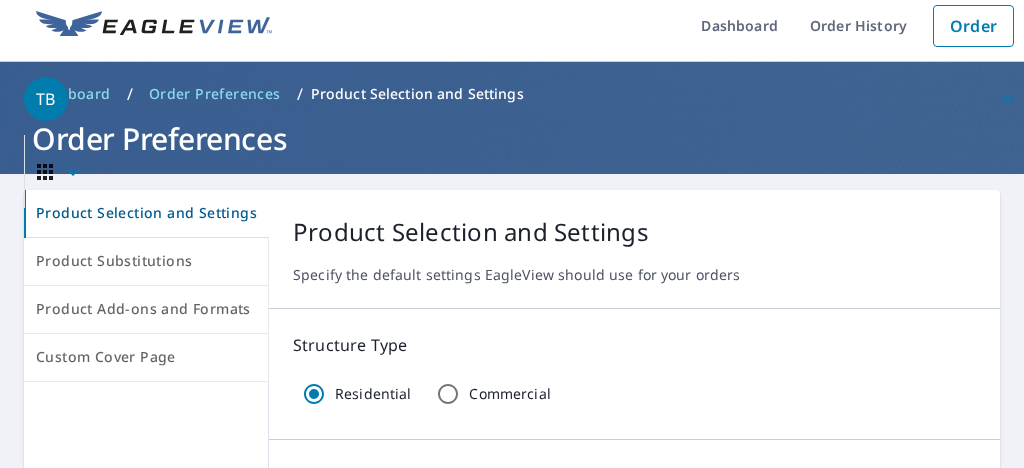 scroll, scrollTop: 0, scrollLeft: 0, axis: both 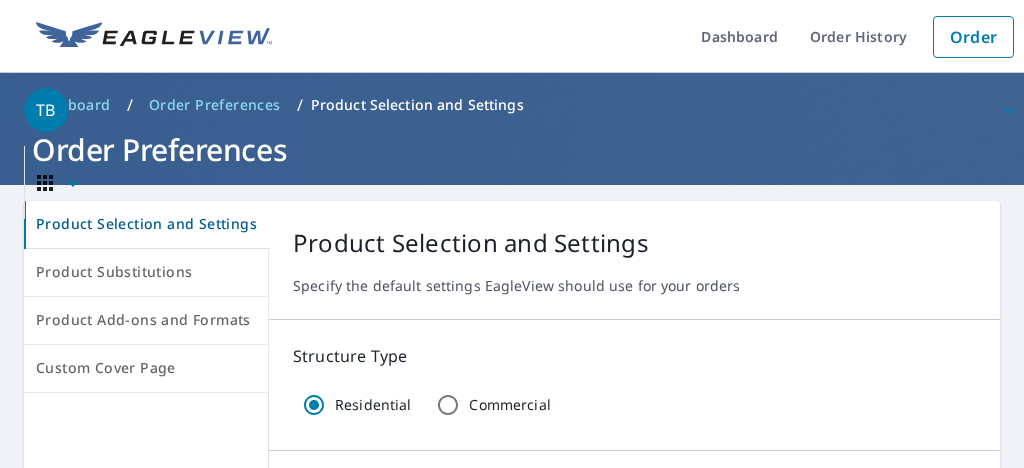 click on "TB" at bounding box center [524, 110] 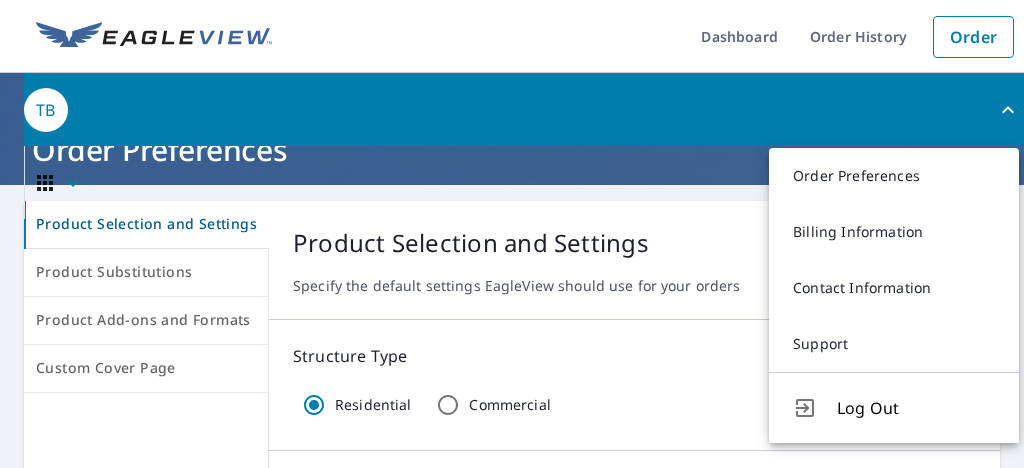 click 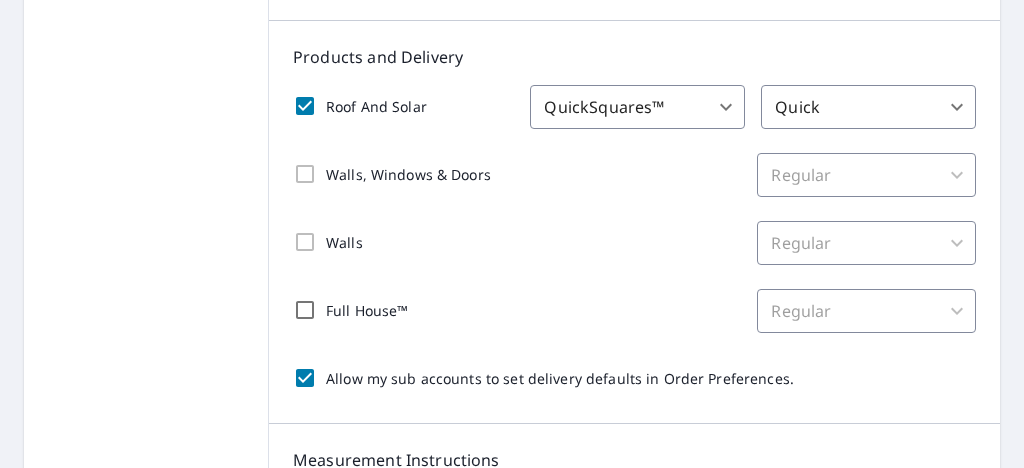 scroll, scrollTop: 436, scrollLeft: 0, axis: vertical 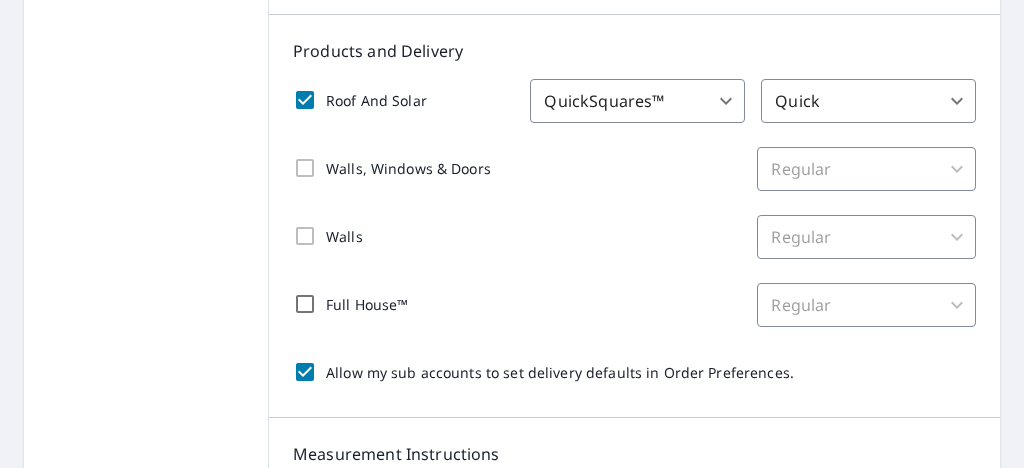click on "TB TB
Dashboard Order History Order TB Dashboard / Order Preferences / Product Selection and Settings Order Preferences Product Selection and Settings Product Substitutions Product Add-ons and Formats Custom Cover Page Product Selection and Settings Specify the default settings EagleView should use for your orders Structure Type Residential Commercial Products and Delivery Roof And Solar QuickSquares™ 44 ​ Quick 45 ​ Walls, Windows & Doors Regular 8 ​ Walls Regular 8 ​ Full House™ Regular 8 ​ Allow my sub accounts to set delivery defaults in Order Preferences. Measurement Instructions Your report will include each building or structure inside the parcel boundary. In some cases, due to multiple large structures or too much distance between structures, more than one report may be required. You will be notified if this is the case. All Structures on Parcel 3 ​ Allow my sub accounts to select the Measurement Instructions option. Additional recipients Your reports will be sent to  ​ Save" at bounding box center (512, 234) 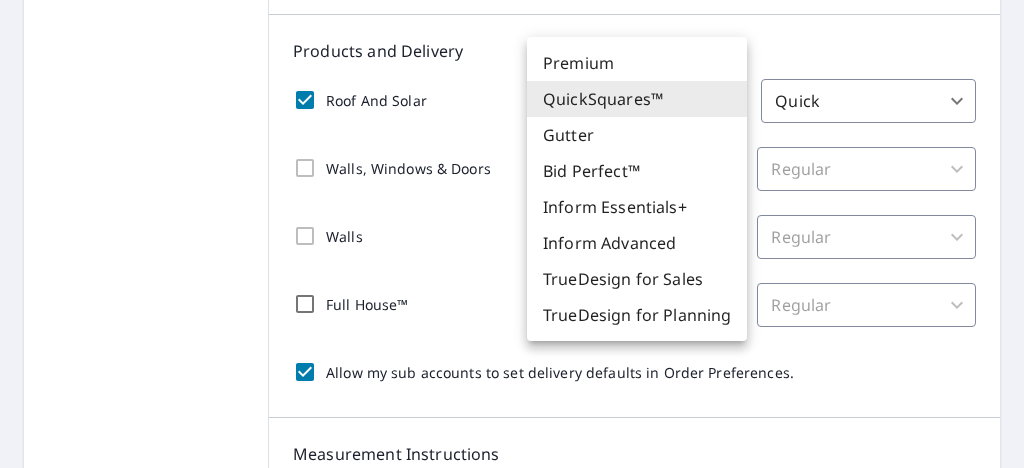 click on "QuickSquares™" at bounding box center [637, 99] 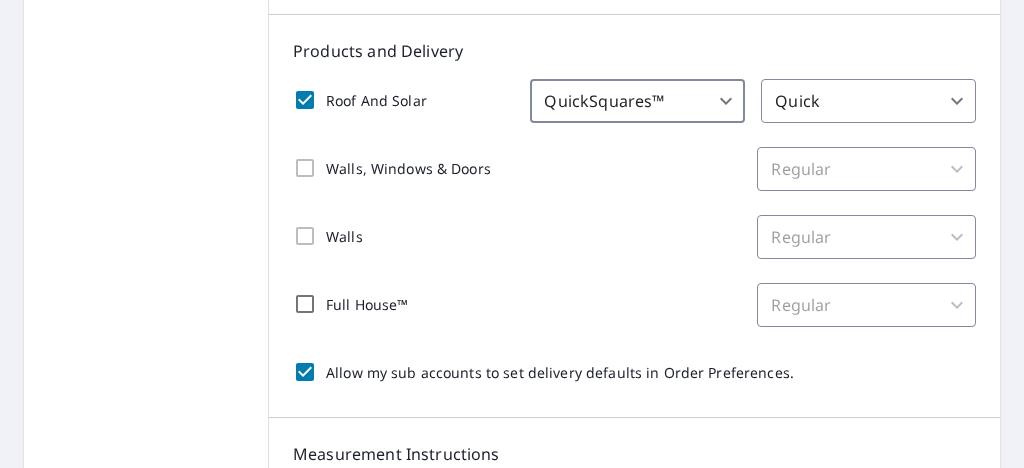 click on "TB TB
Dashboard Order History Order TB Dashboard / Order Preferences / Product Selection and Settings Order Preferences Product Selection and Settings Product Substitutions Product Add-ons and Formats Custom Cover Page Product Selection and Settings Specify the default settings EagleView should use for your orders Structure Type Residential Commercial Products and Delivery Roof And Solar QuickSquares™ 44 ​ Quick 45 ​ Walls, Windows & Doors Regular 8 ​ Walls Regular 8 ​ Full House™ Regular 8 ​ Allow my sub accounts to set delivery defaults in Order Preferences. Measurement Instructions Your report will include each building or structure inside the parcel boundary. In some cases, due to multiple large structures or too much distance between structures, more than one report may be required. You will be notified if this is the case. All Structures on Parcel 3 ​ Allow my sub accounts to select the Measurement Instructions option. Additional recipients Your reports will be sent to  ​ Save" at bounding box center (512, 234) 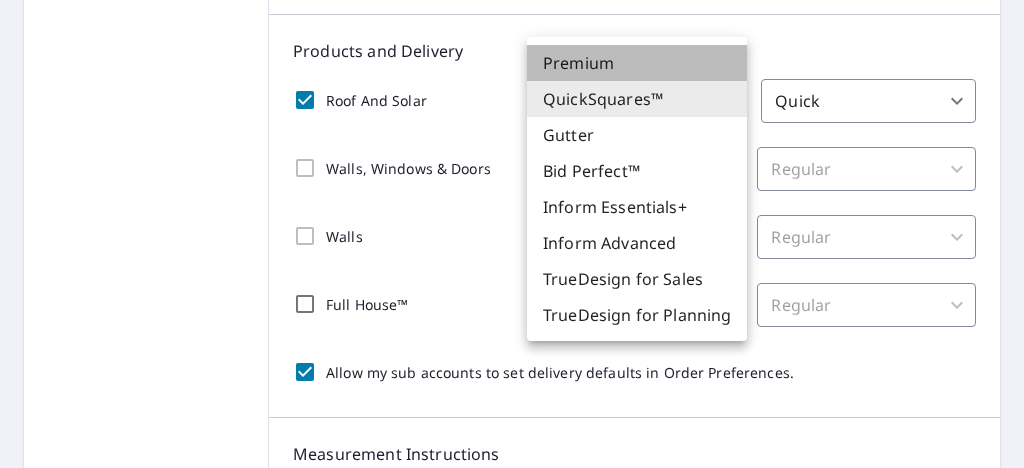 click on "Premium" at bounding box center [637, 63] 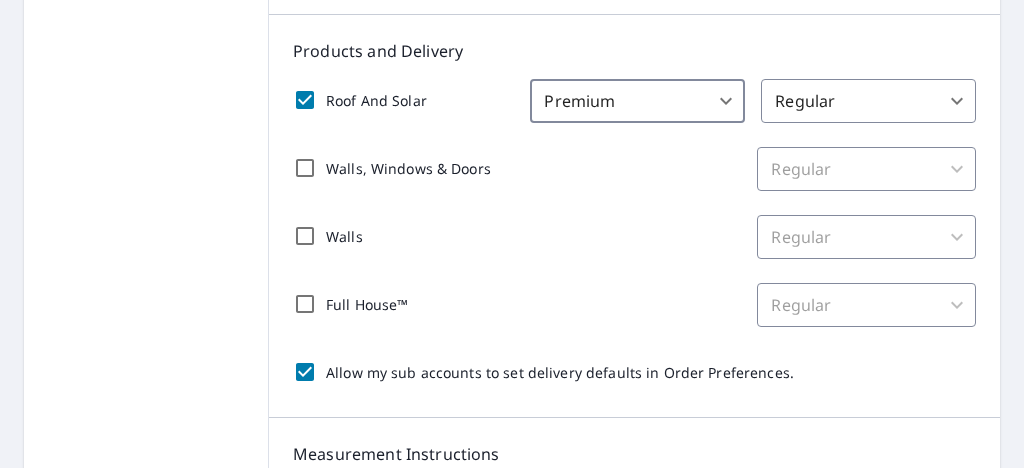 click on "TB TB
Dashboard Order History Order TB Dashboard / Order Preferences / Product Selection and Settings Order Preferences Product Selection and Settings Product Substitutions Product Add-ons and Formats Custom Cover Page Product Selection and Settings Specify the default settings EagleView should use for your orders Structure Type Residential Commercial Products and Delivery Roof And Solar Premium 31 ​ Regular 8 ​ Walls, Windows & Doors Regular 8 ​ Walls Regular 8 ​ Full House™ Regular 8 ​ Allow my sub accounts to set delivery defaults in Order Preferences. Measurement Instructions Your report will include each building or structure inside the parcel boundary. In some cases, due to multiple large structures or too much distance between structures, more than one report may be required. You will be notified if this is the case. All Structures on Parcel 3 ​ Allow my sub accounts to select the Measurement Instructions option. Additional recipients Your reports will be sent to  ​ Save Cancel" at bounding box center (512, 234) 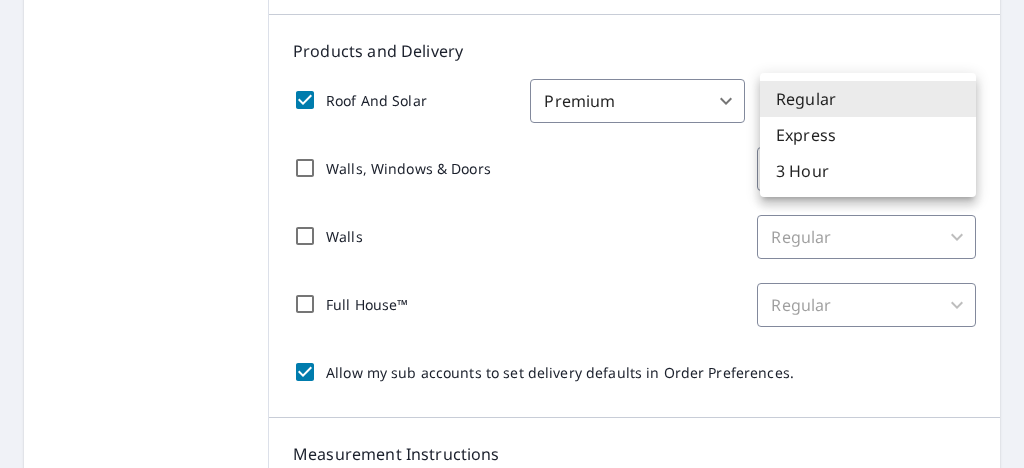 click at bounding box center (512, 234) 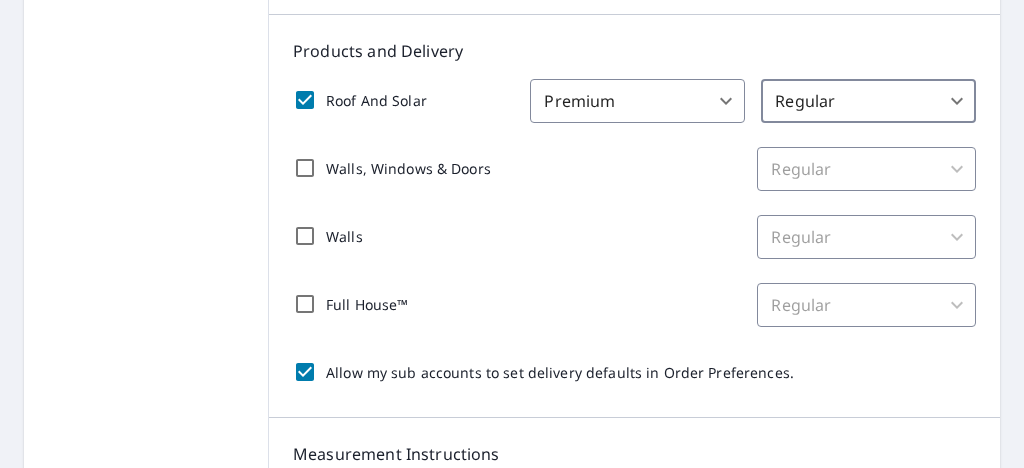 click on "TB TB
Dashboard Order History Order TB Dashboard / Order Preferences / Product Selection and Settings Order Preferences Product Selection and Settings Product Substitutions Product Add-ons and Formats Custom Cover Page Product Selection and Settings Specify the default settings EagleView should use for your orders Structure Type Residential Commercial Products and Delivery Roof And Solar Premium 31 ​ Regular 8 ​ Walls, Windows & Doors Regular 8 ​ Walls Regular 8 ​ Full House™ Regular 8 ​ Allow my sub accounts to set delivery defaults in Order Preferences. Measurement Instructions Your report will include each building or structure inside the parcel boundary. In some cases, due to multiple large structures or too much distance between structures, more than one report may be required. You will be notified if this is the case. All Structures on Parcel 3 ​ Allow my sub accounts to select the Measurement Instructions option. Additional recipients Your reports will be sent to  ​ Save Cancel" at bounding box center (512, 234) 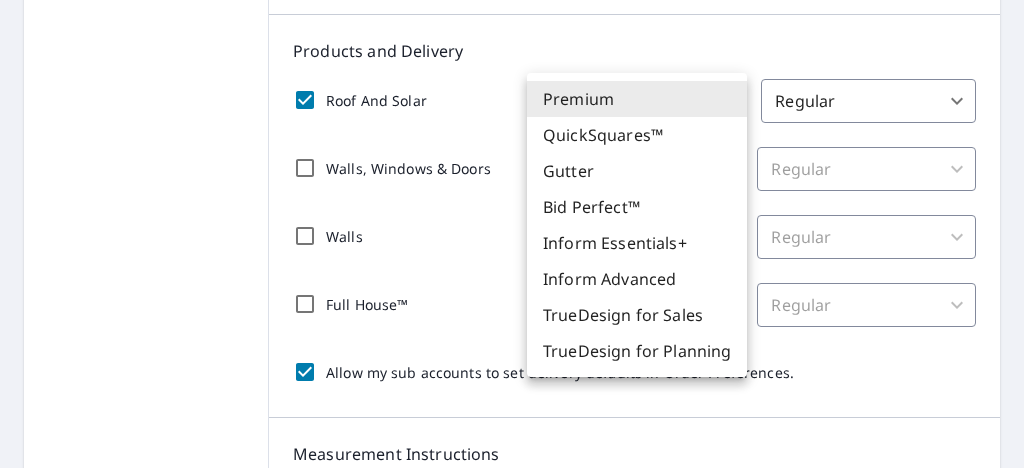 click at bounding box center (512, 234) 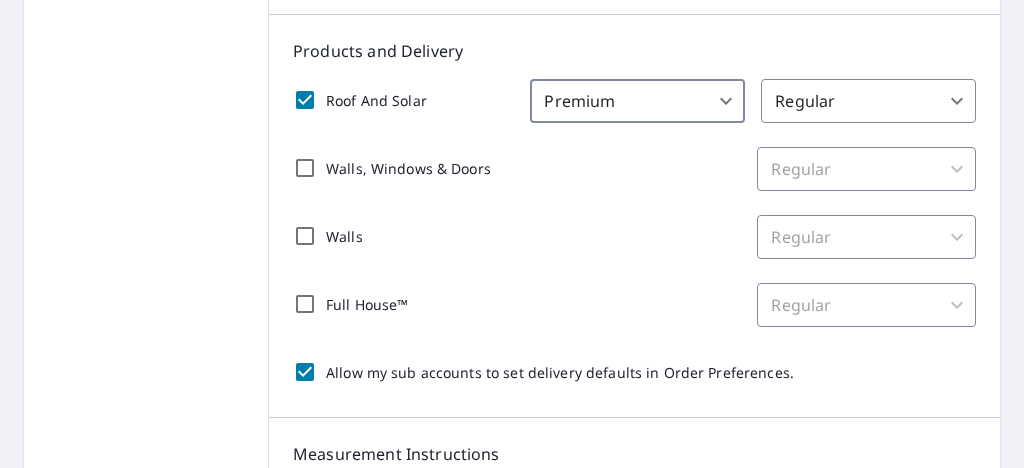 click on "TB TB
Dashboard Order History Order TB Dashboard / Order Preferences / Product Selection and Settings Order Preferences Product Selection and Settings Product Substitutions Product Add-ons and Formats Custom Cover Page Product Selection and Settings Specify the default settings EagleView should use for your orders Structure Type Residential Commercial Products and Delivery Roof And Solar Premium 31 ​ Regular 8 ​ Walls, Windows & Doors Regular 8 ​ Walls Regular 8 ​ Full House™ Regular 8 ​ Allow my sub accounts to set delivery defaults in Order Preferences. Measurement Instructions Your report will include each building or structure inside the parcel boundary. In some cases, due to multiple large structures or too much distance between structures, more than one report may be required. You will be notified if this is the case. All Structures on Parcel 3 ​ Allow my sub accounts to select the Measurement Instructions option. Additional recipients Your reports will be sent to  ​ Save Cancel" at bounding box center (512, 234) 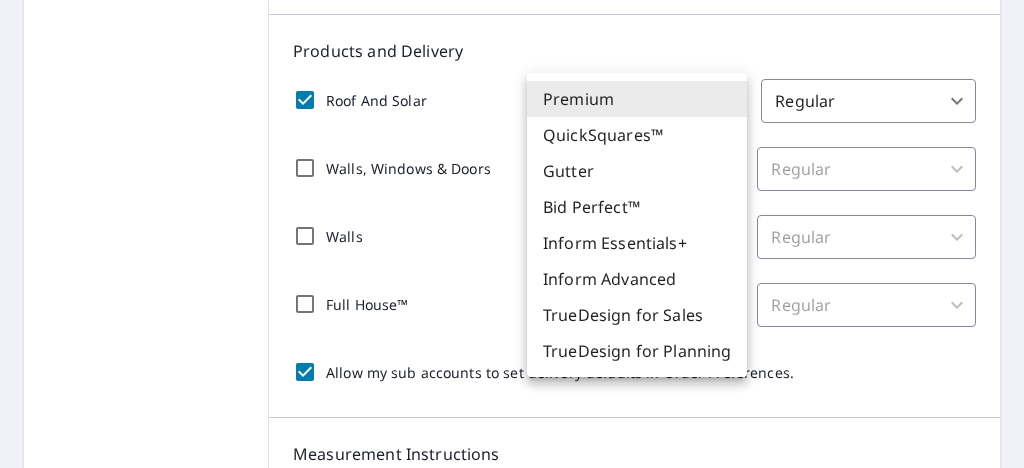 click on "Premium" at bounding box center [637, 99] 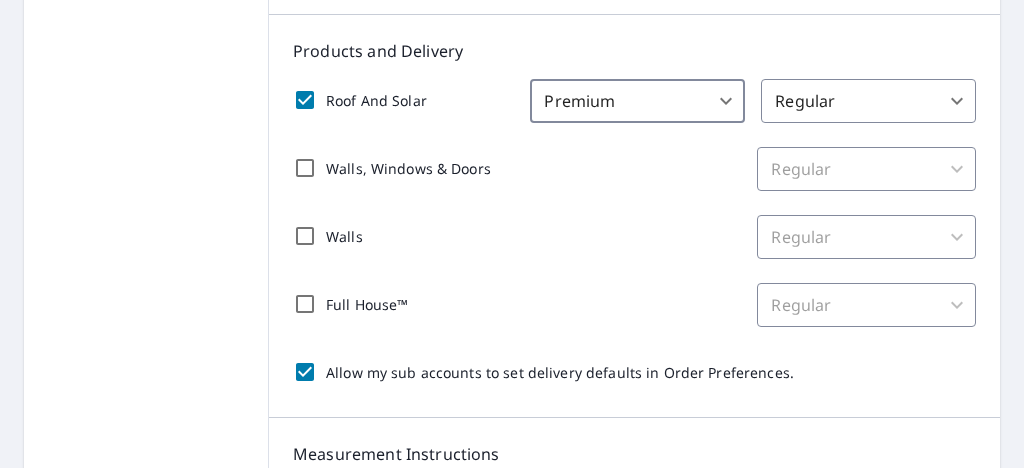 click on "TB TB
Dashboard Order History Order TB Dashboard / Order Preferences / Product Selection and Settings Order Preferences Product Selection and Settings Product Substitutions Product Add-ons and Formats Custom Cover Page Product Selection and Settings Specify the default settings EagleView should use for your orders Structure Type Residential Commercial Products and Delivery Roof And Solar Premium 31 ​ Regular 8 ​ Walls, Windows & Doors Regular 8 ​ Walls Regular 8 ​ Full House™ Regular 8 ​ Allow my sub accounts to set delivery defaults in Order Preferences. Measurement Instructions Your report will include each building or structure inside the parcel boundary. In some cases, due to multiple large structures or too much distance between structures, more than one report may be required. You will be notified if this is the case. All Structures on Parcel 3 ​ Allow my sub accounts to select the Measurement Instructions option. Additional recipients Your reports will be sent to  ​ Save Cancel" at bounding box center (512, 234) 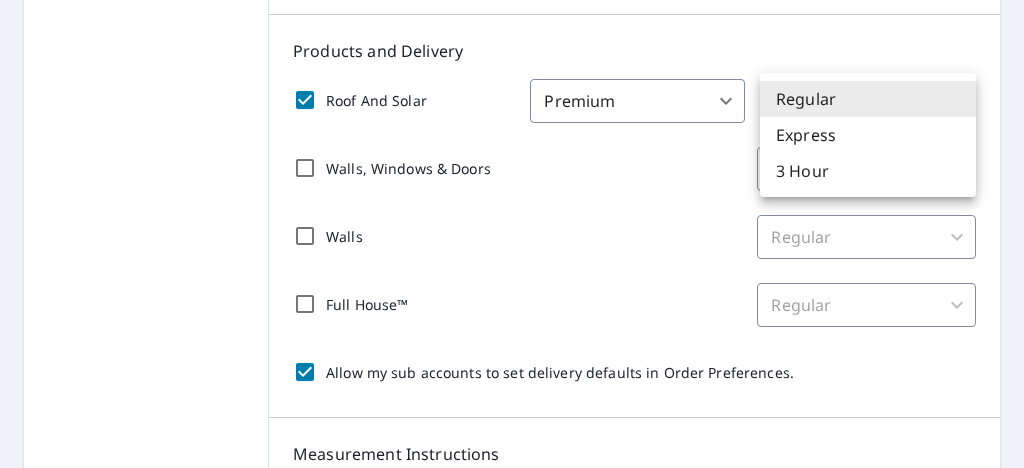 click on "Express" at bounding box center (868, 135) 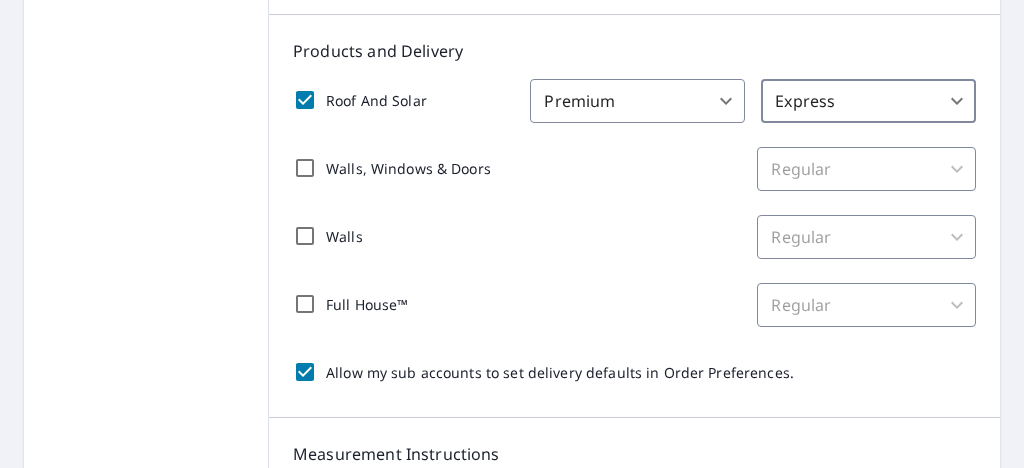 click on "TB TB
Dashboard Order History Order TB Dashboard / Order Preferences / Product Selection and Settings Order Preferences Product Selection and Settings Product Substitutions Product Add-ons and Formats Custom Cover Page Product Selection and Settings Specify the default settings EagleView should use for your orders Structure Type Residential Commercial Products and Delivery Roof And Solar Premium 31 ​ Express 4 ​ Walls, Windows & Doors Regular 8 ​ Walls Regular 8 ​ Full House™ Regular 8 ​ Allow my sub accounts to set delivery defaults in Order Preferences. Measurement Instructions Your report will include each building or structure inside the parcel boundary. In some cases, due to multiple large structures or too much distance between structures, more than one report may be required. You will be notified if this is the case. All Structures on Parcel 3 ​ Allow my sub accounts to select the Measurement Instructions option. Additional recipients Your reports will be sent to  ​ Save Cancel" at bounding box center (512, 234) 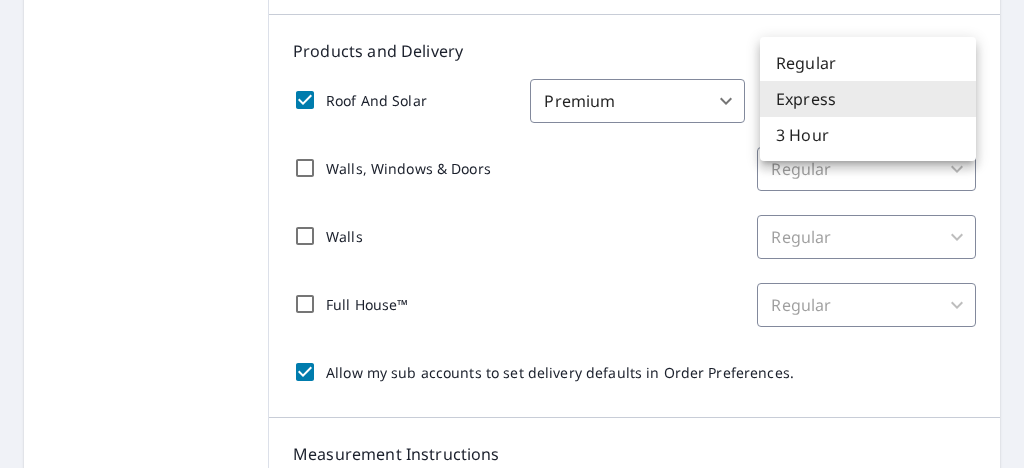 click on "3 Hour" at bounding box center (868, 135) 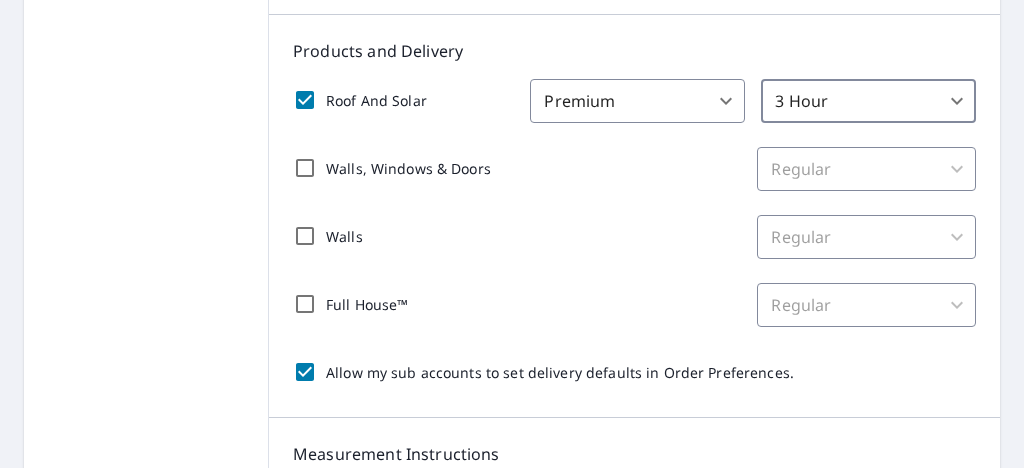 click on "TB TB
Dashboard Order History Order TB Dashboard / Order Preferences / Product Selection and Settings Order Preferences Product Selection and Settings Product Substitutions Product Add-ons and Formats Custom Cover Page Product Selection and Settings Specify the default settings EagleView should use for your orders Structure Type Residential Commercial Products and Delivery Roof And Solar Premium 31 ​ 3 Hour 7 ​ Walls, Windows & Doors Regular 8 ​ Walls Regular 8 ​ Full House™ Regular 8 ​ Allow my sub accounts to set delivery defaults in Order Preferences. Measurement Instructions Your report will include each building or structure inside the parcel boundary. In some cases, due to multiple large structures or too much distance between structures, more than one report may be required. You will be notified if this is the case. All Structures on Parcel 3 ​ Allow my sub accounts to select the Measurement Instructions option. Additional recipients Your reports will be sent to  ​ Save Cancel  |" at bounding box center (512, 234) 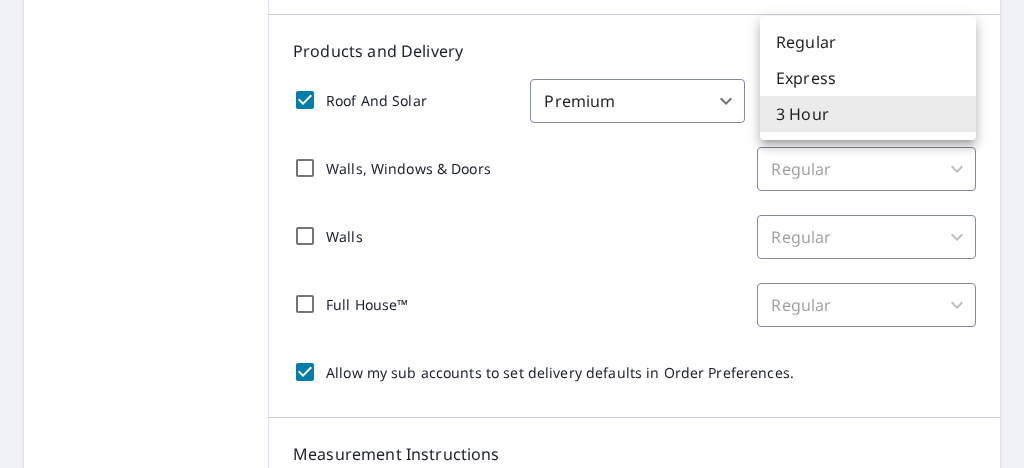 click on "Regular" at bounding box center [868, 42] 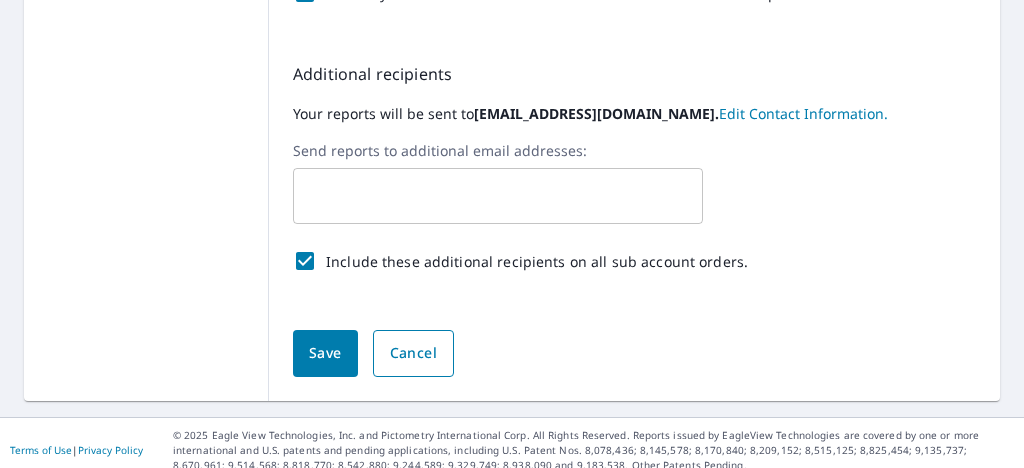 scroll, scrollTop: 1079, scrollLeft: 0, axis: vertical 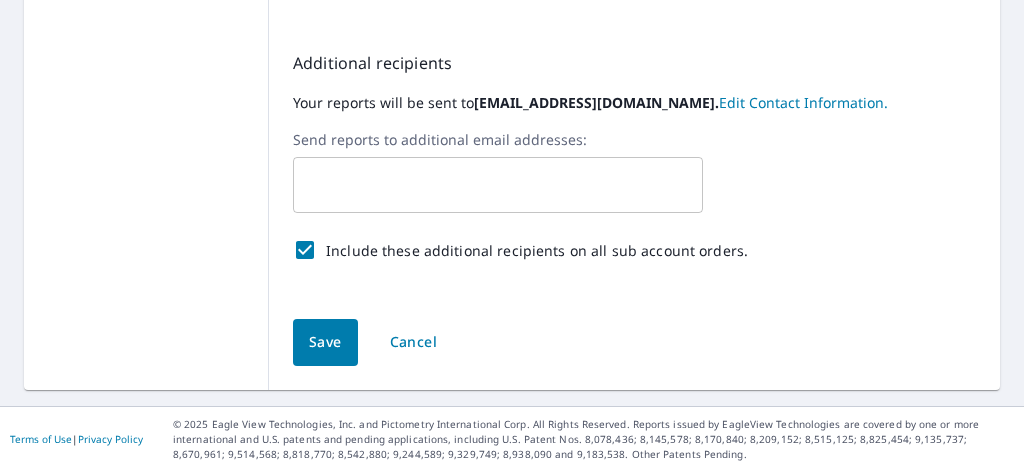 click on "Save" at bounding box center [325, 342] 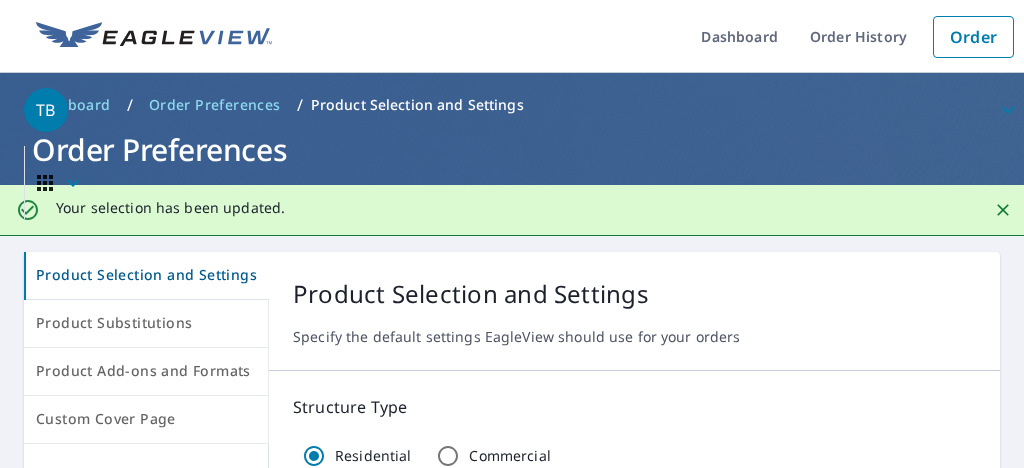 scroll, scrollTop: 142, scrollLeft: 0, axis: vertical 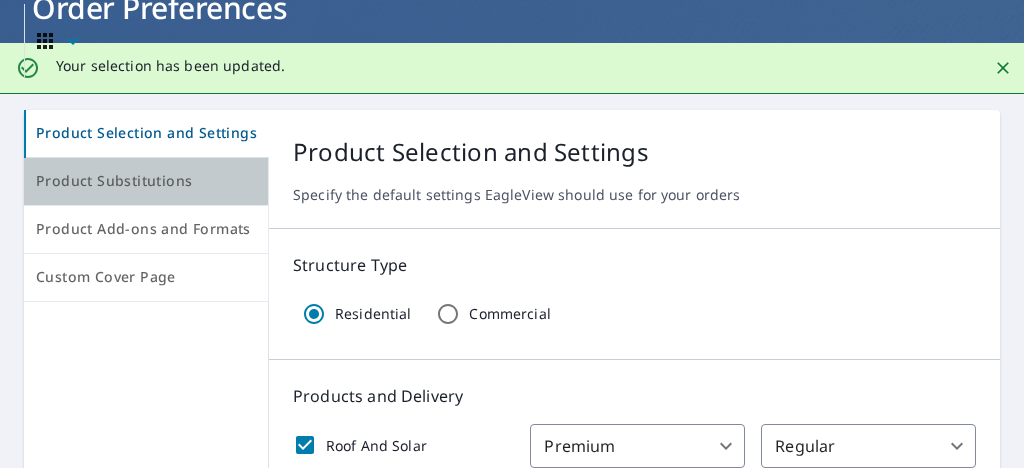 click on "Product Substitutions" at bounding box center [146, 181] 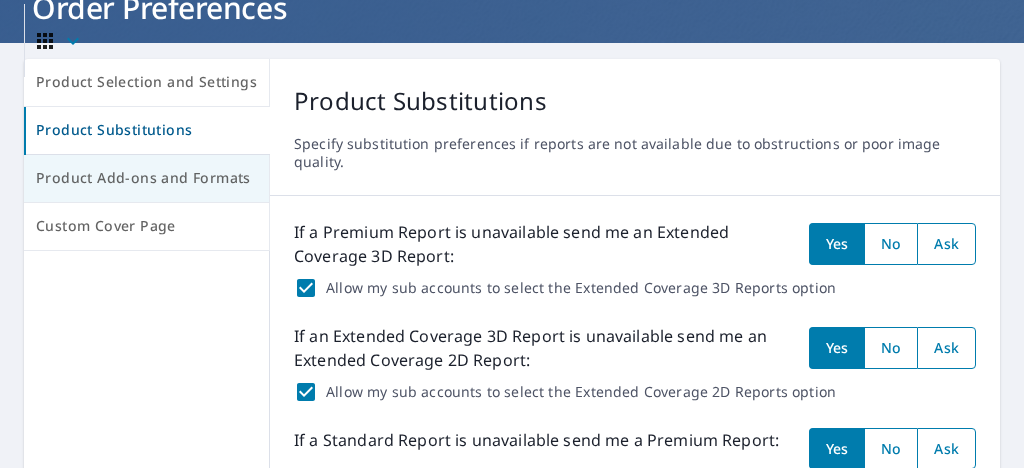 click on "Product Add-ons and Formats" at bounding box center [146, 178] 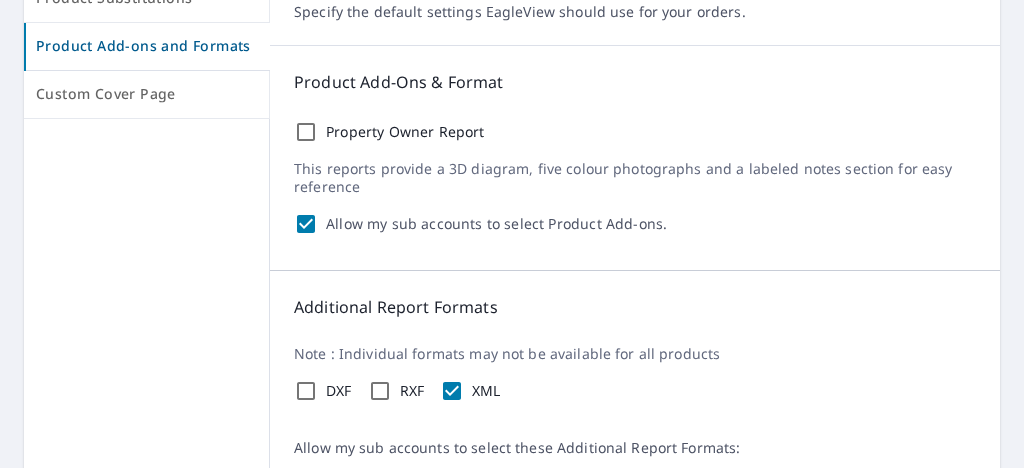 scroll, scrollTop: 306, scrollLeft: 0, axis: vertical 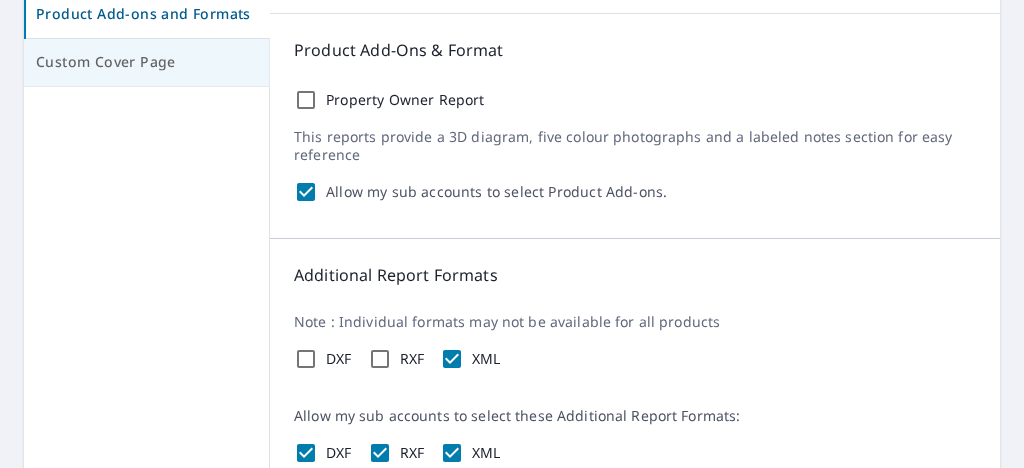 click on "Custom Cover Page" at bounding box center (146, 62) 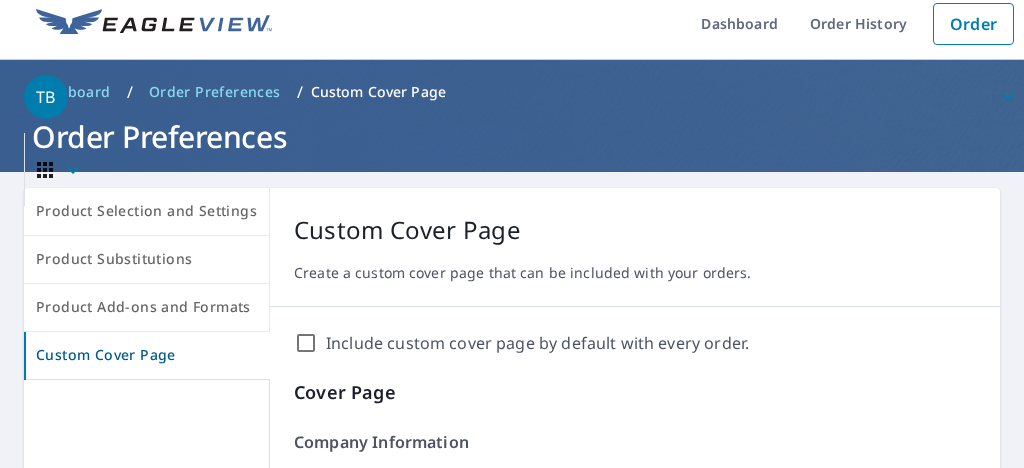 scroll, scrollTop: 0, scrollLeft: 0, axis: both 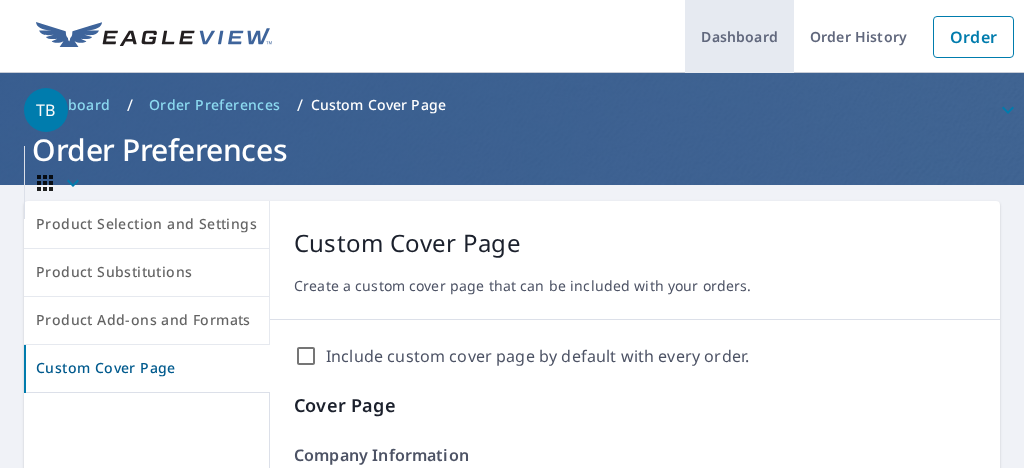 click on "Dashboard" at bounding box center [739, 36] 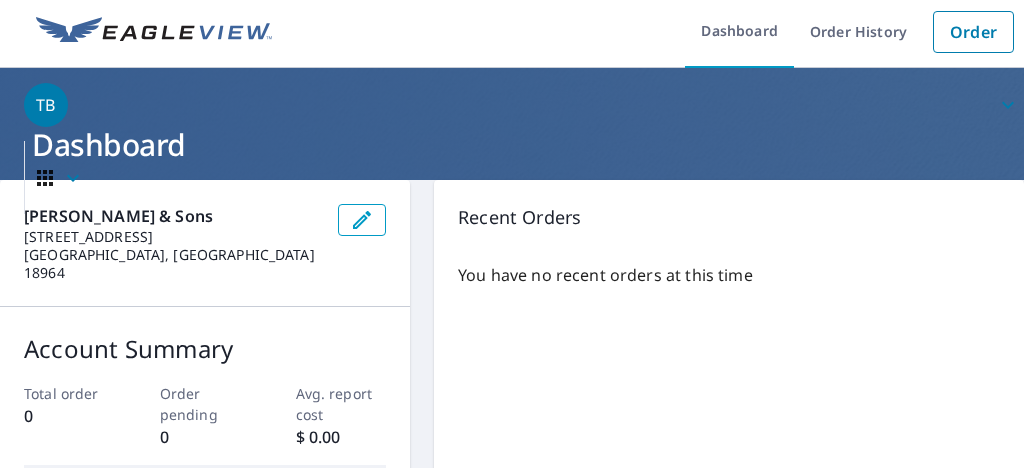 scroll, scrollTop: 0, scrollLeft: 0, axis: both 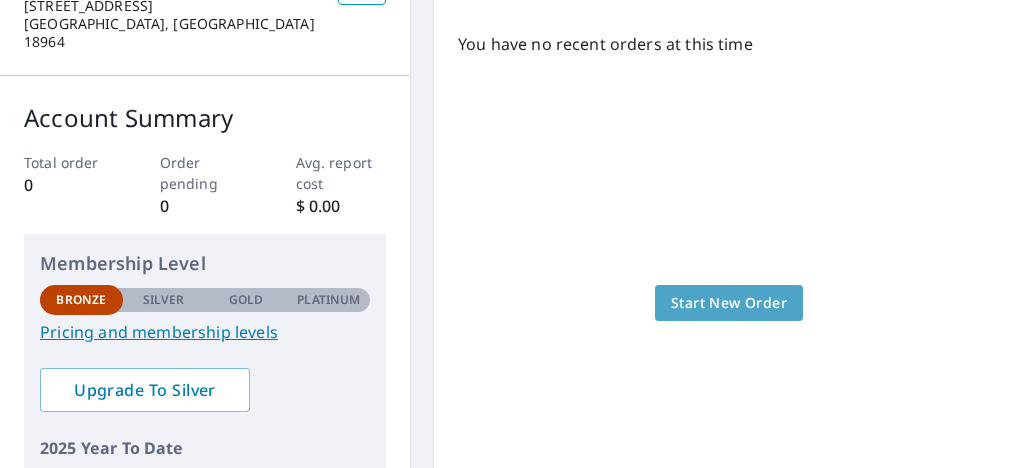 click on "Start New Order" at bounding box center (729, 303) 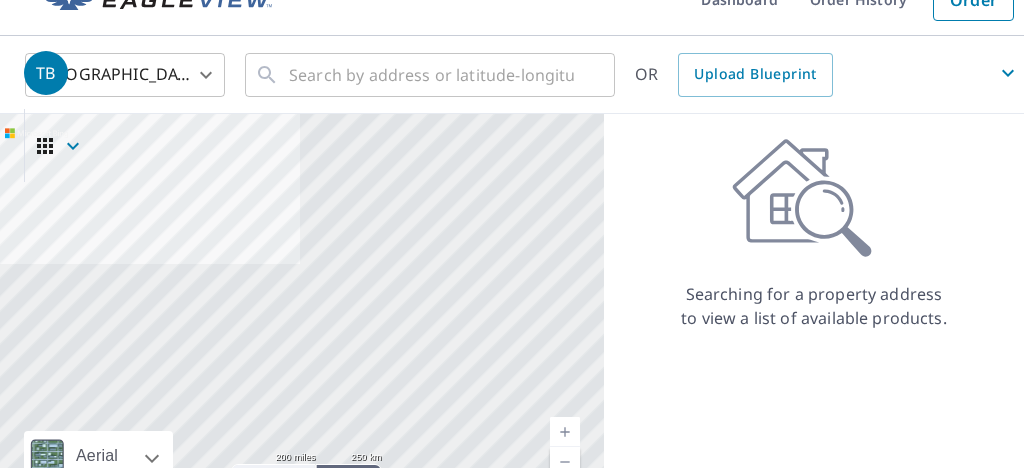 scroll, scrollTop: 0, scrollLeft: 0, axis: both 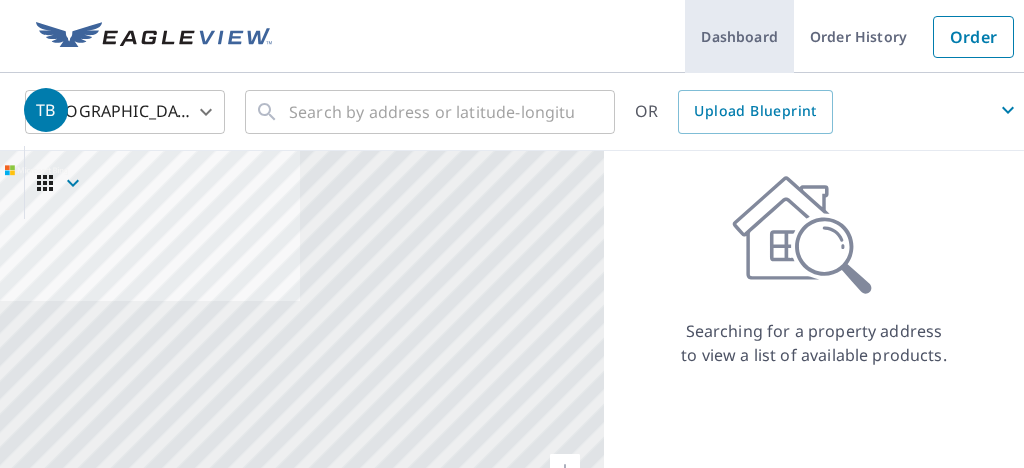 click on "Dashboard" at bounding box center (739, 36) 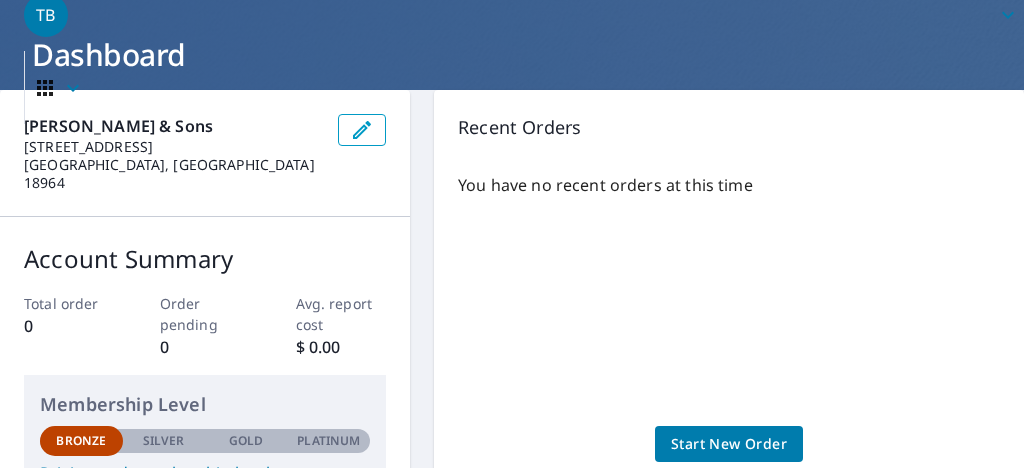 scroll, scrollTop: 59, scrollLeft: 0, axis: vertical 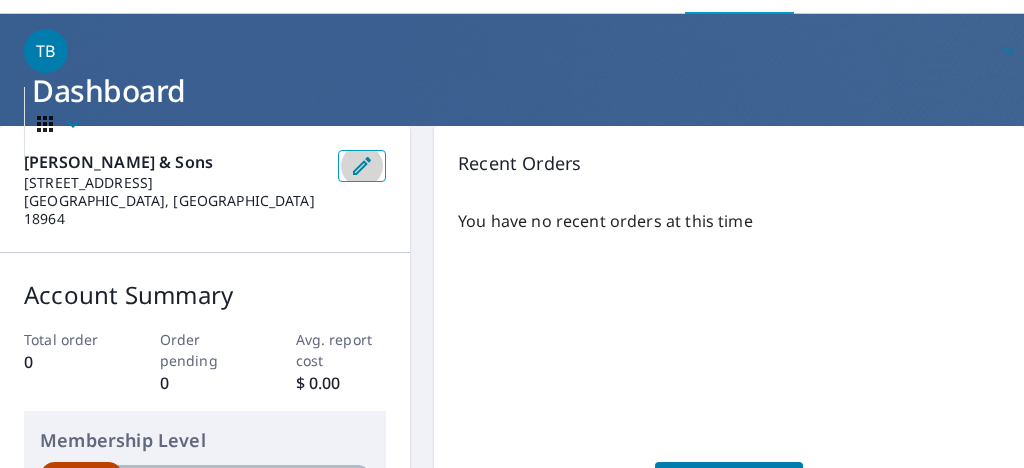 click 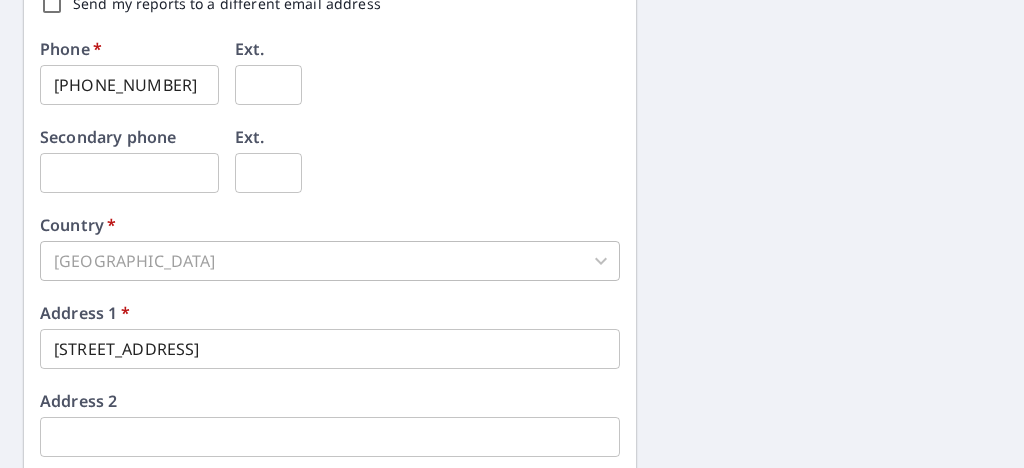 scroll, scrollTop: 723, scrollLeft: 0, axis: vertical 